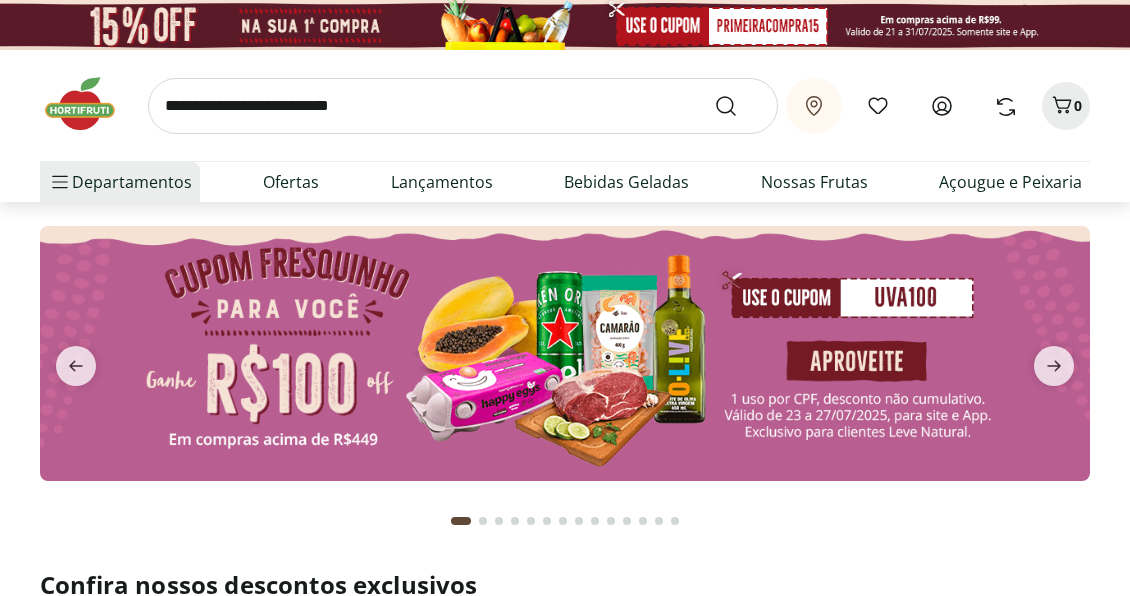scroll, scrollTop: 0, scrollLeft: 0, axis: both 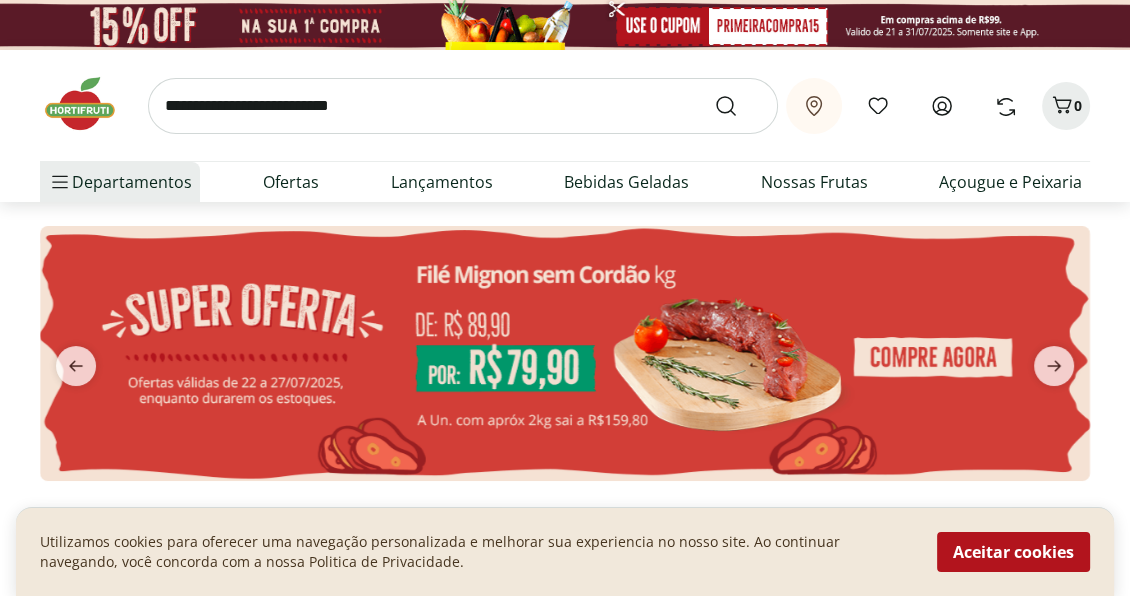 click at bounding box center (463, 106) 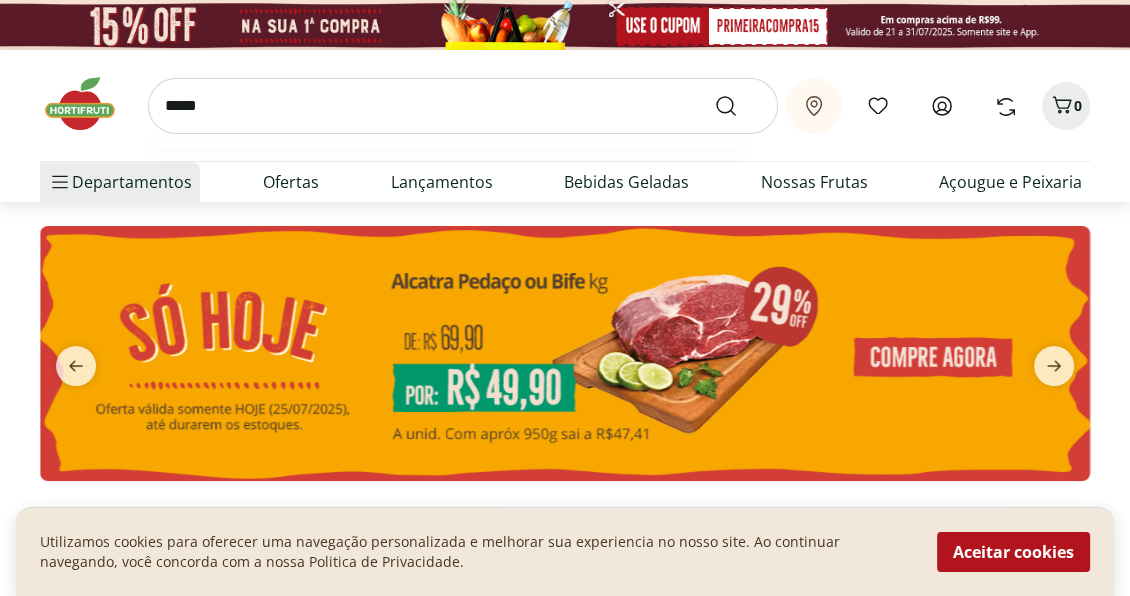 type on "*****" 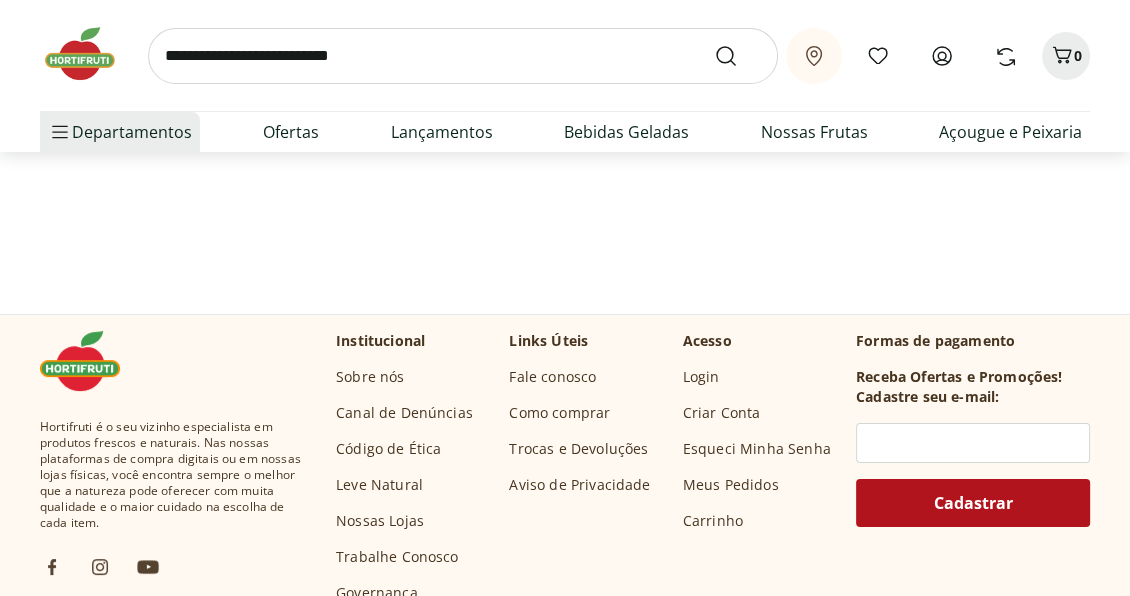 scroll, scrollTop: 0, scrollLeft: 0, axis: both 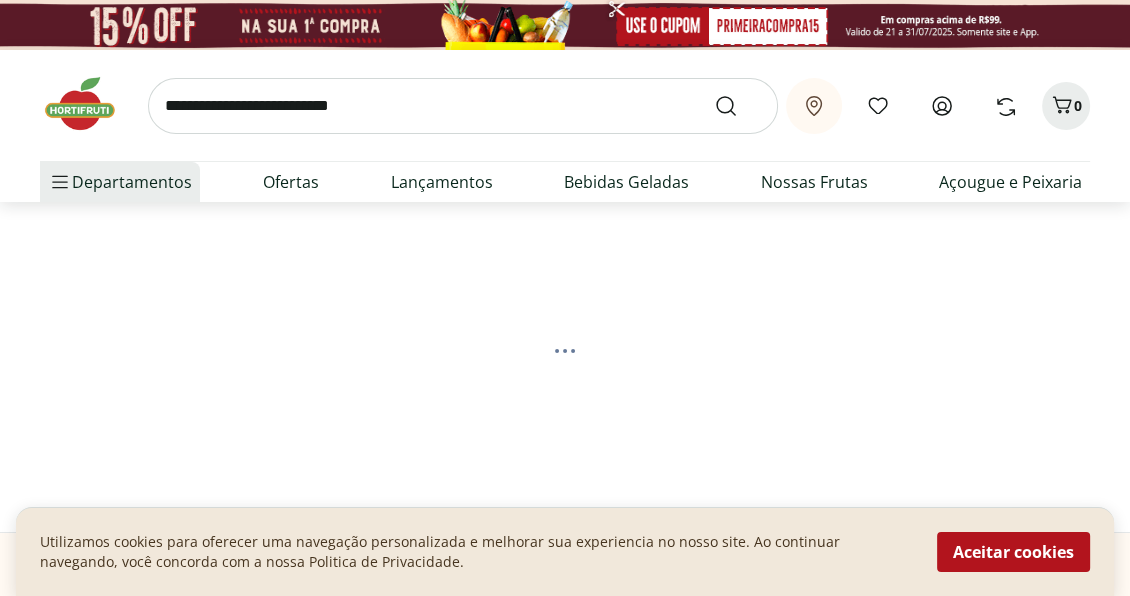 click at bounding box center [463, 106] 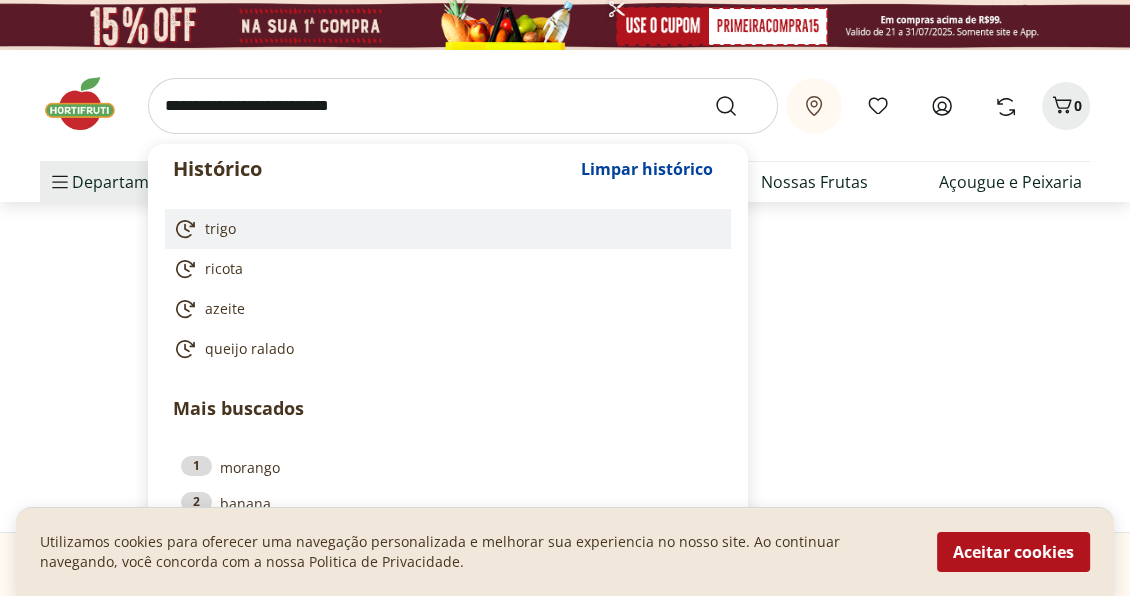 click on "trigo" at bounding box center (220, 229) 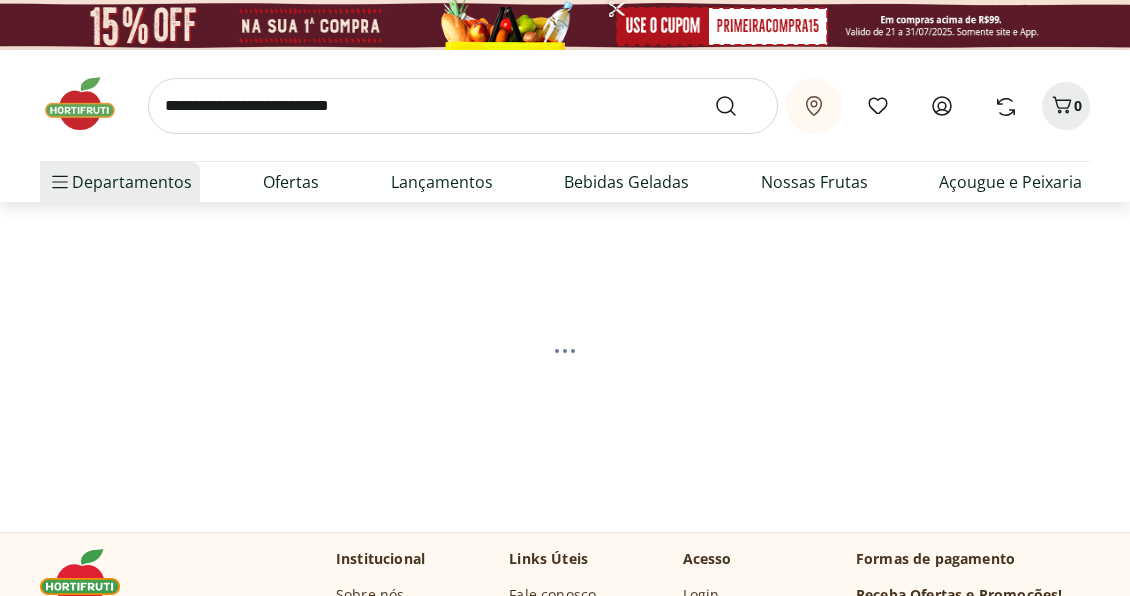 scroll, scrollTop: 0, scrollLeft: 0, axis: both 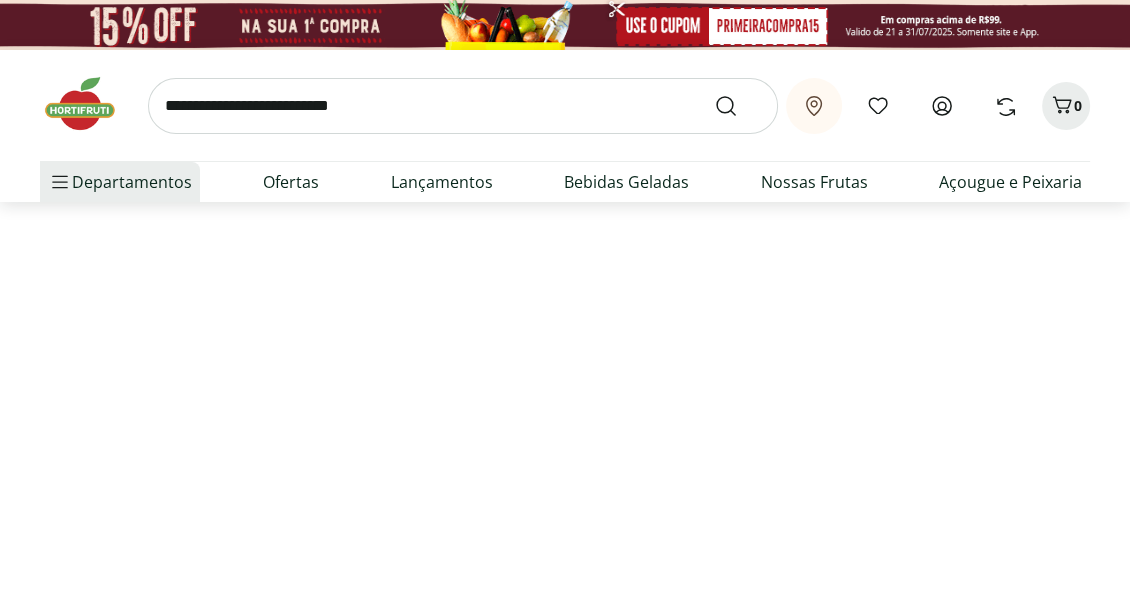 select on "**********" 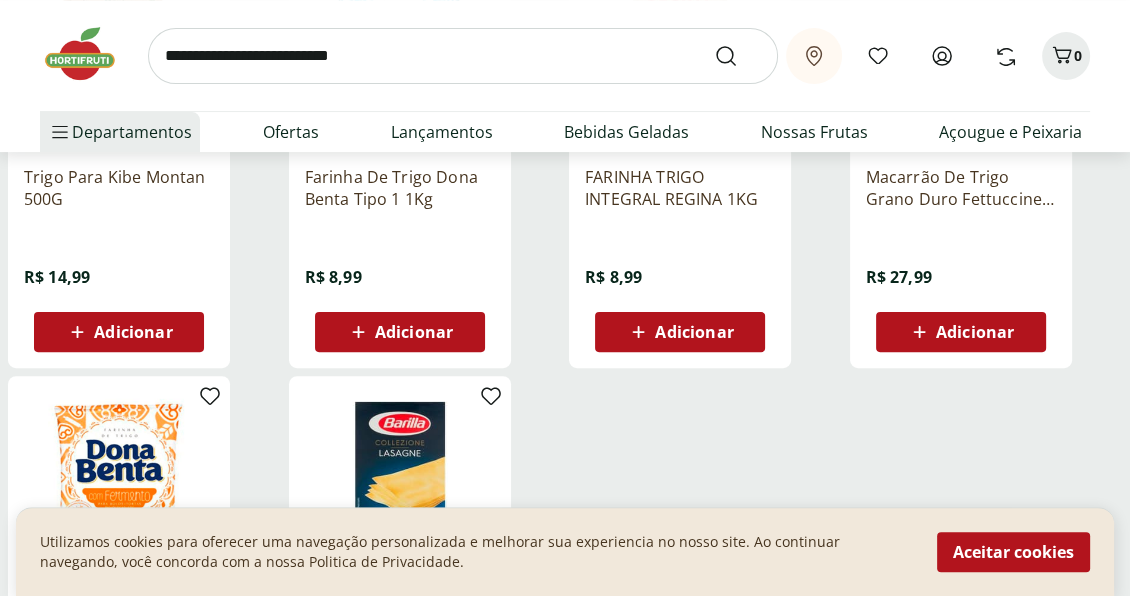 scroll, scrollTop: 400, scrollLeft: 0, axis: vertical 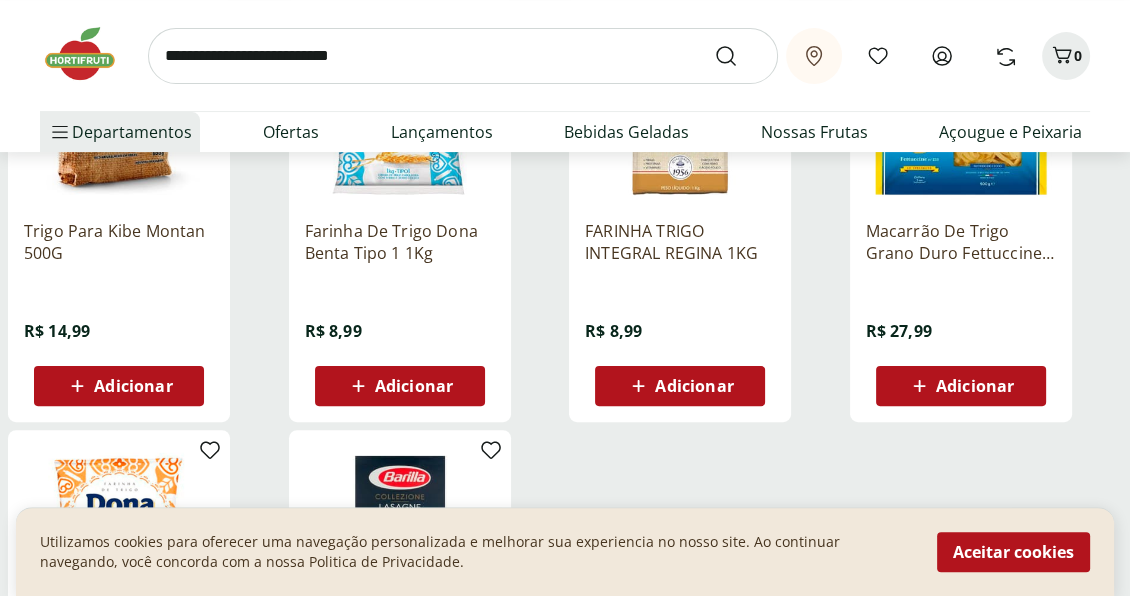 click on "Adicionar" at bounding box center [133, 386] 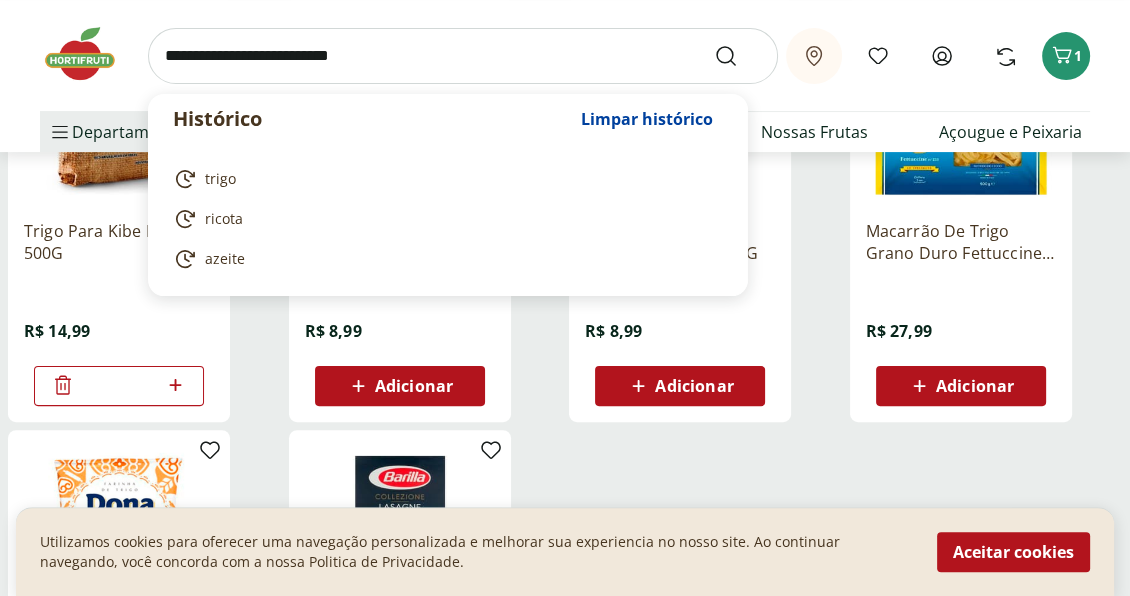 click at bounding box center [463, 56] 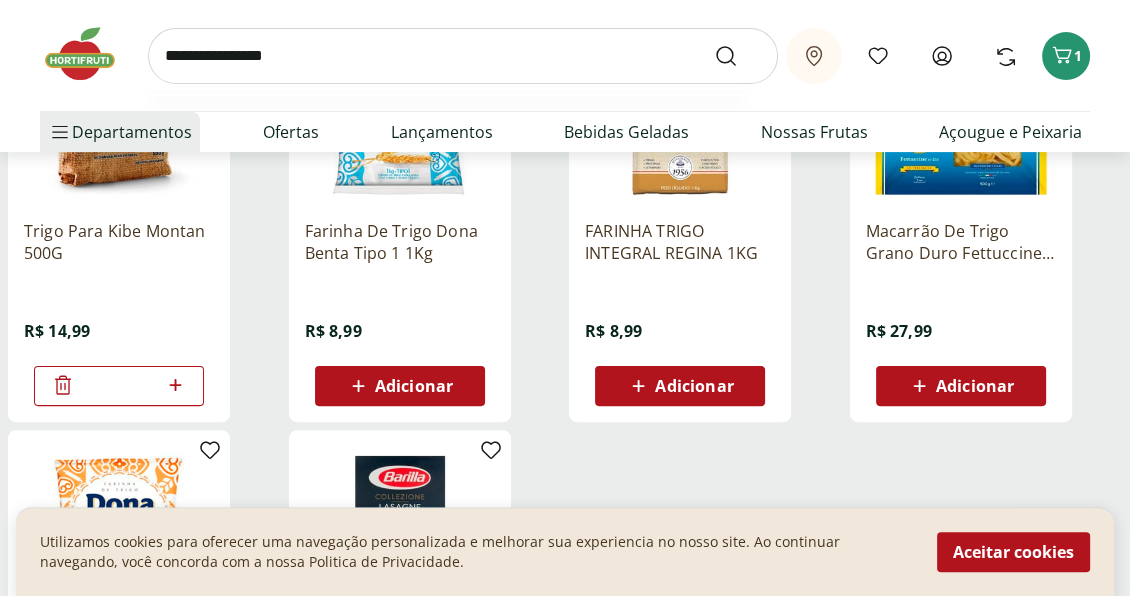 type on "**********" 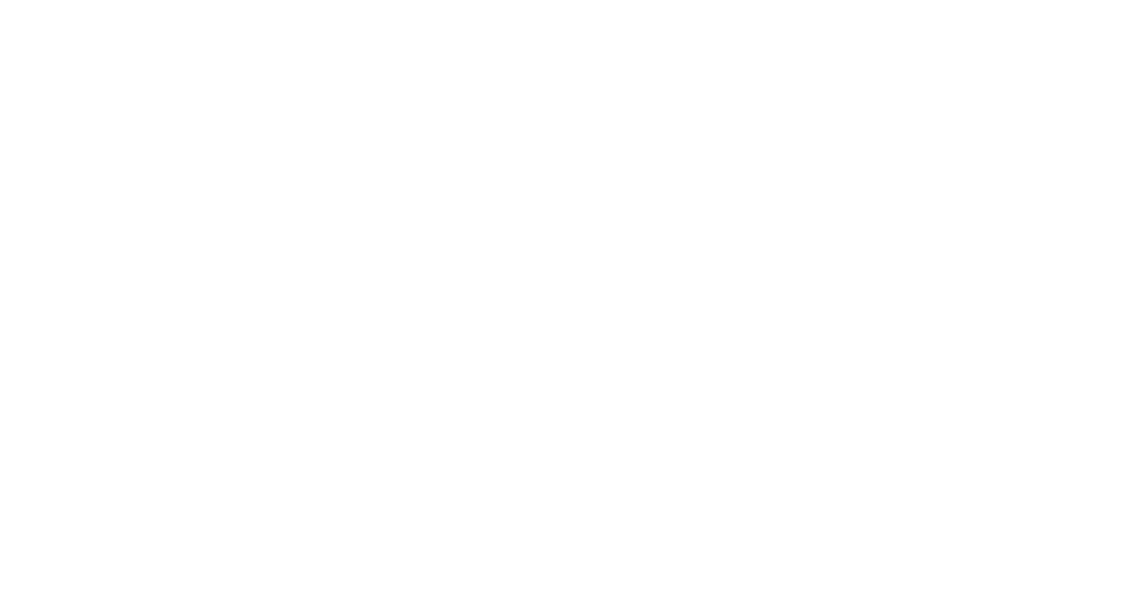 scroll, scrollTop: 0, scrollLeft: 0, axis: both 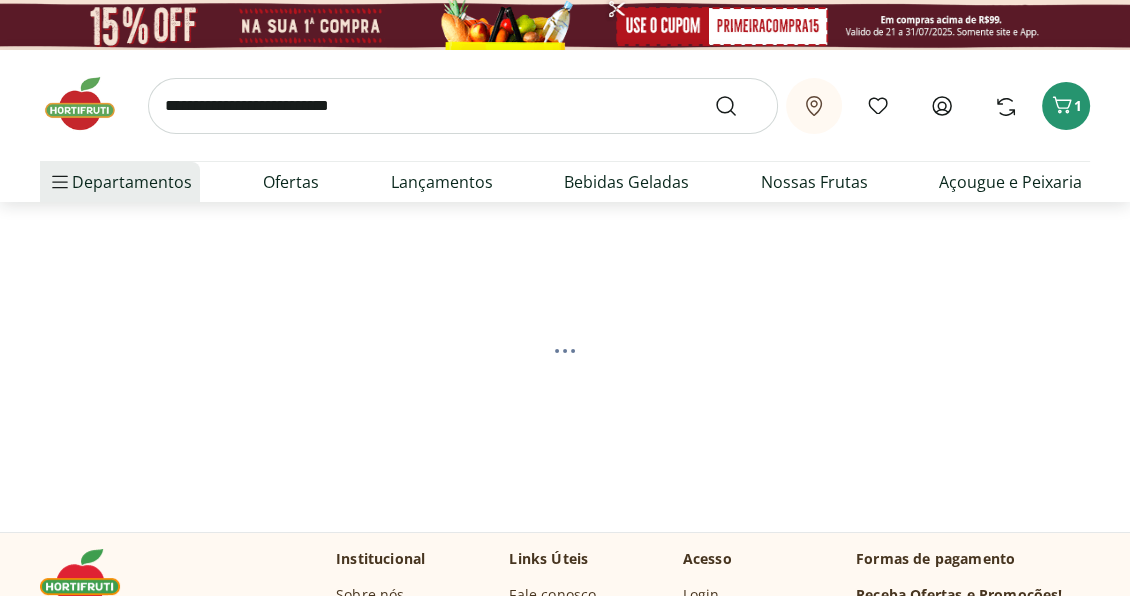 select on "**********" 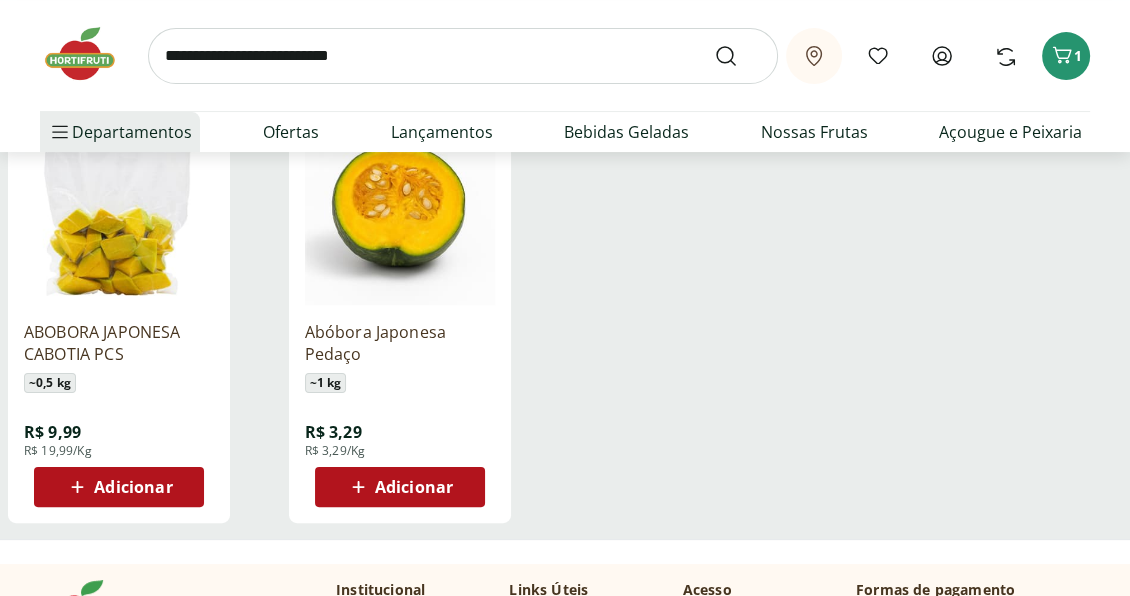 scroll, scrollTop: 300, scrollLeft: 0, axis: vertical 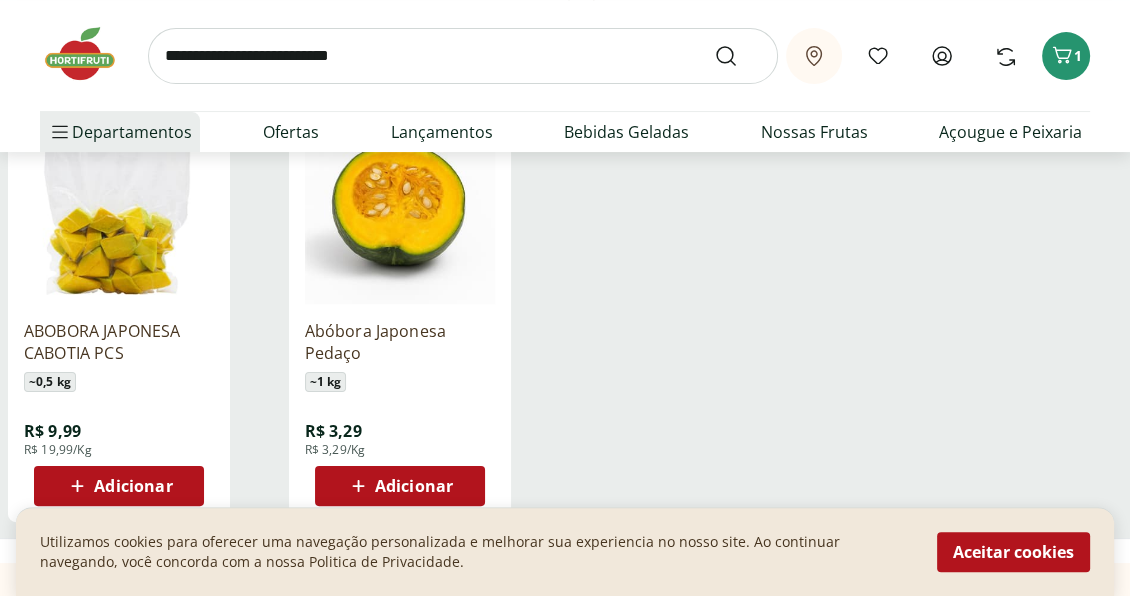 click on "Adicionar" at bounding box center (414, 486) 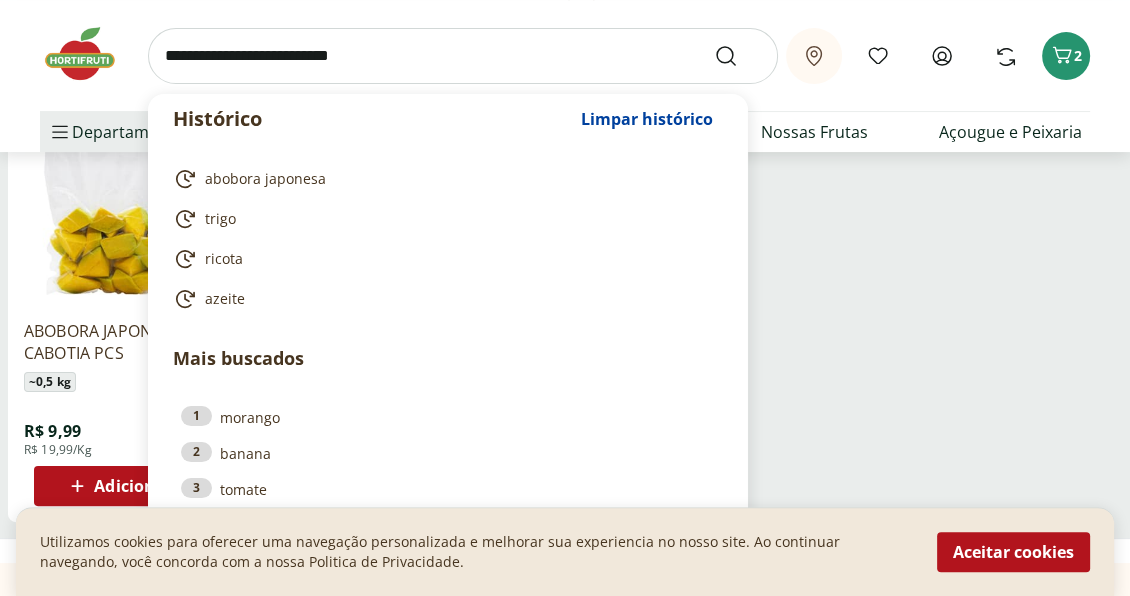 drag, startPoint x: 383, startPoint y: 59, endPoint x: 149, endPoint y: 32, distance: 235.55254 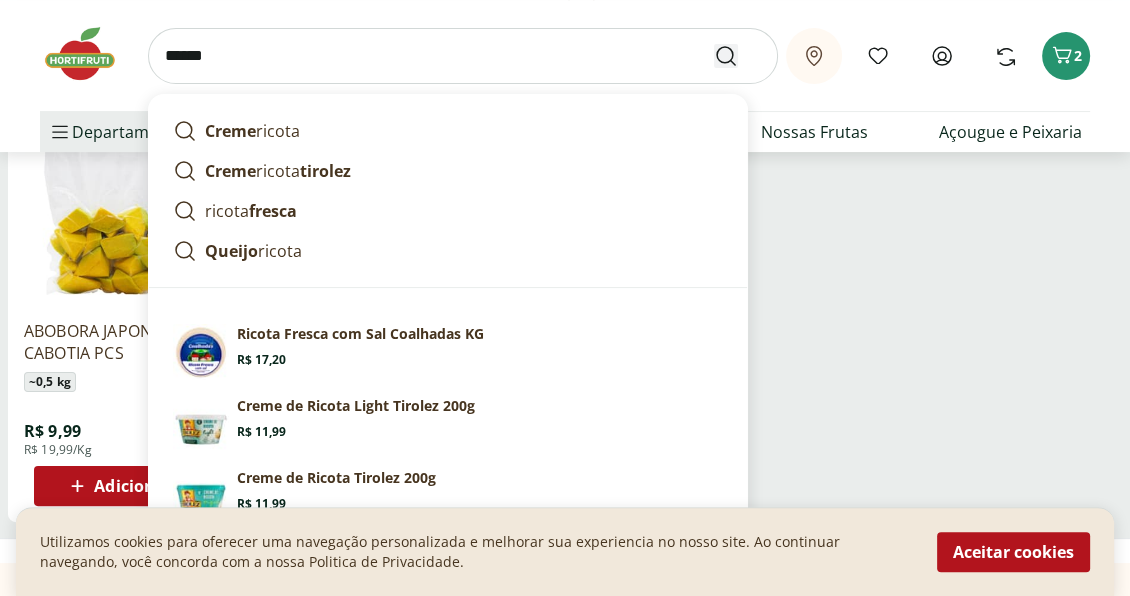type on "******" 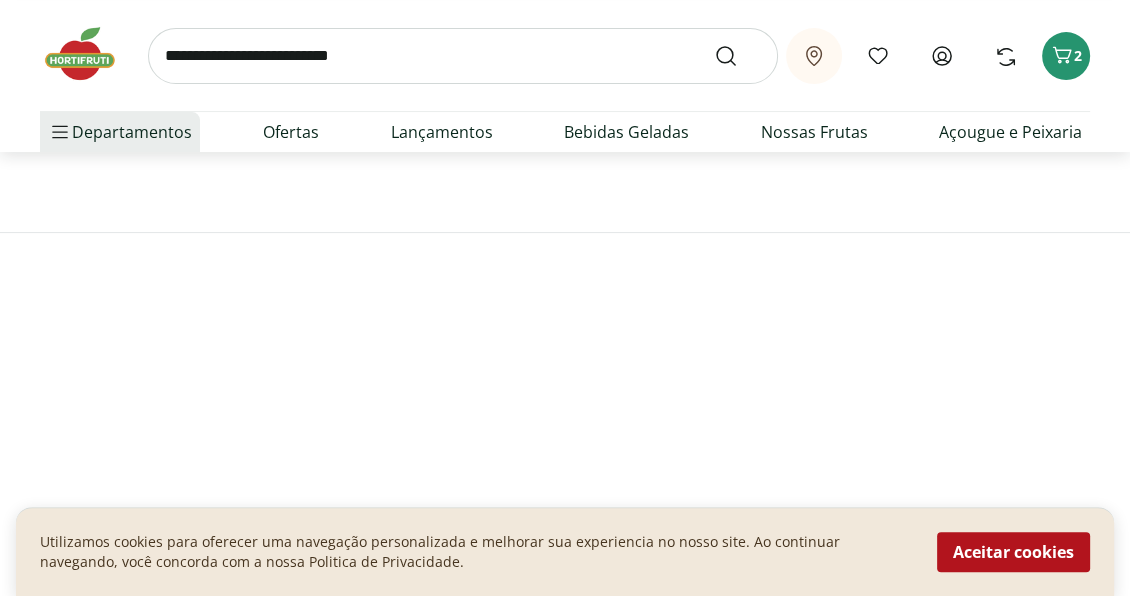 scroll, scrollTop: 0, scrollLeft: 0, axis: both 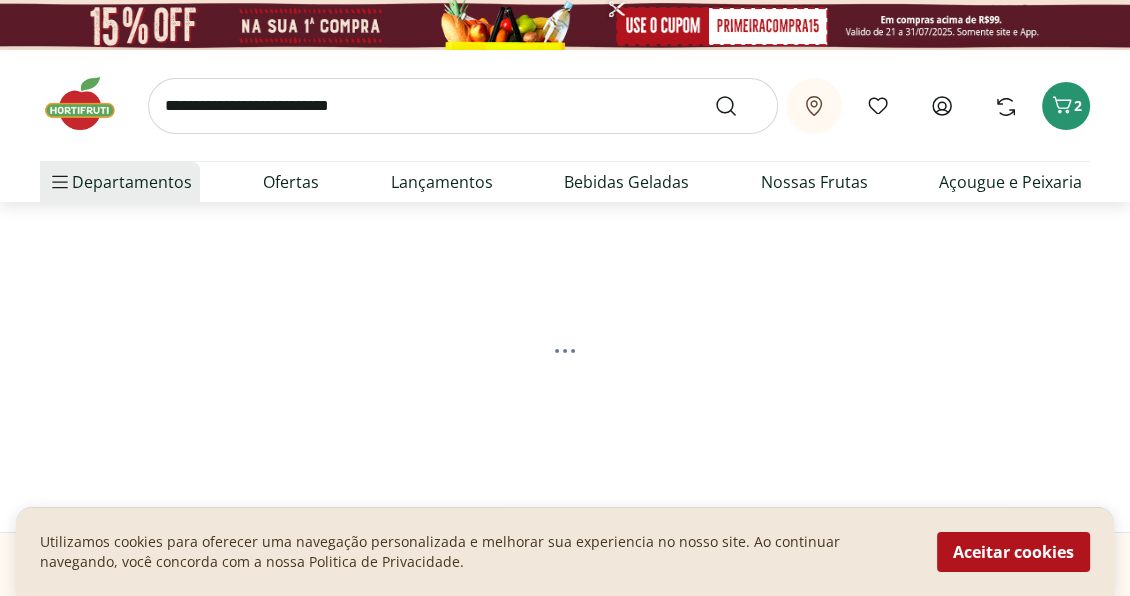 select on "**********" 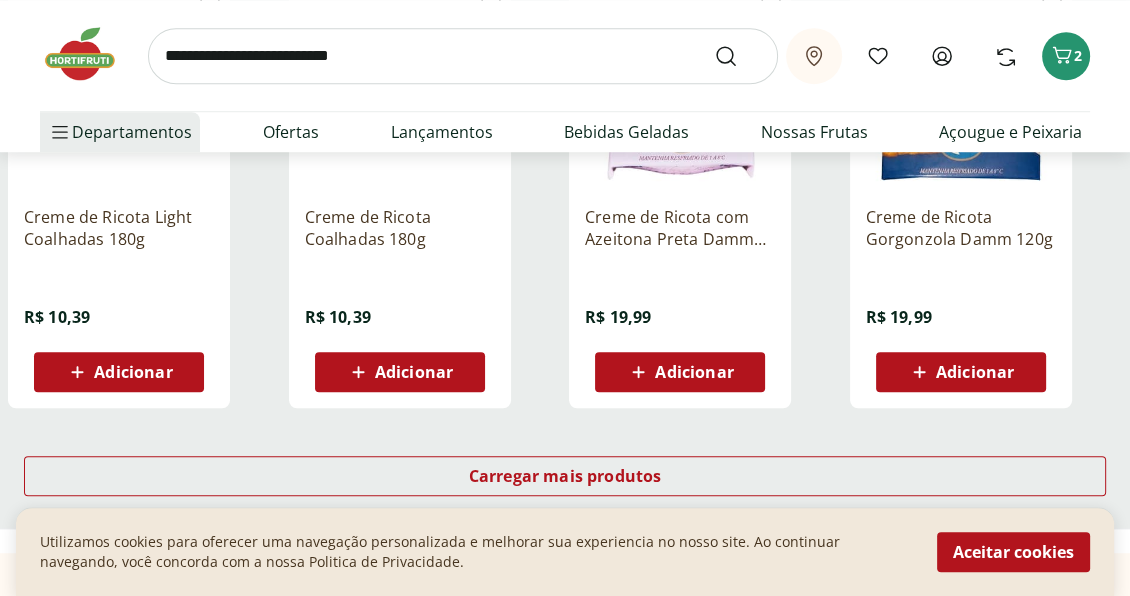 scroll, scrollTop: 1400, scrollLeft: 0, axis: vertical 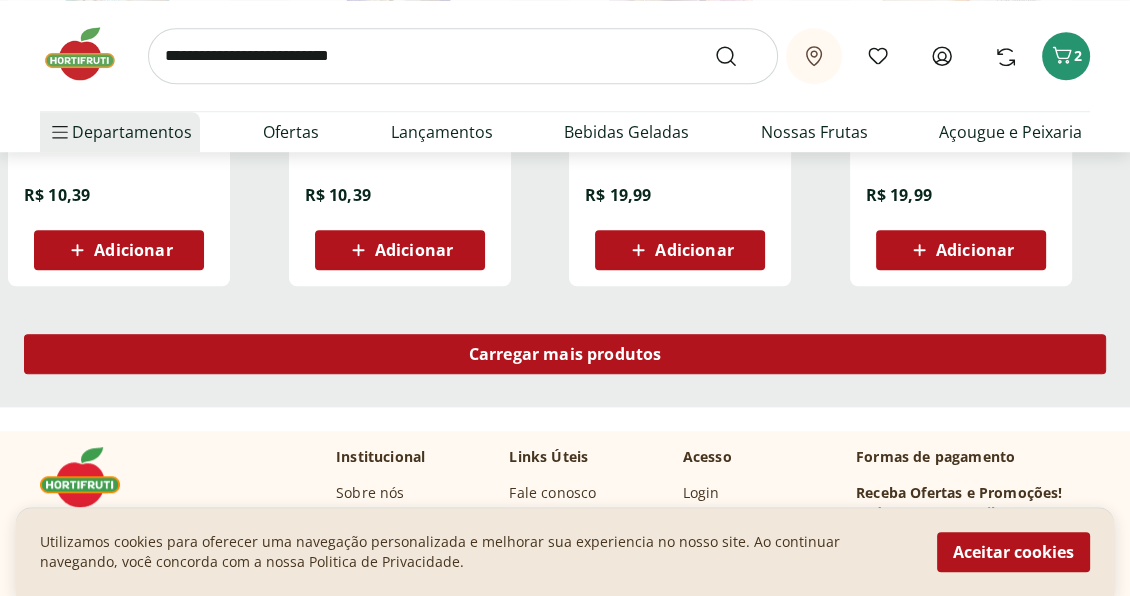 click on "Carregar mais produtos" at bounding box center [565, 354] 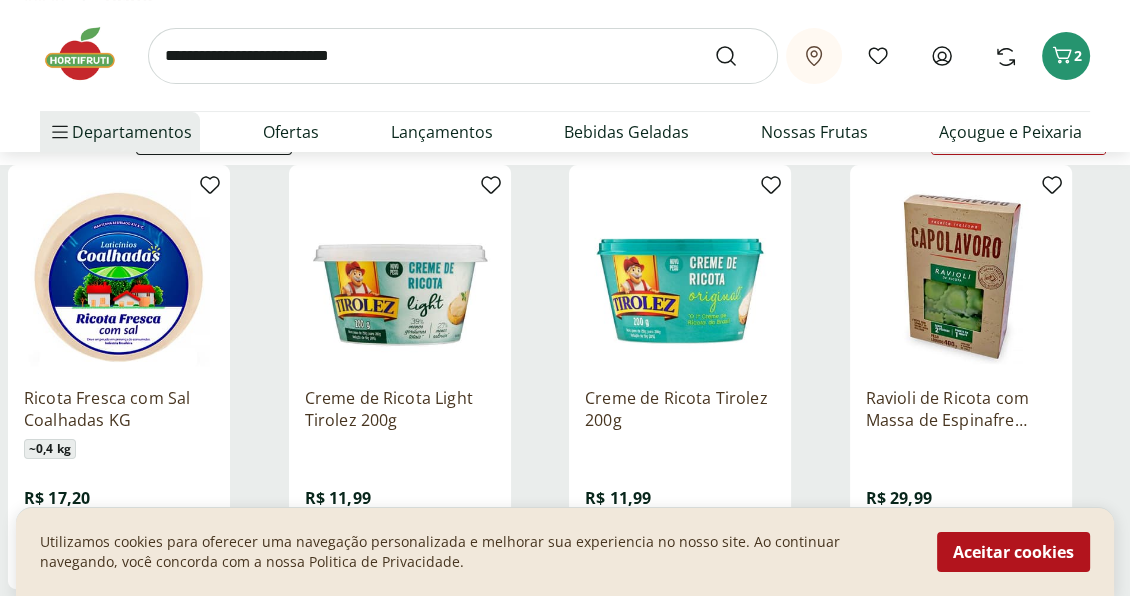 scroll, scrollTop: 200, scrollLeft: 0, axis: vertical 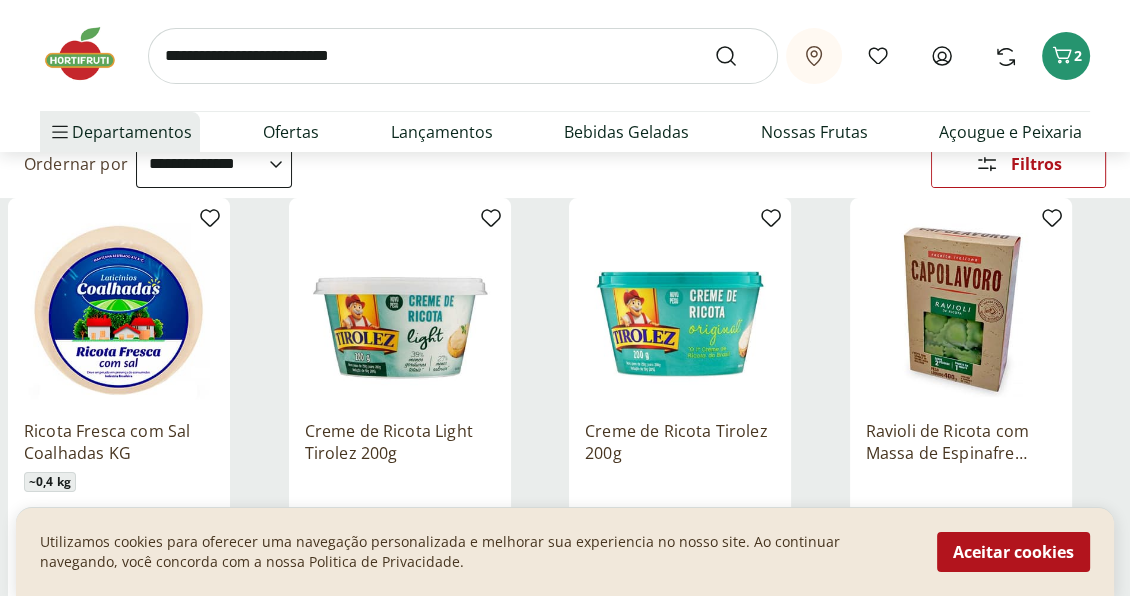 click at bounding box center [119, 309] 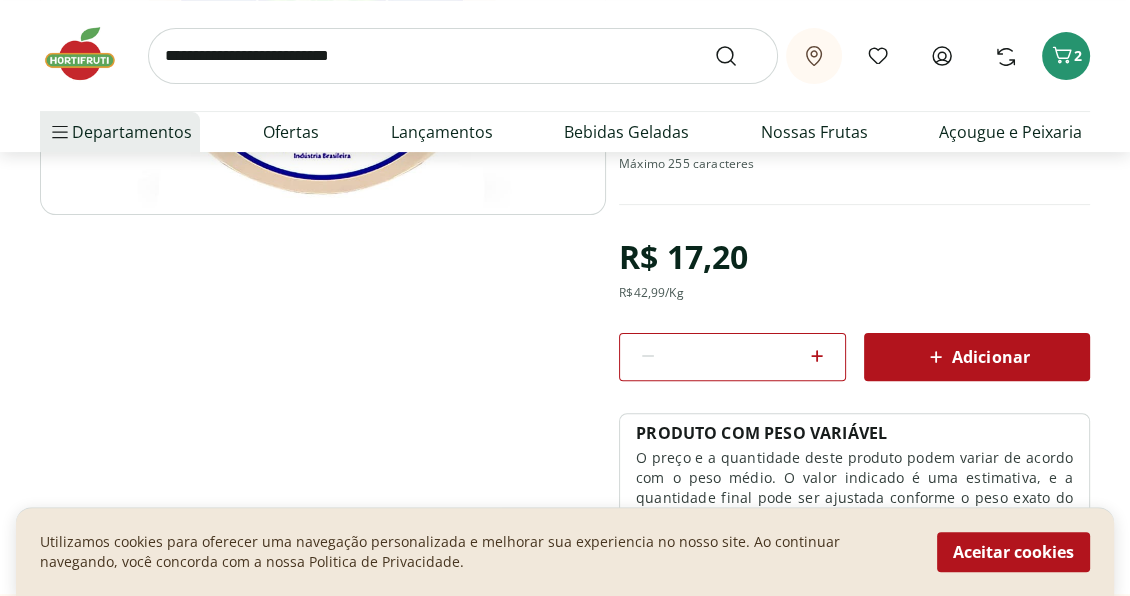 scroll, scrollTop: 500, scrollLeft: 0, axis: vertical 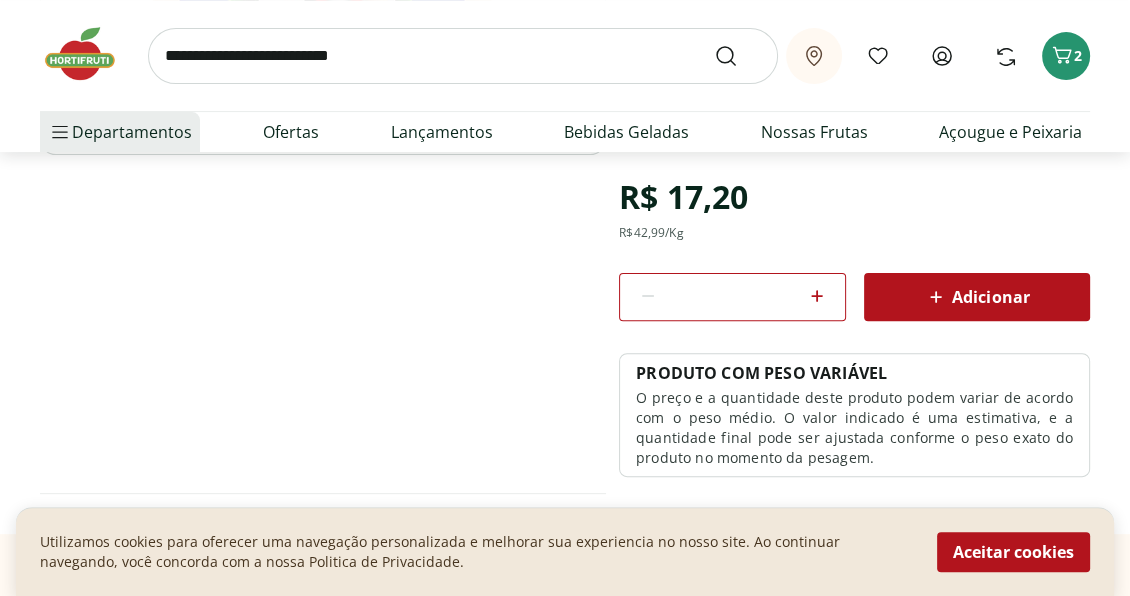 click on "Adicionar" at bounding box center [977, 297] 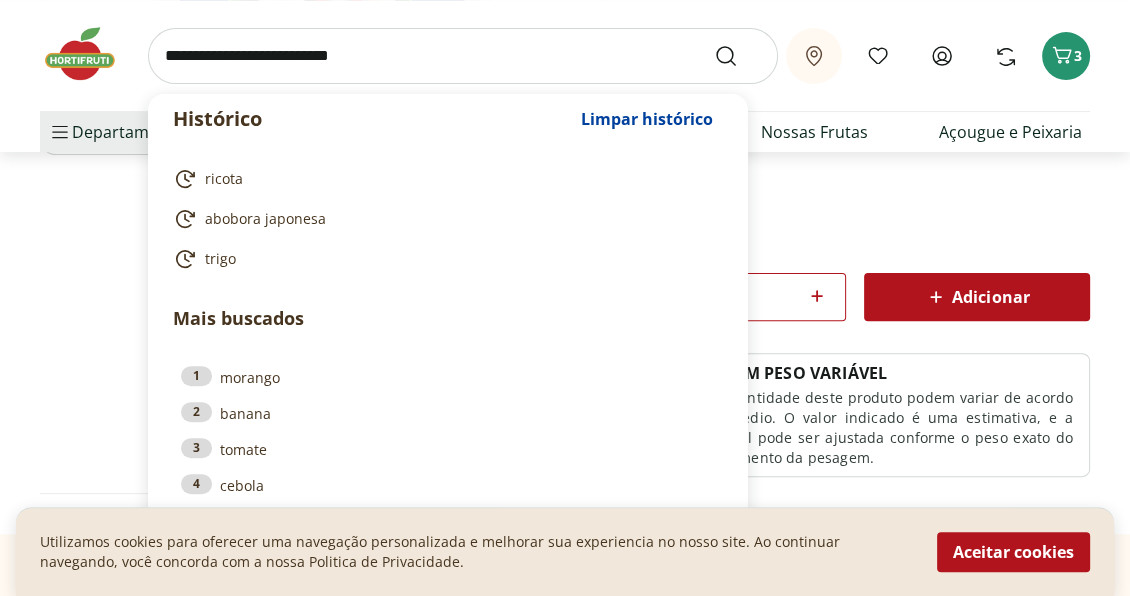 drag, startPoint x: 395, startPoint y: 56, endPoint x: 129, endPoint y: 51, distance: 266.047 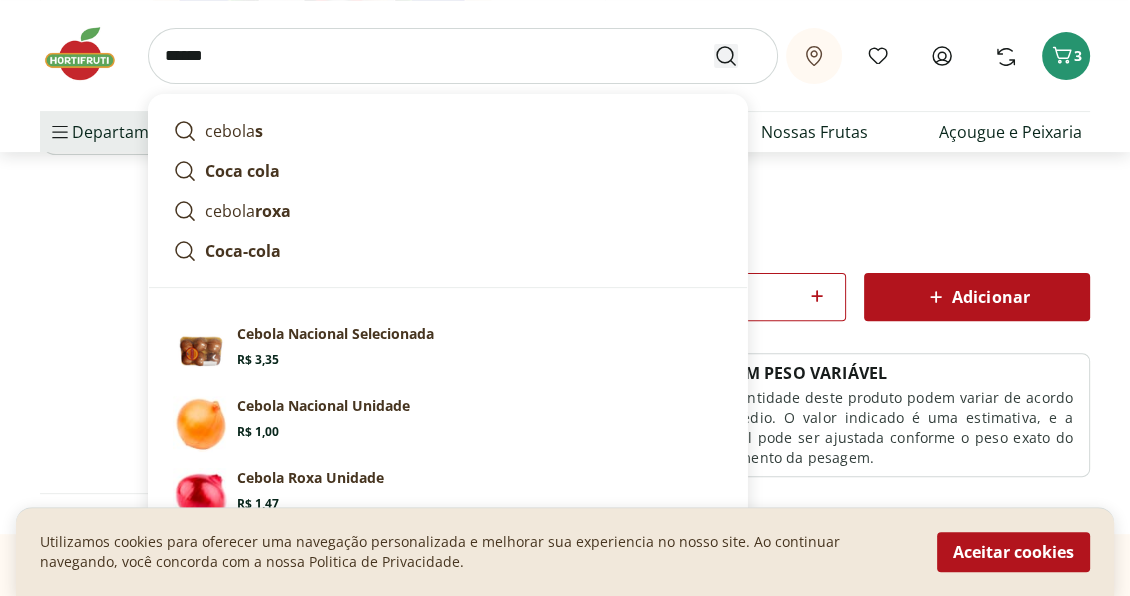 type on "******" 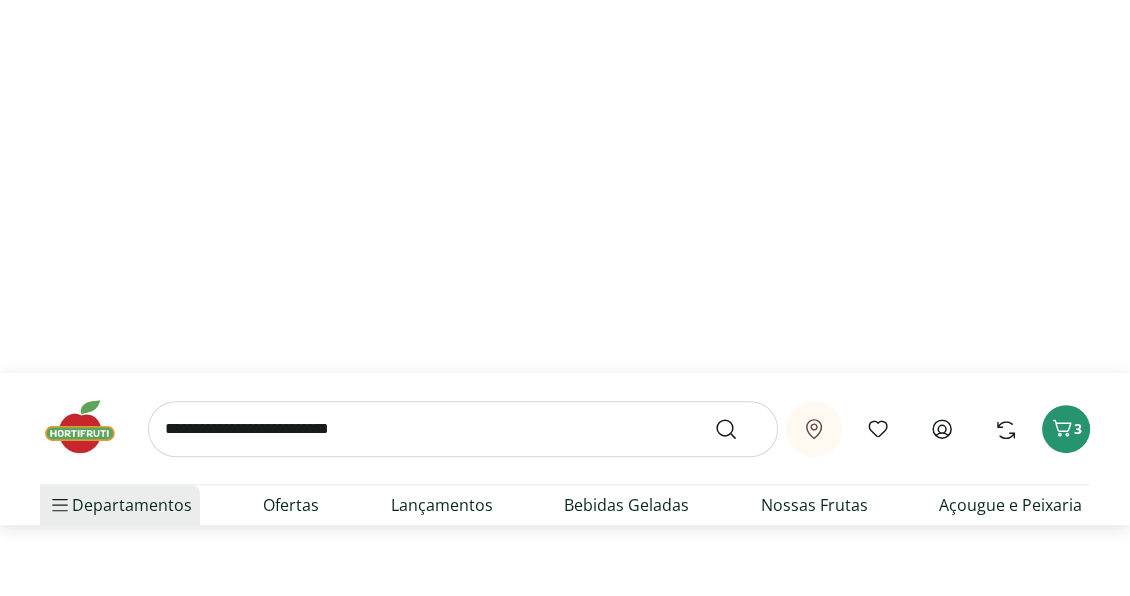 scroll, scrollTop: 0, scrollLeft: 0, axis: both 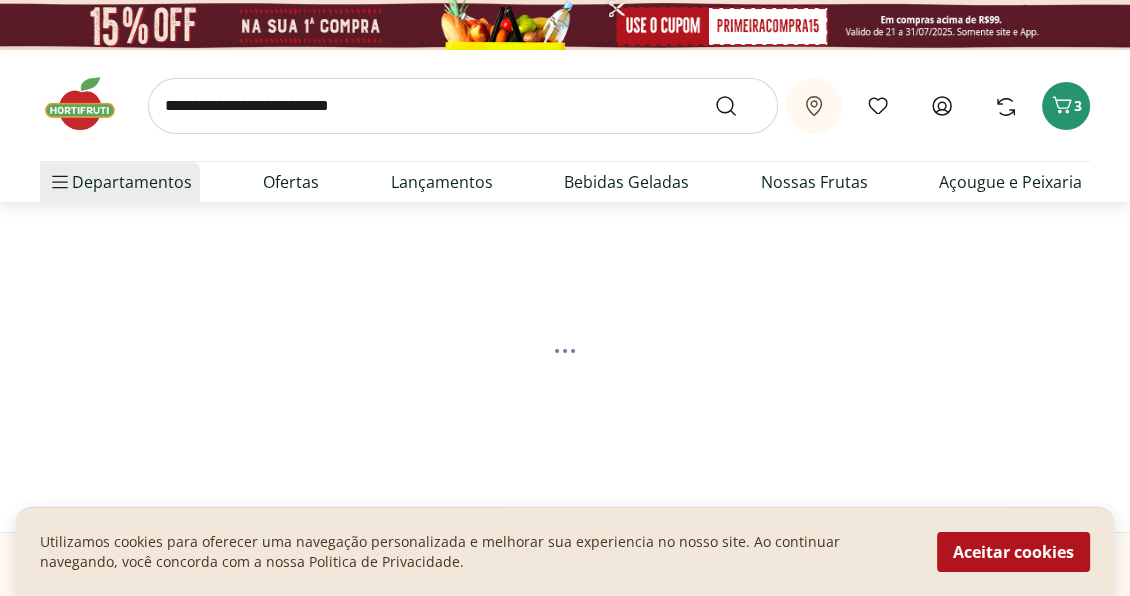 select on "**********" 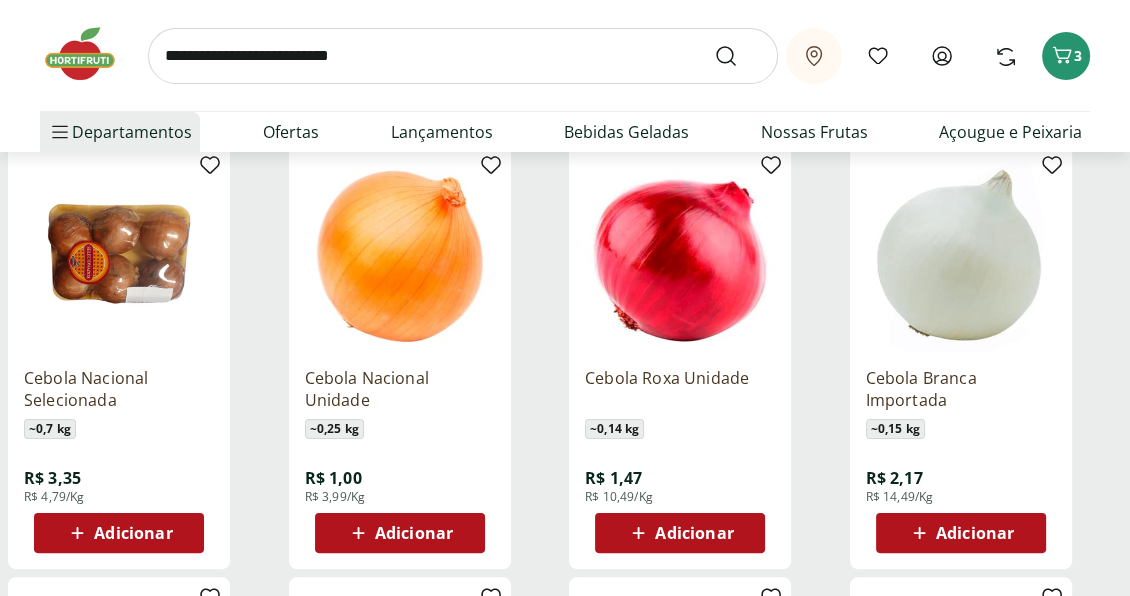 scroll, scrollTop: 300, scrollLeft: 0, axis: vertical 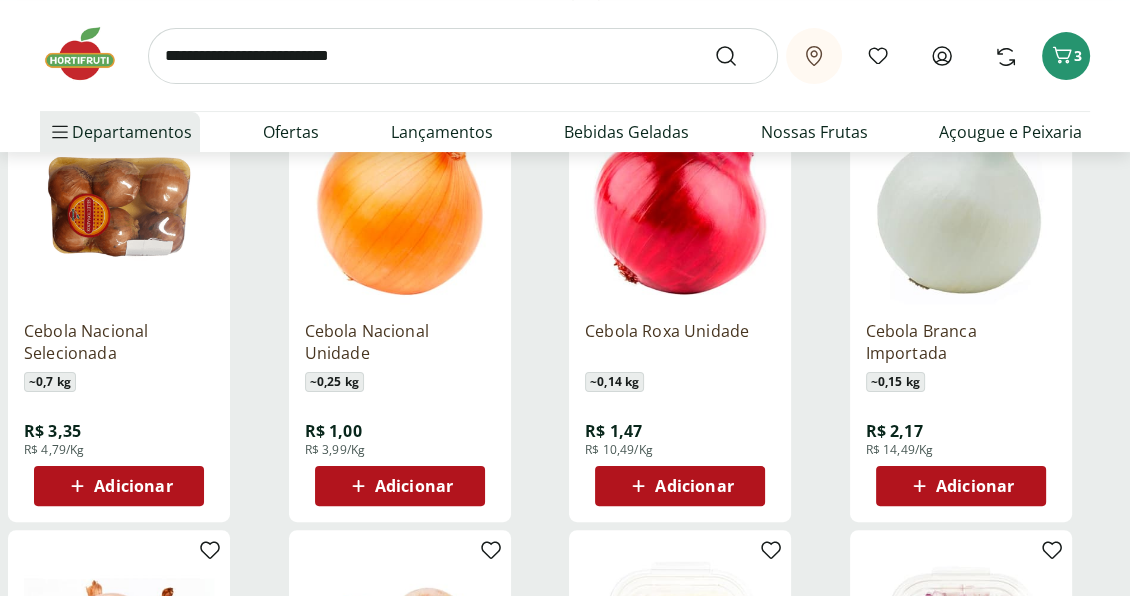 click on "Adicionar" at bounding box center (414, 486) 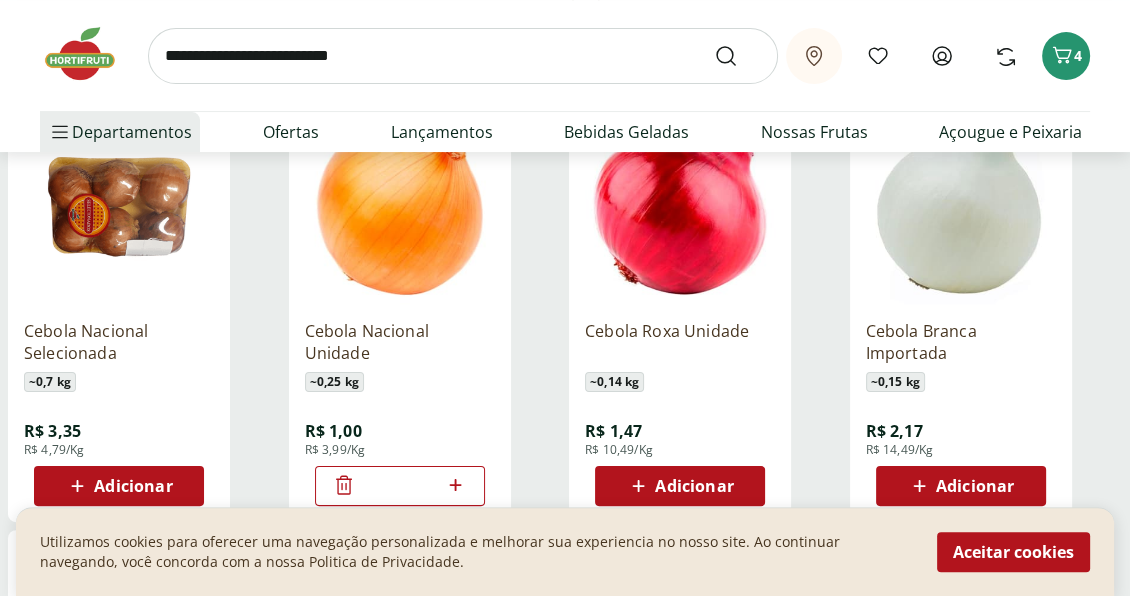click 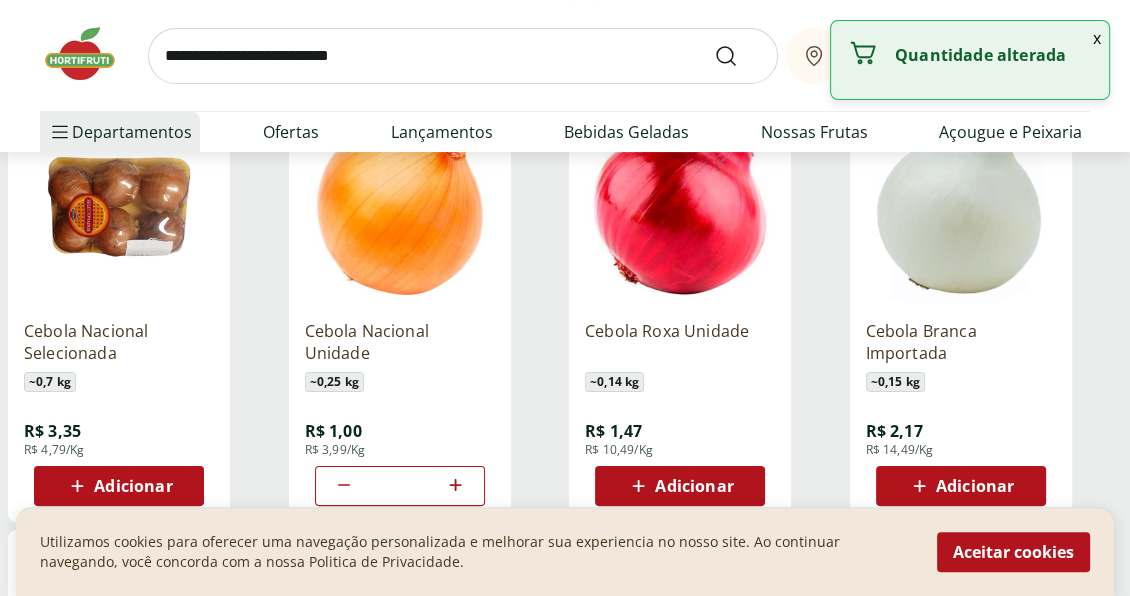click 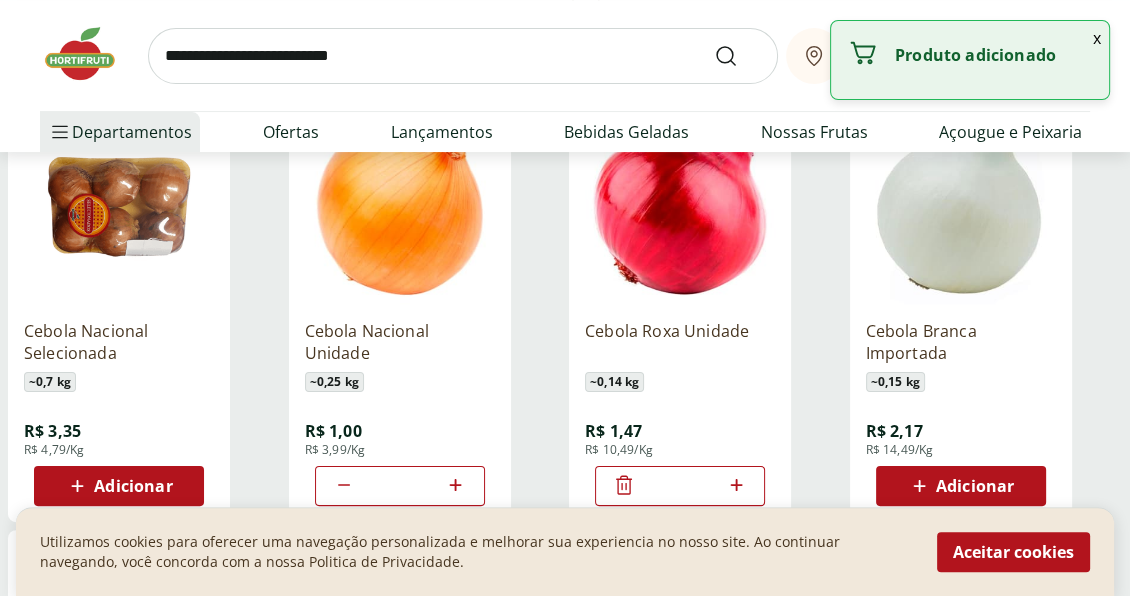 click 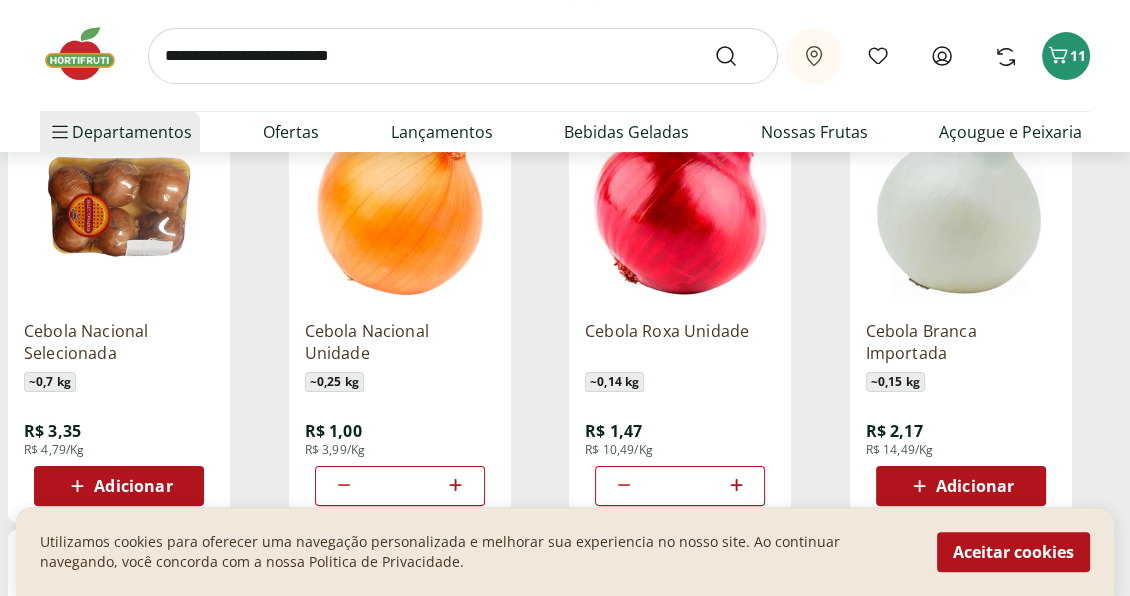click at bounding box center (463, 56) 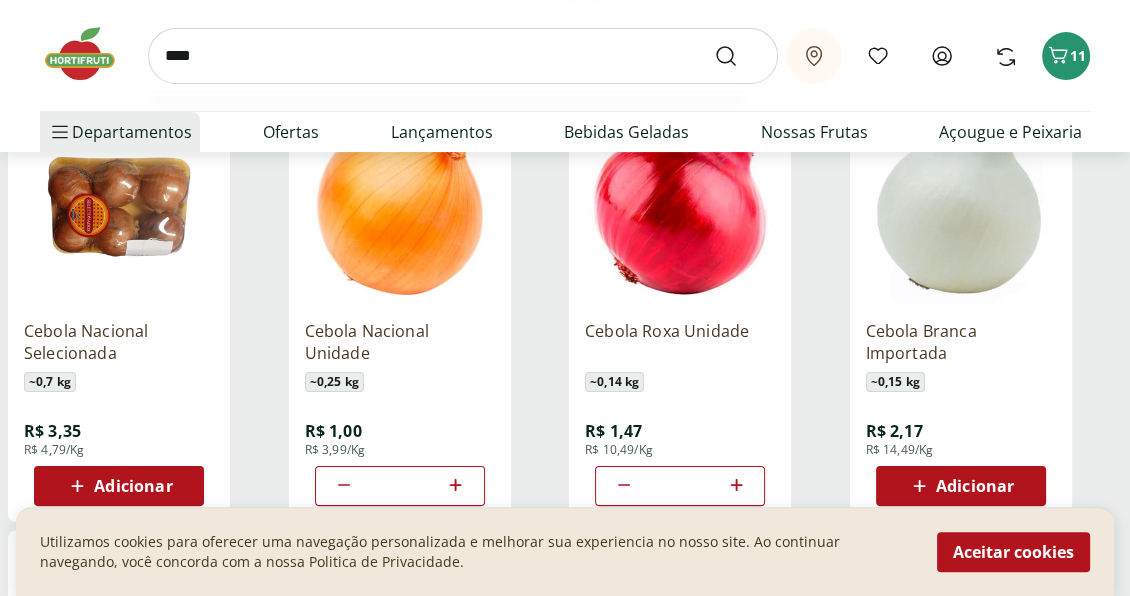 type on "****" 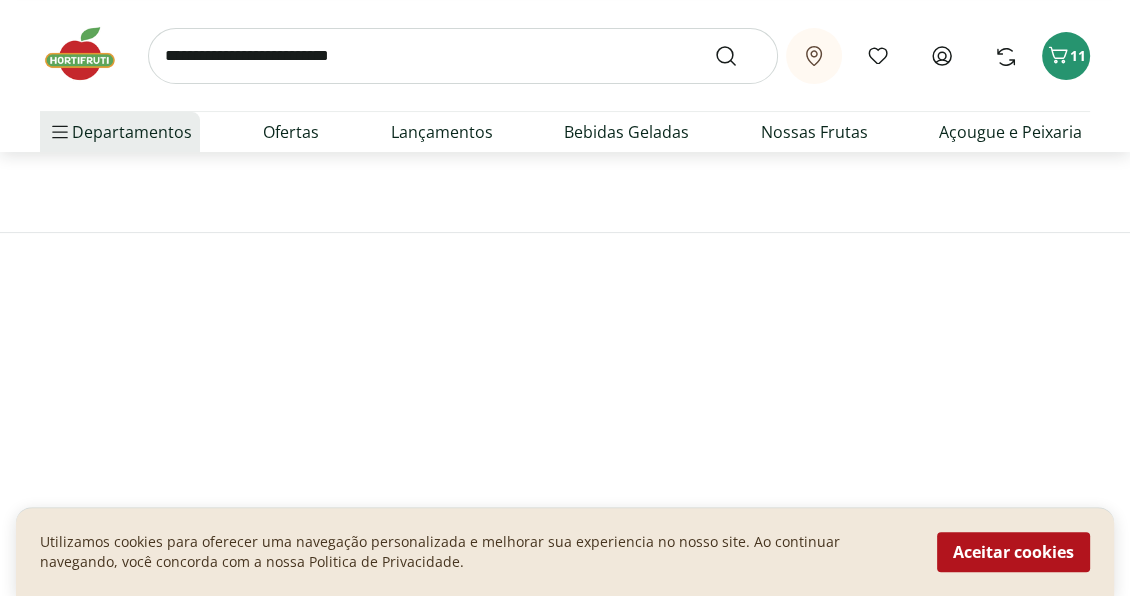 scroll, scrollTop: 0, scrollLeft: 0, axis: both 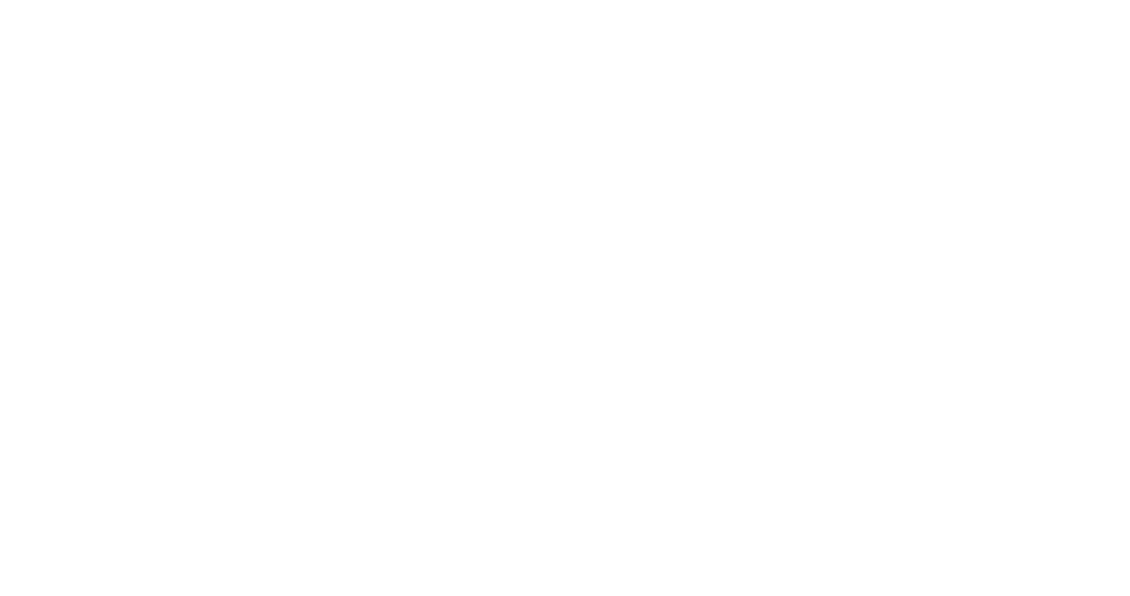 select on "**********" 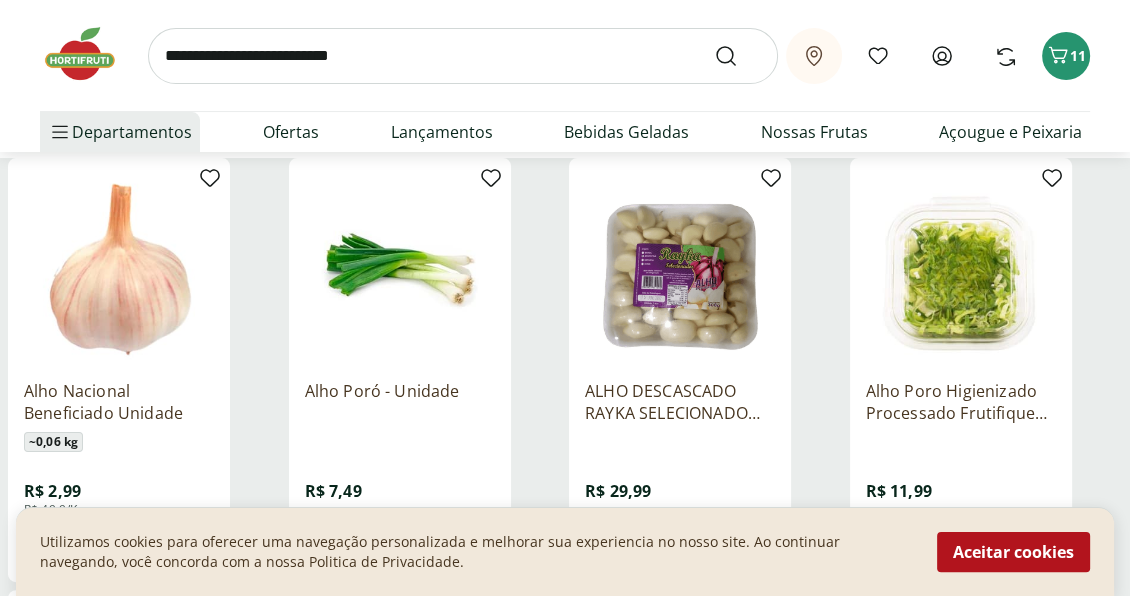 scroll, scrollTop: 300, scrollLeft: 0, axis: vertical 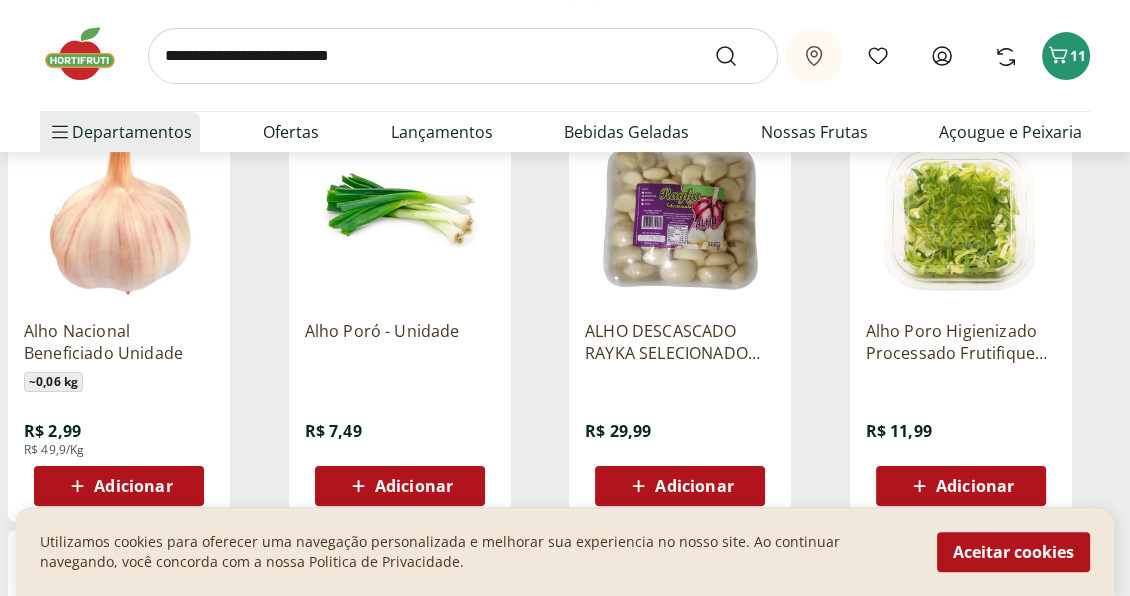 click on "Adicionar" at bounding box center [133, 486] 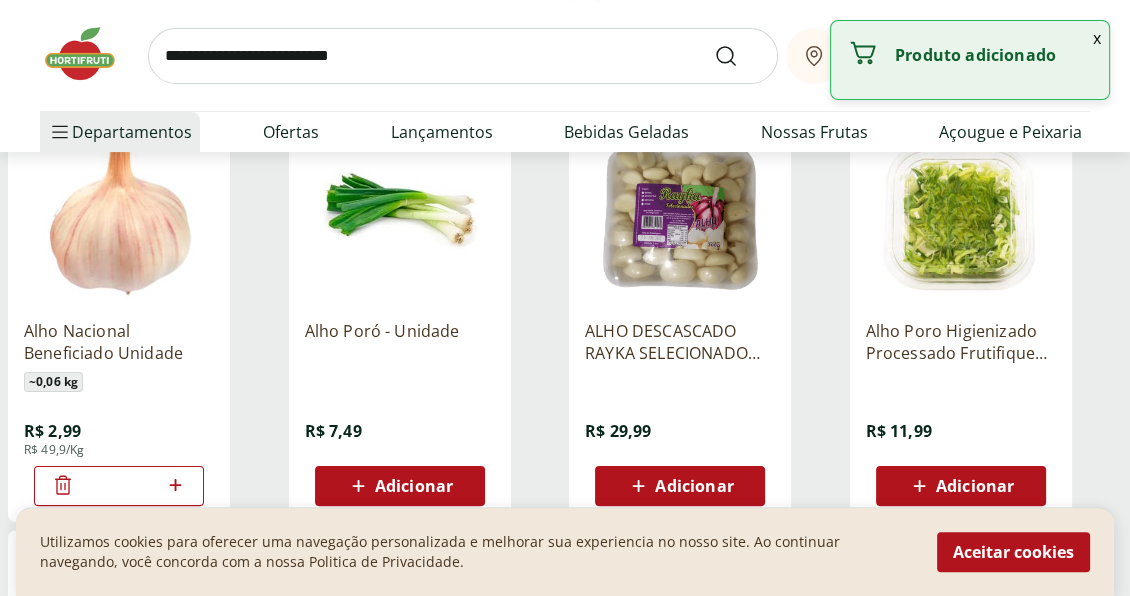 click 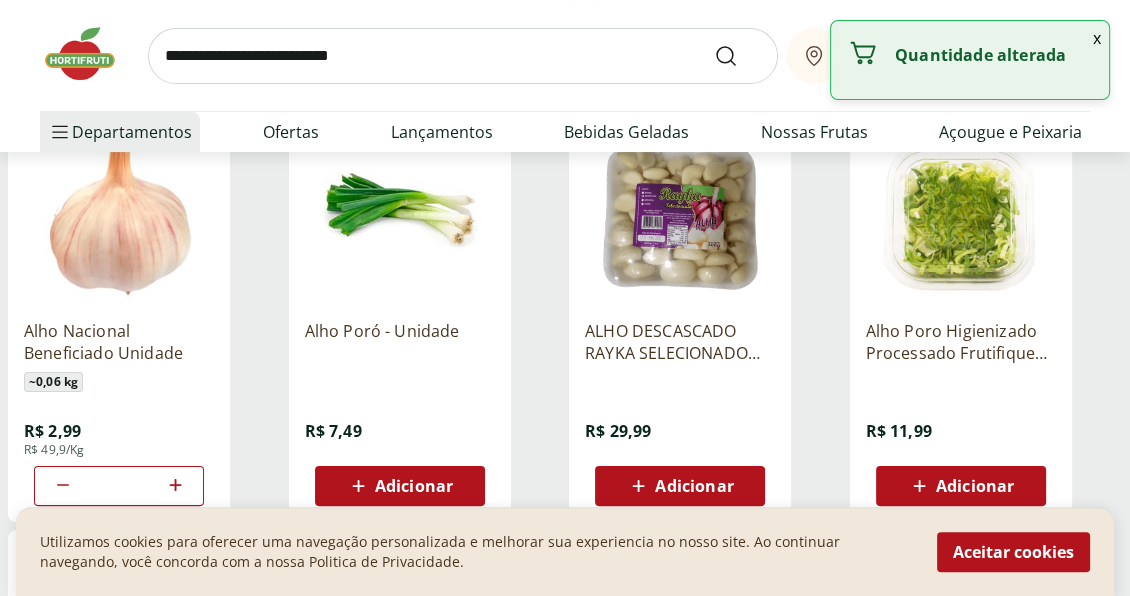 click 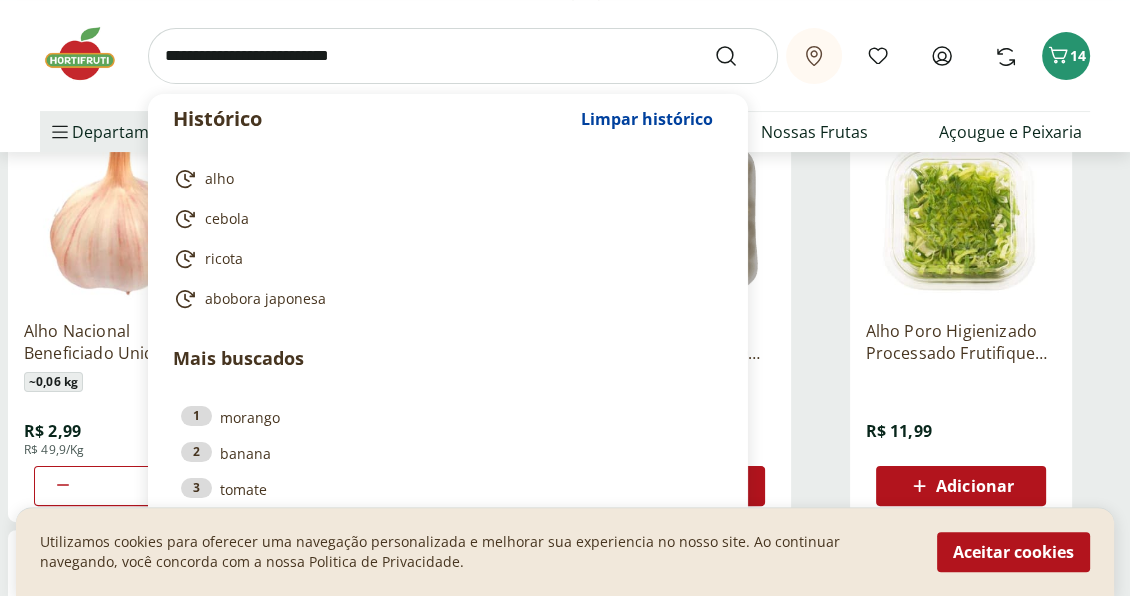 click at bounding box center (463, 56) 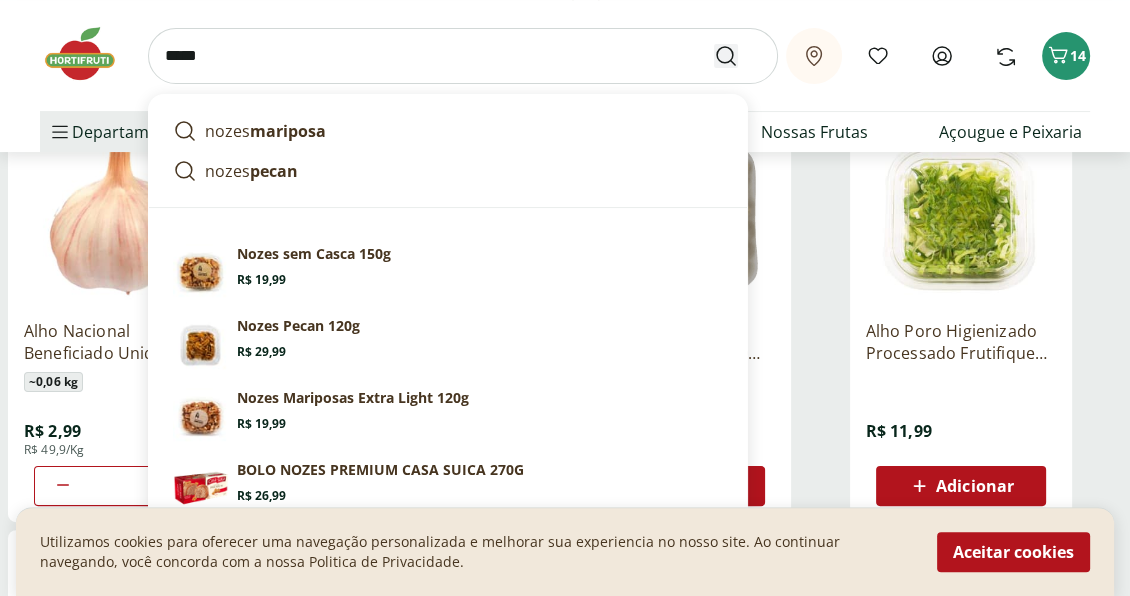 type on "*****" 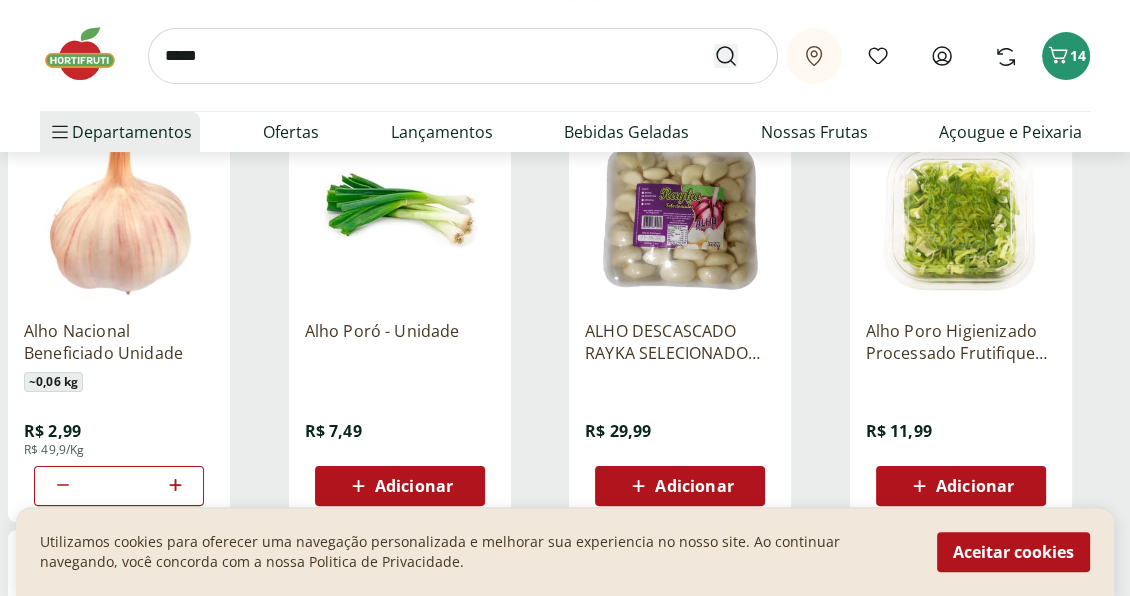 scroll, scrollTop: 0, scrollLeft: 0, axis: both 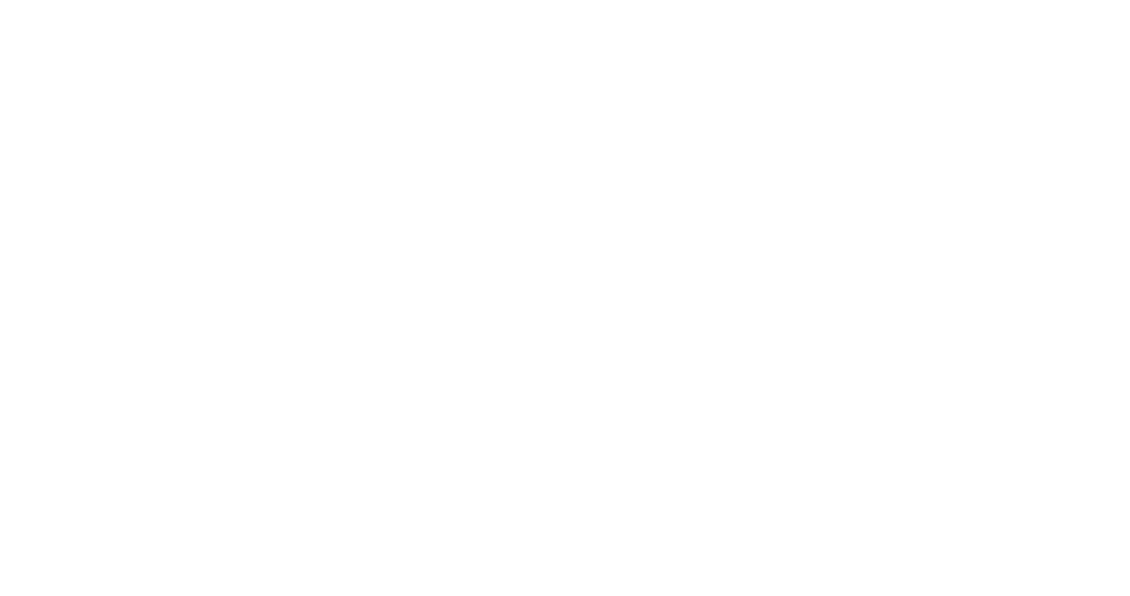 select on "**********" 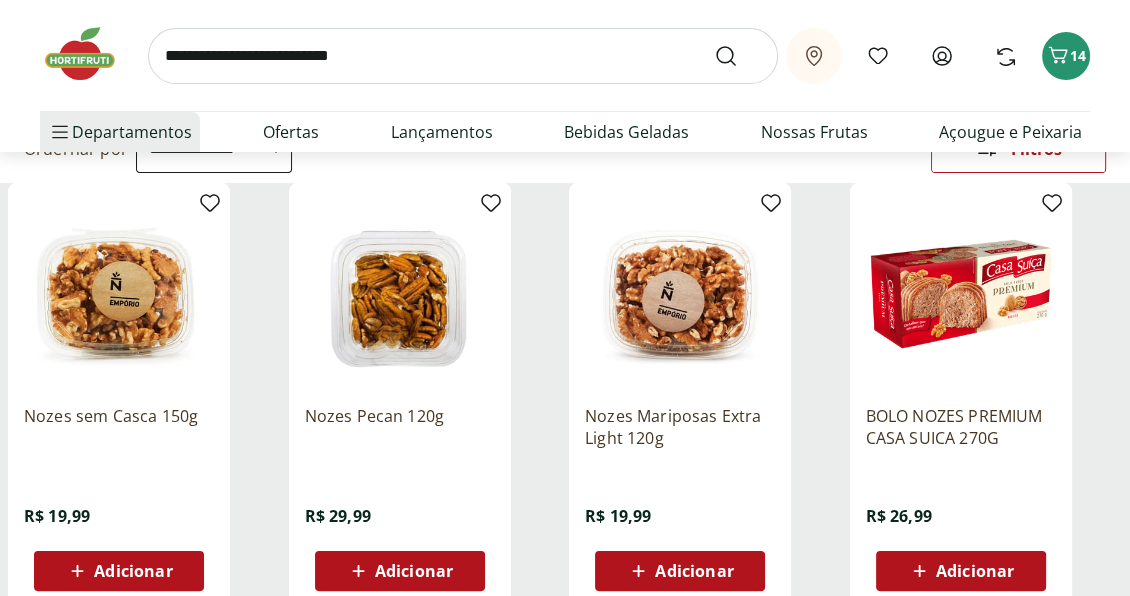 scroll, scrollTop: 300, scrollLeft: 0, axis: vertical 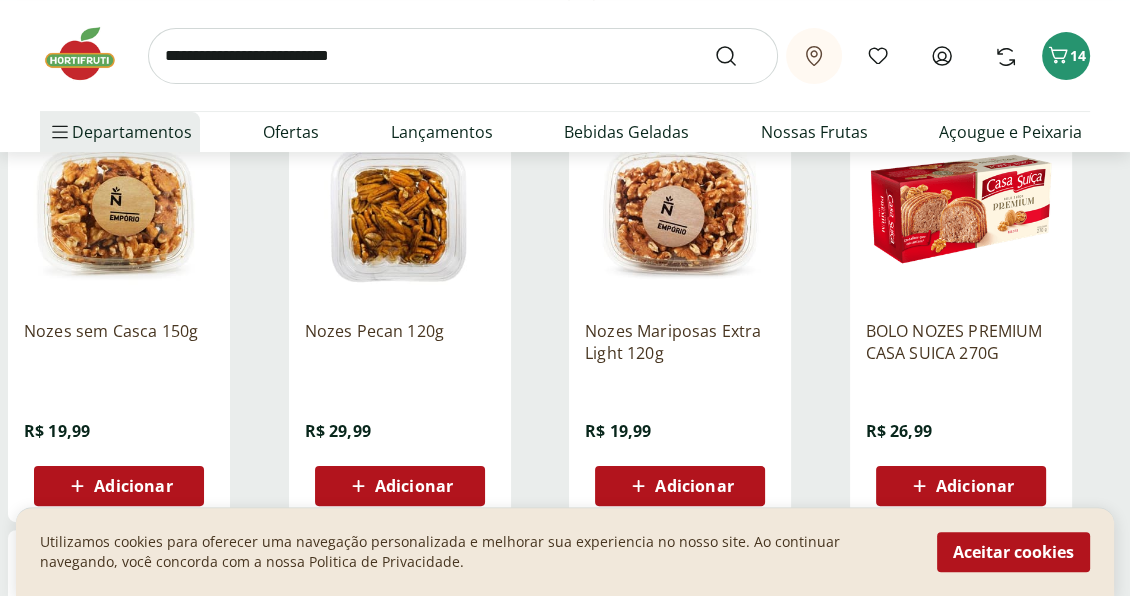 click on "Adicionar" at bounding box center [133, 486] 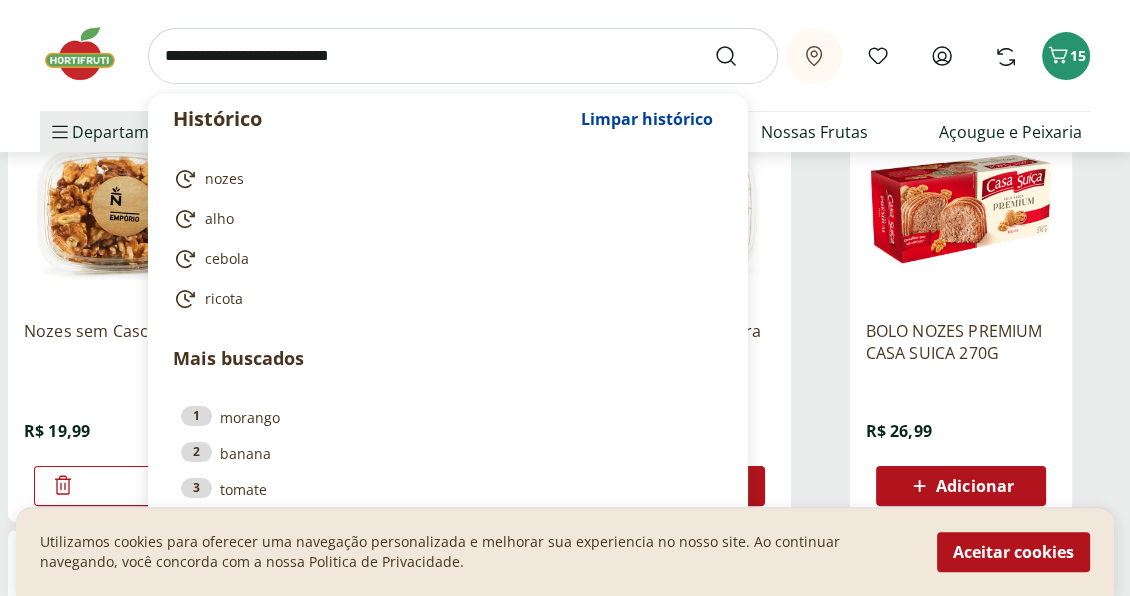 drag, startPoint x: 416, startPoint y: 60, endPoint x: 176, endPoint y: 46, distance: 240.40799 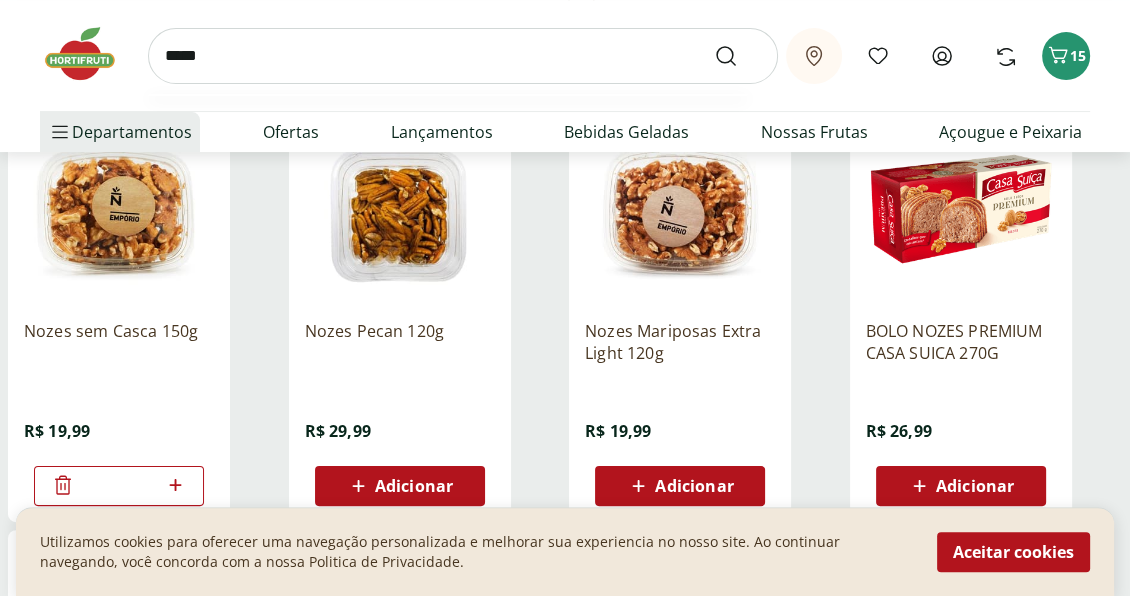 type on "*****" 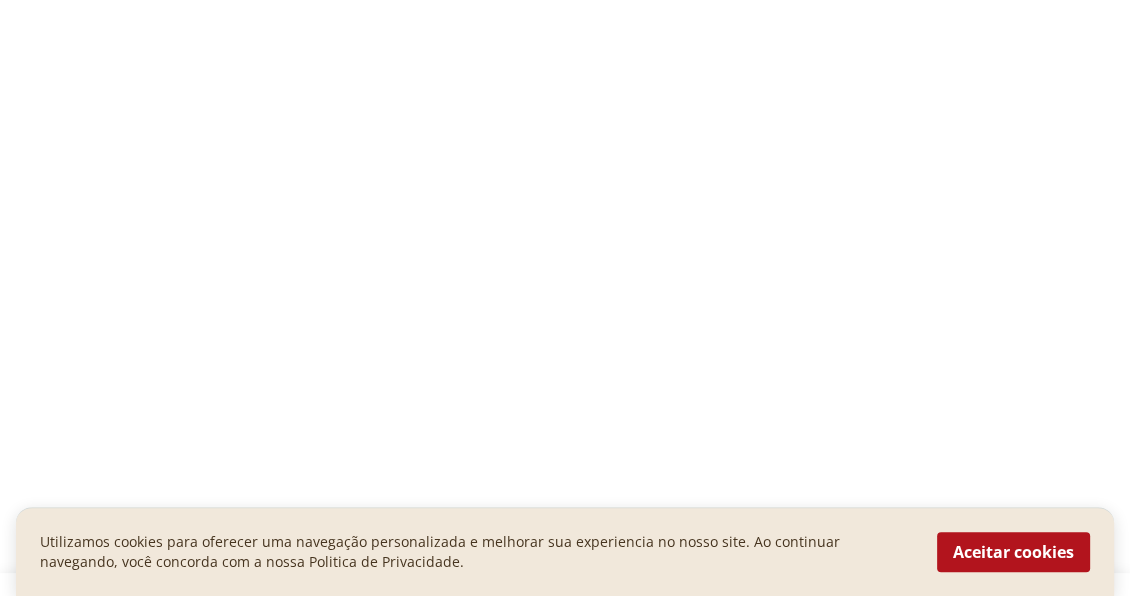 scroll, scrollTop: 0, scrollLeft: 0, axis: both 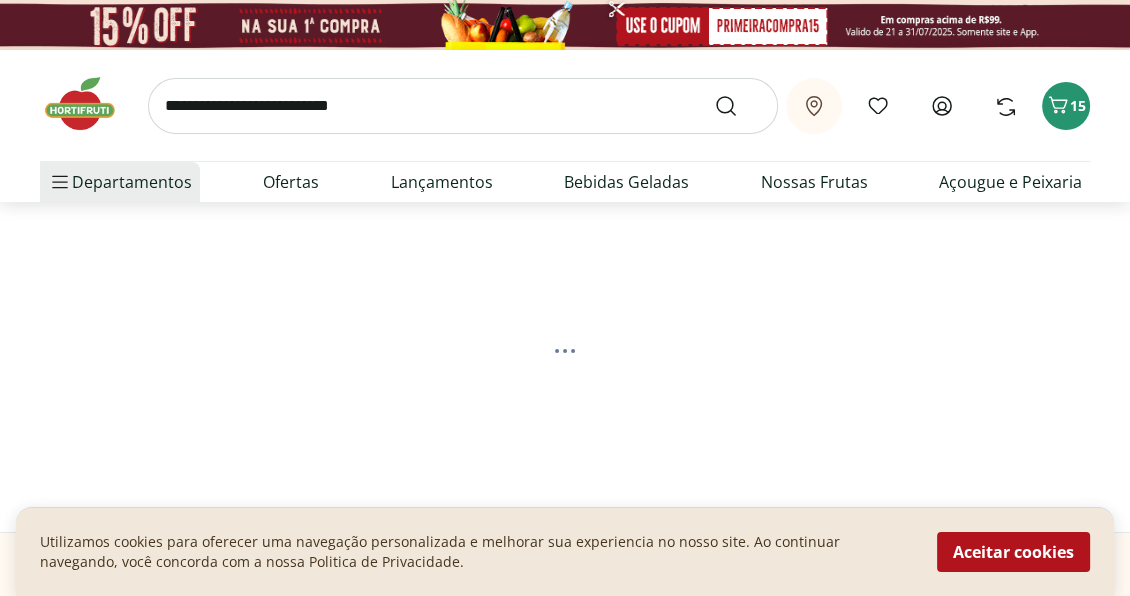 select on "**********" 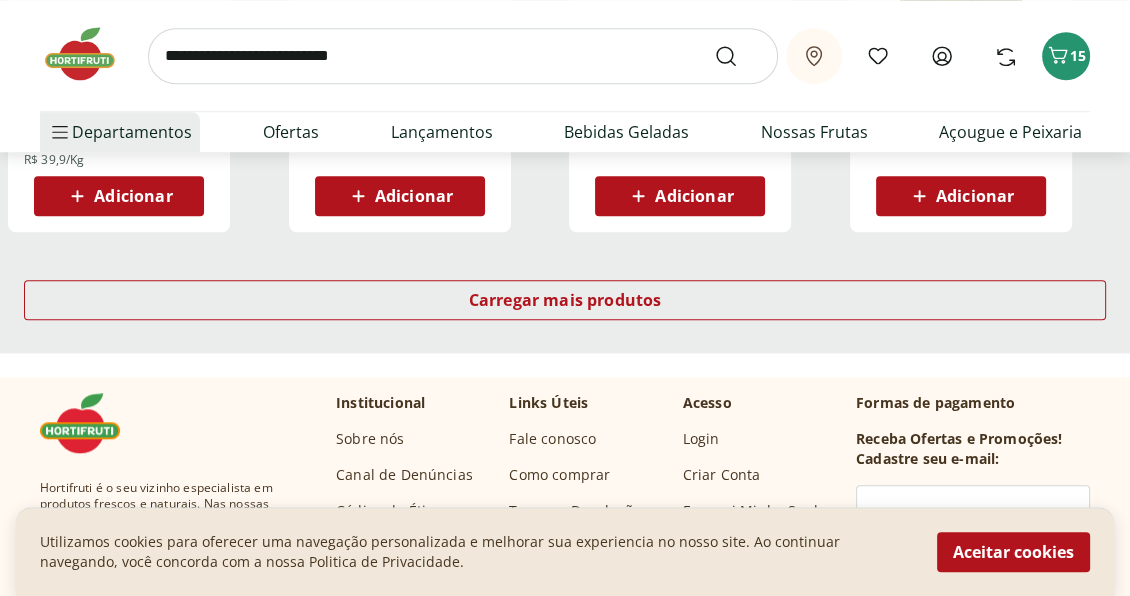 scroll, scrollTop: 1500, scrollLeft: 0, axis: vertical 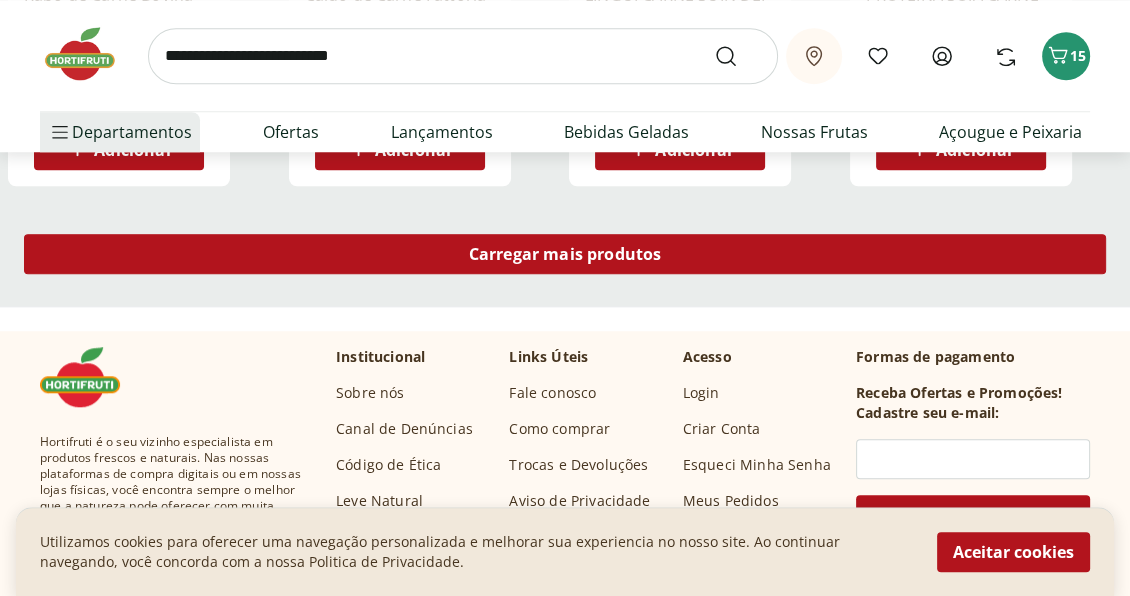 click on "Carregar mais produtos" at bounding box center [565, 254] 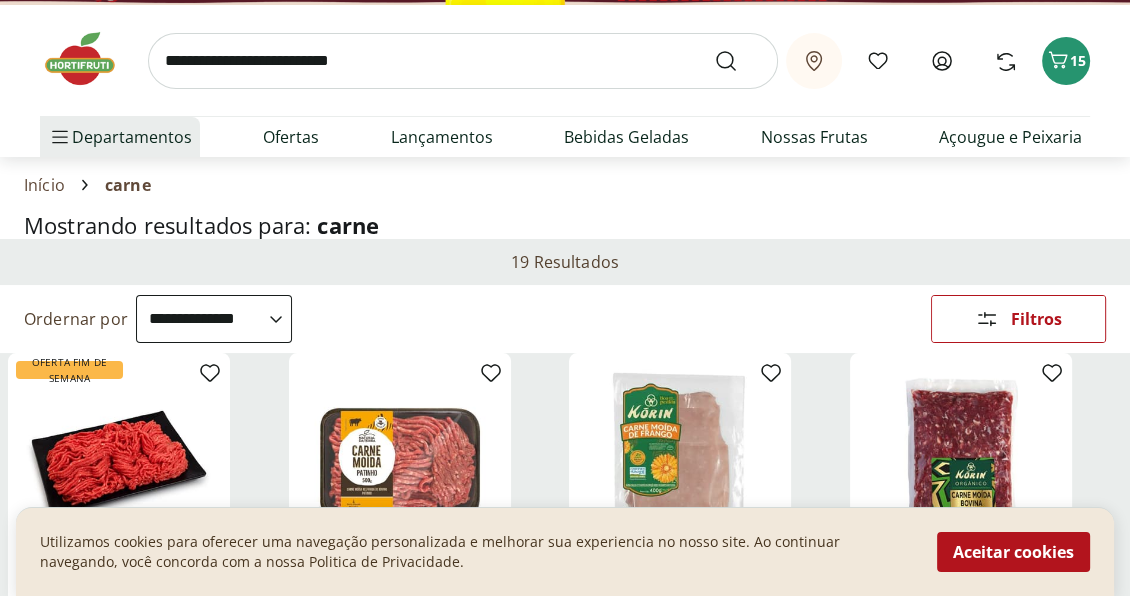 scroll, scrollTop: 0, scrollLeft: 0, axis: both 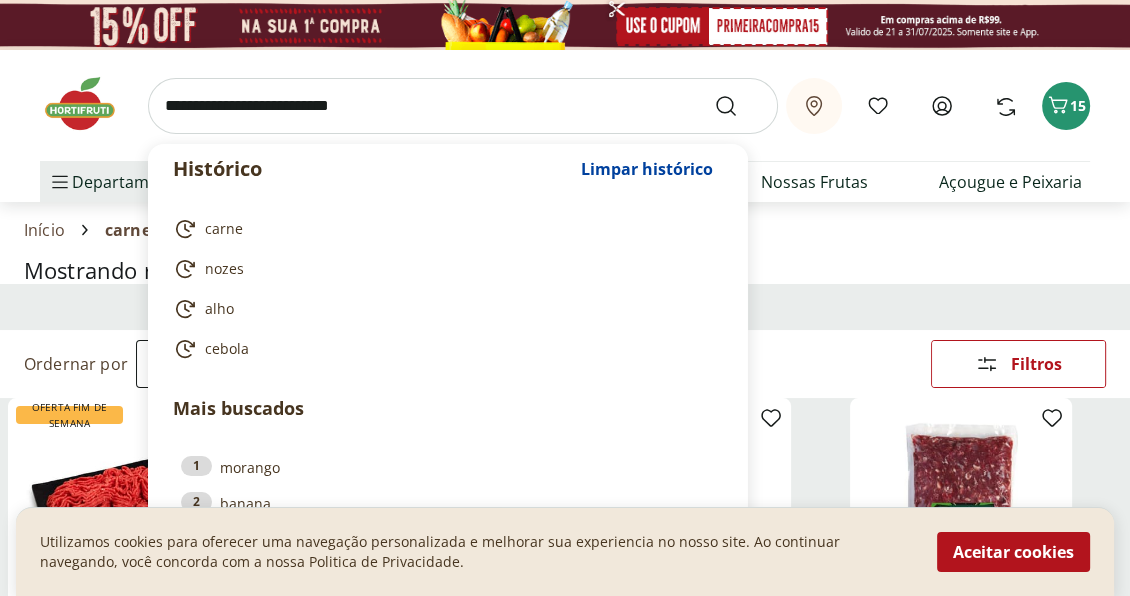 drag, startPoint x: 168, startPoint y: 105, endPoint x: 187, endPoint y: 97, distance: 20.615528 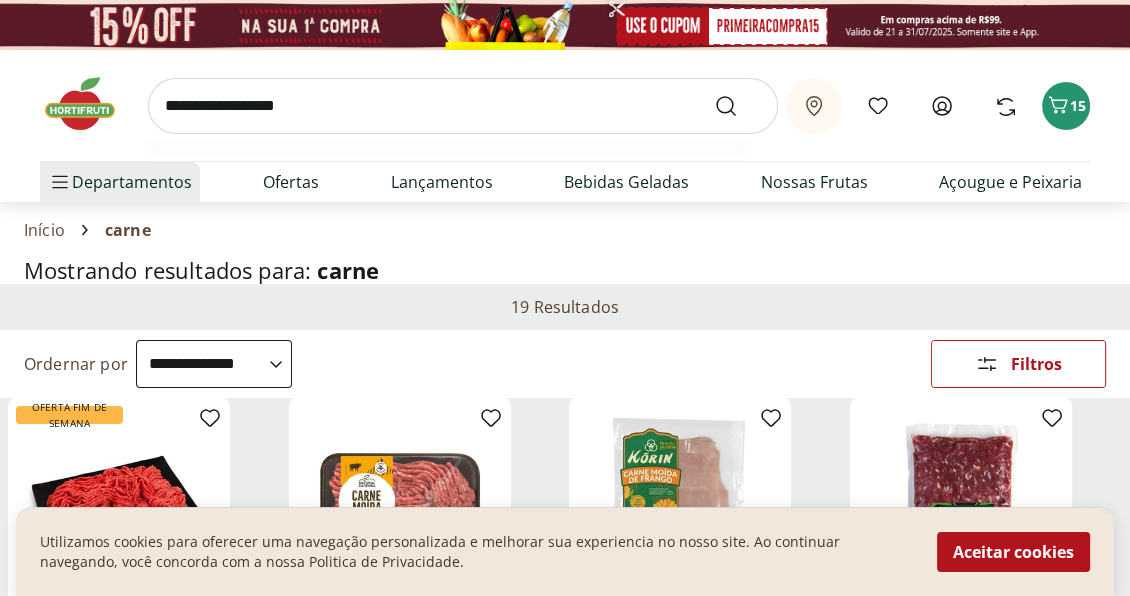 type on "**********" 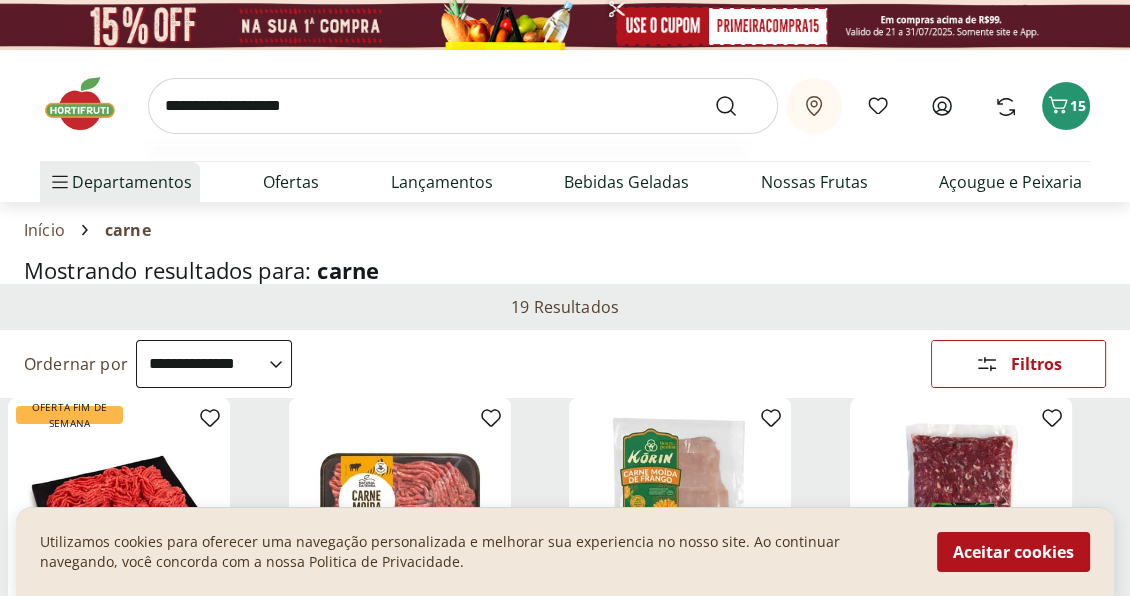 click at bounding box center (738, 106) 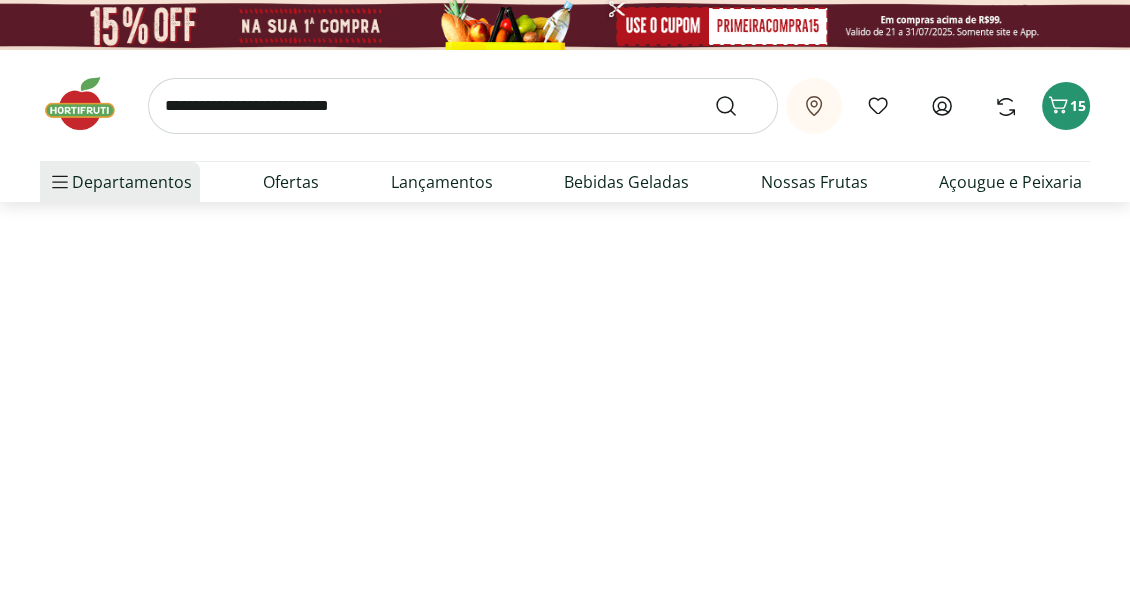select on "**********" 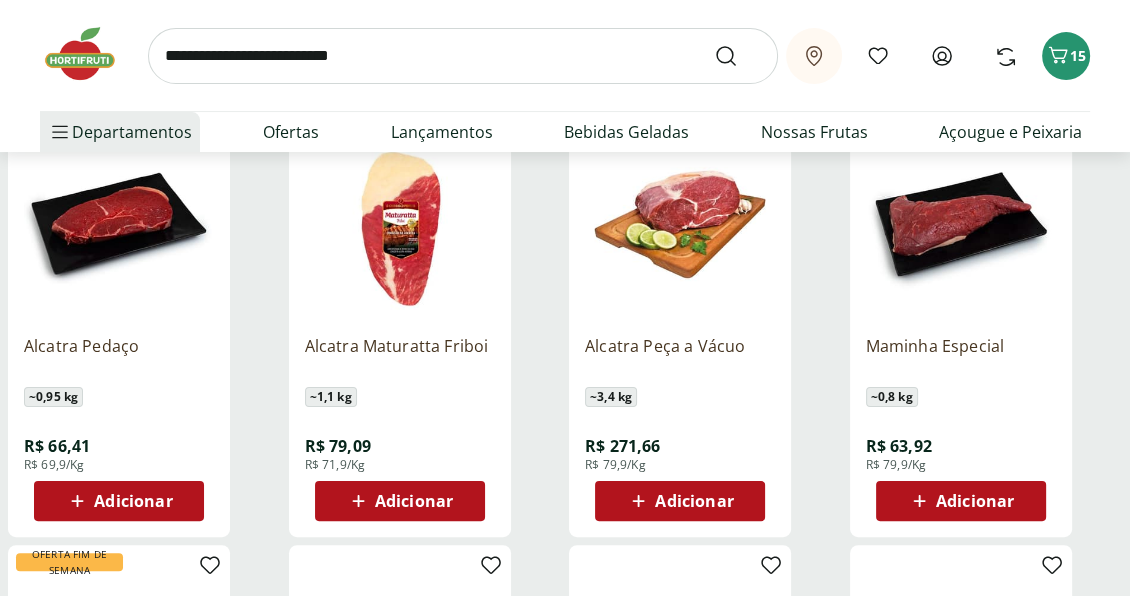 scroll, scrollTop: 400, scrollLeft: 0, axis: vertical 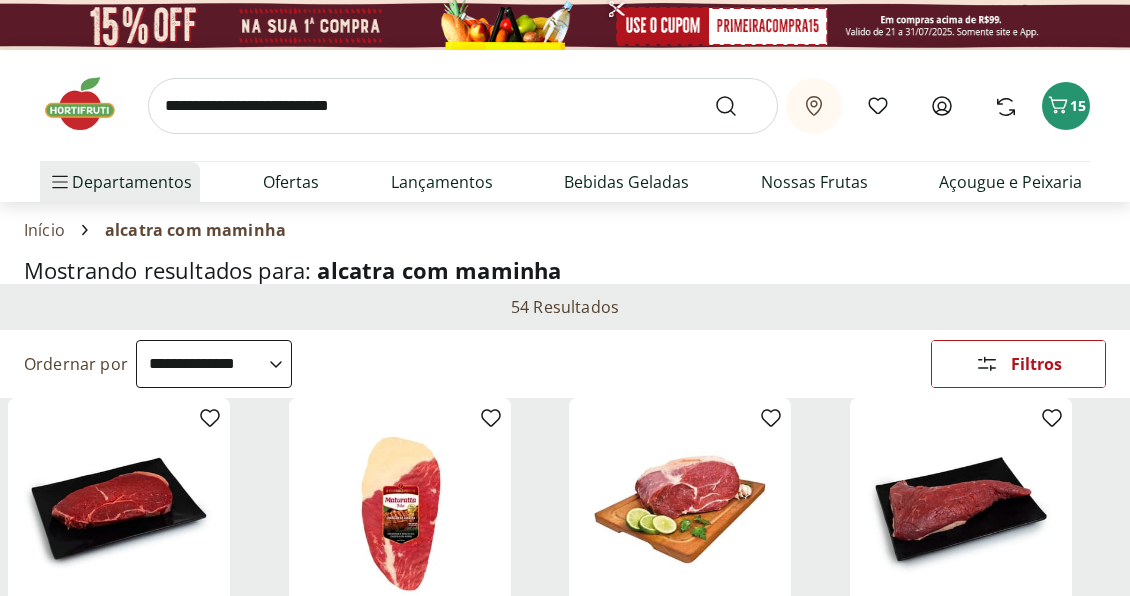 select on "**********" 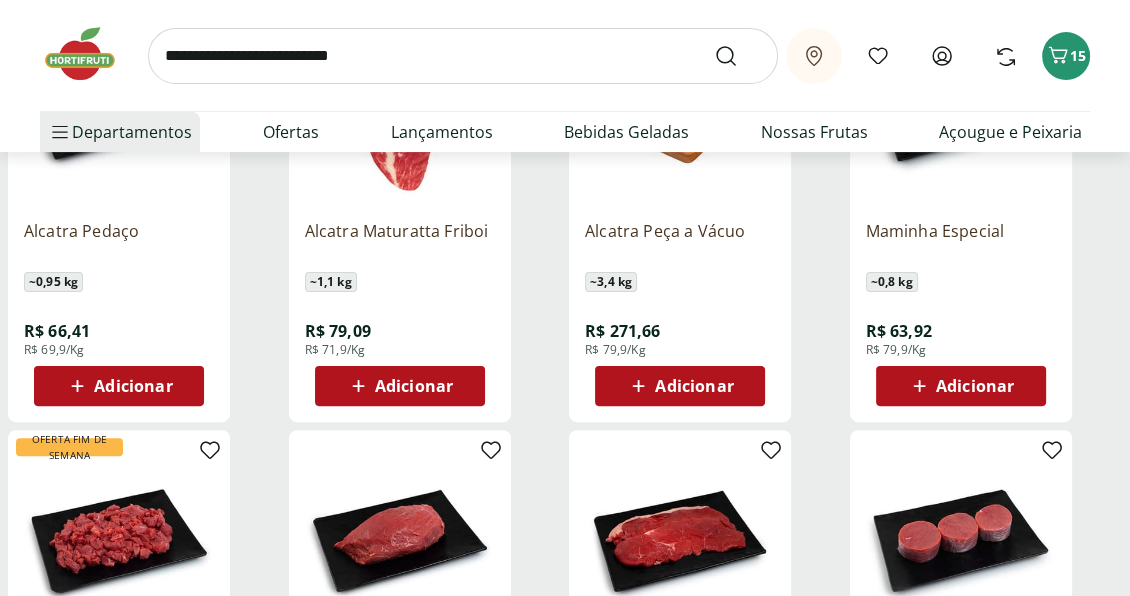scroll, scrollTop: 0, scrollLeft: 0, axis: both 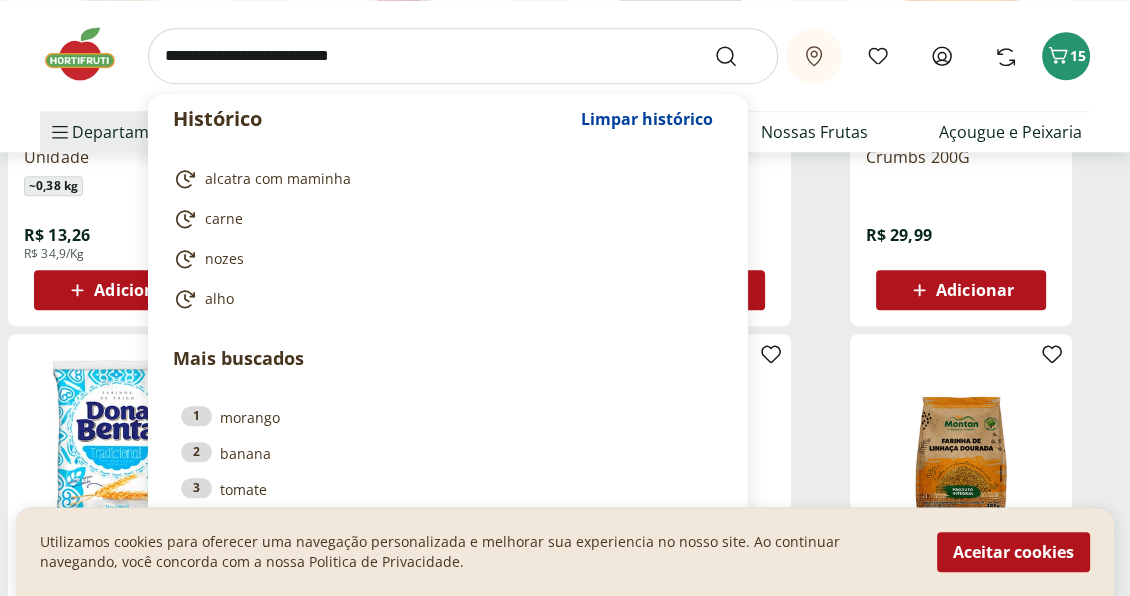 drag, startPoint x: 399, startPoint y: 59, endPoint x: 136, endPoint y: 42, distance: 263.54886 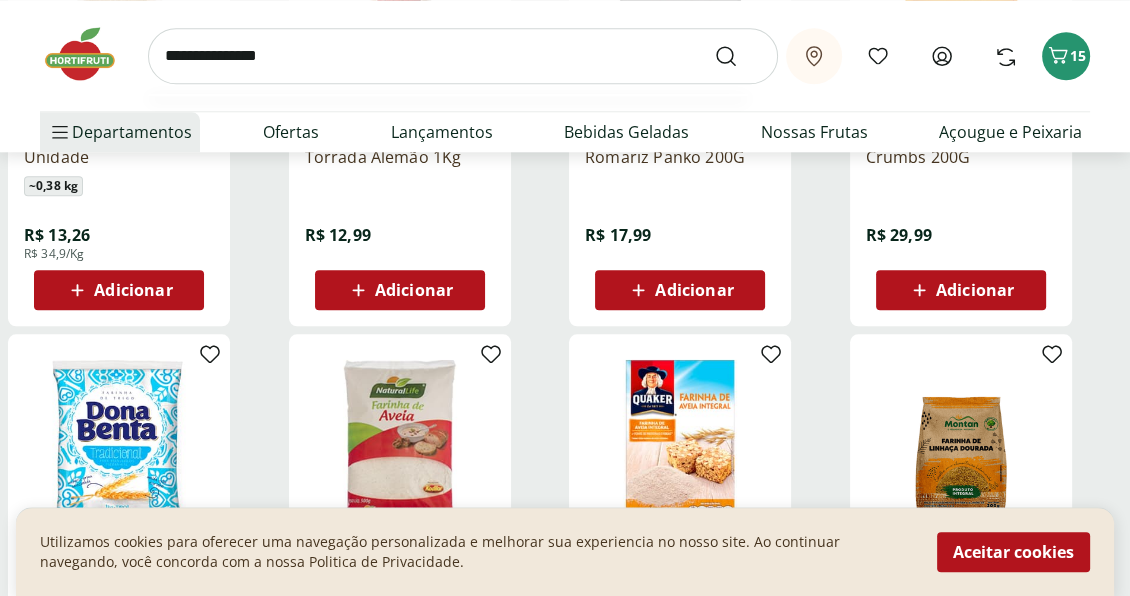 type on "**********" 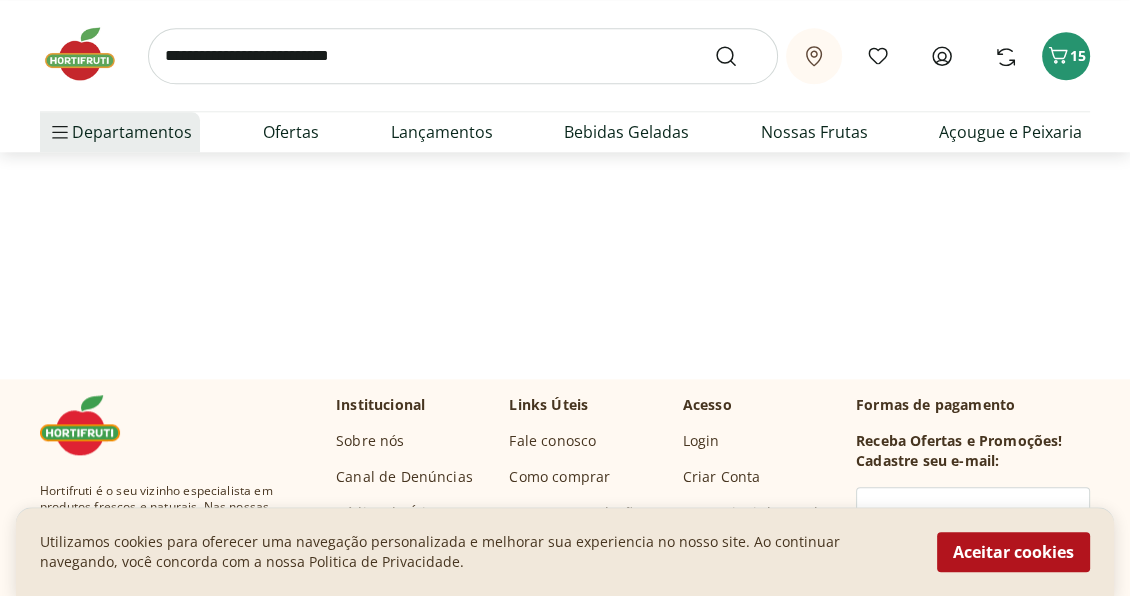 scroll, scrollTop: 0, scrollLeft: 0, axis: both 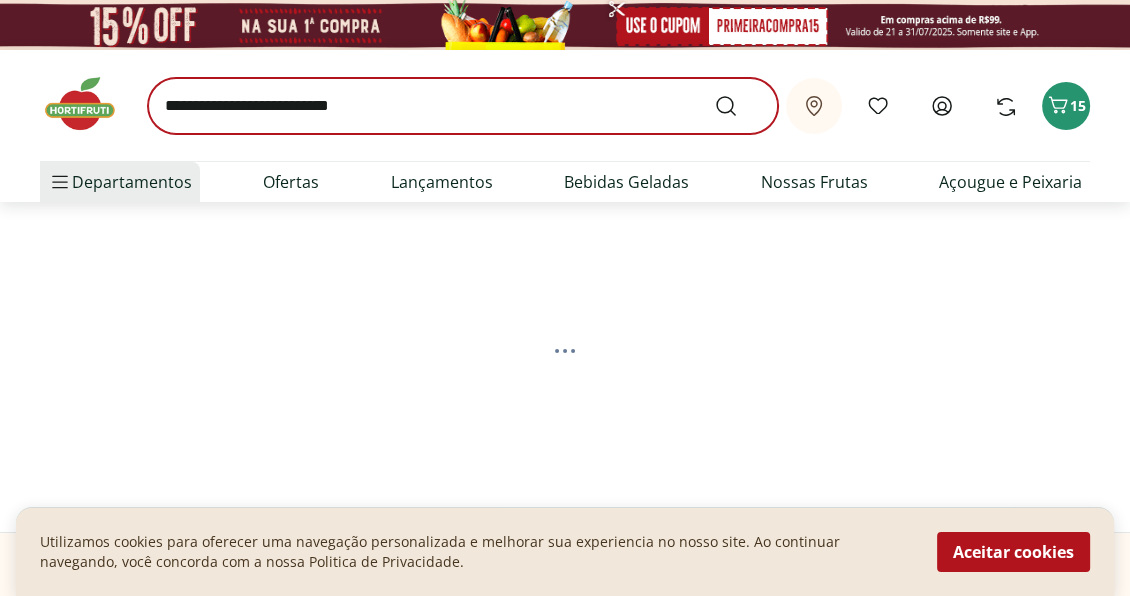 select on "**********" 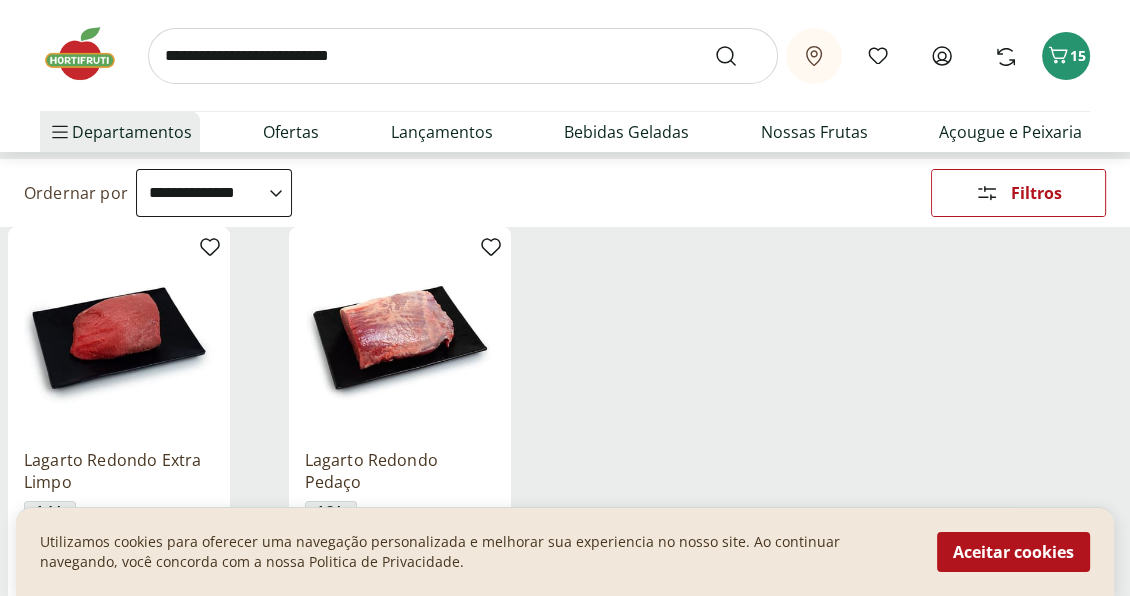 scroll, scrollTop: 400, scrollLeft: 0, axis: vertical 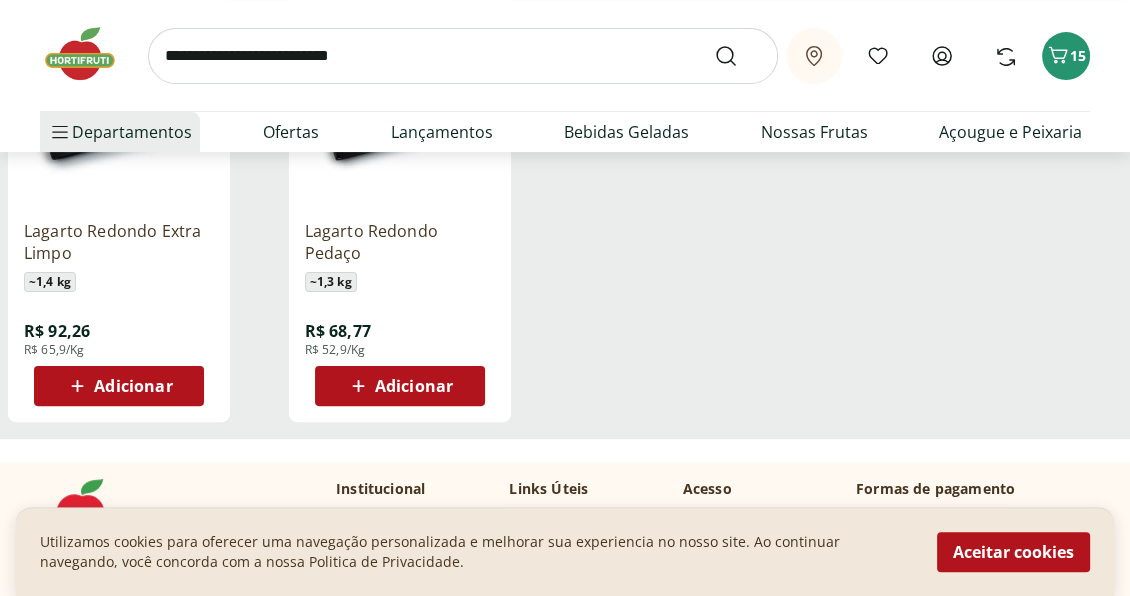 click on "Adicionar" at bounding box center (414, 386) 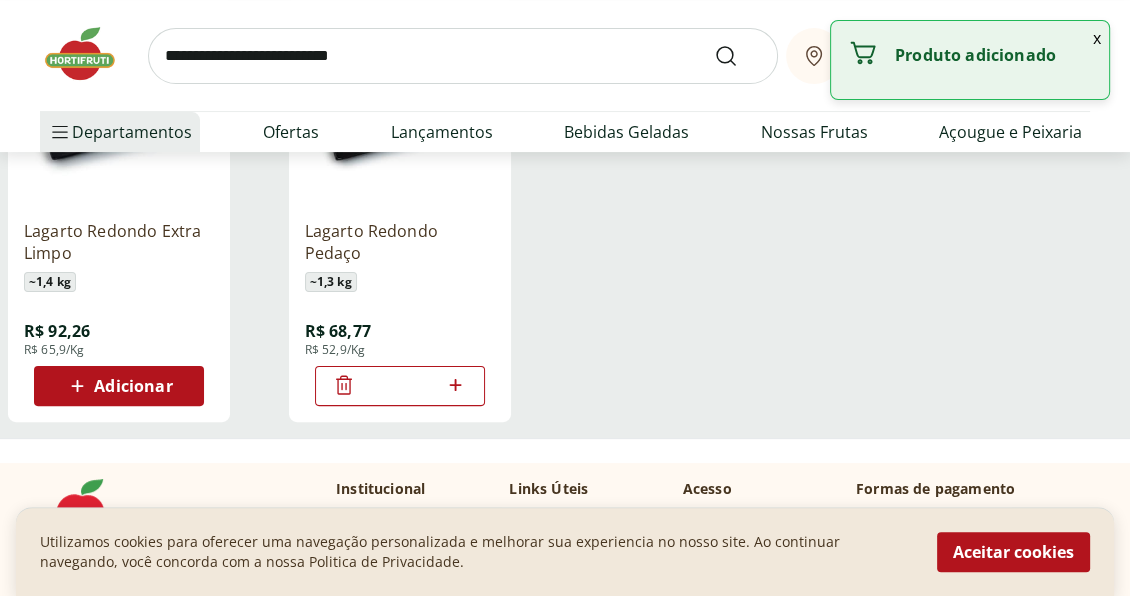 click 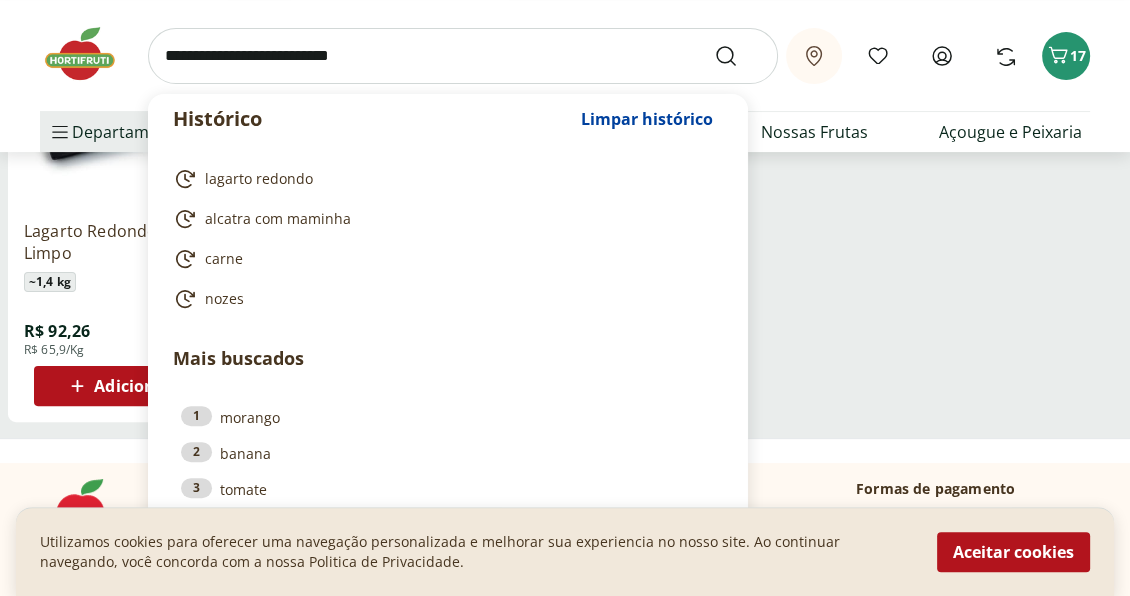 click at bounding box center [463, 56] 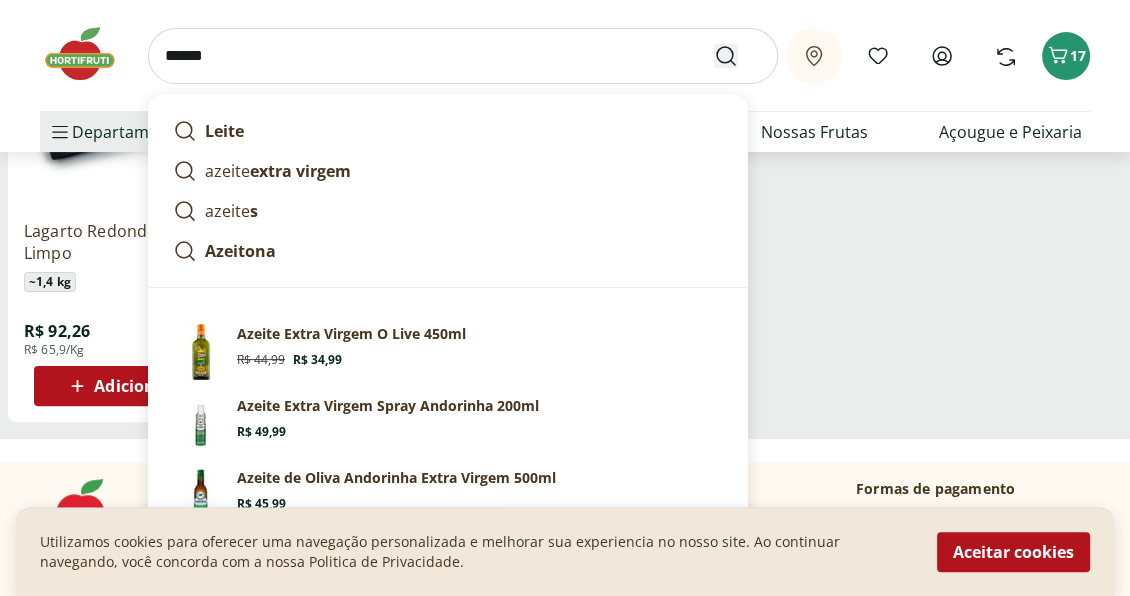 type on "******" 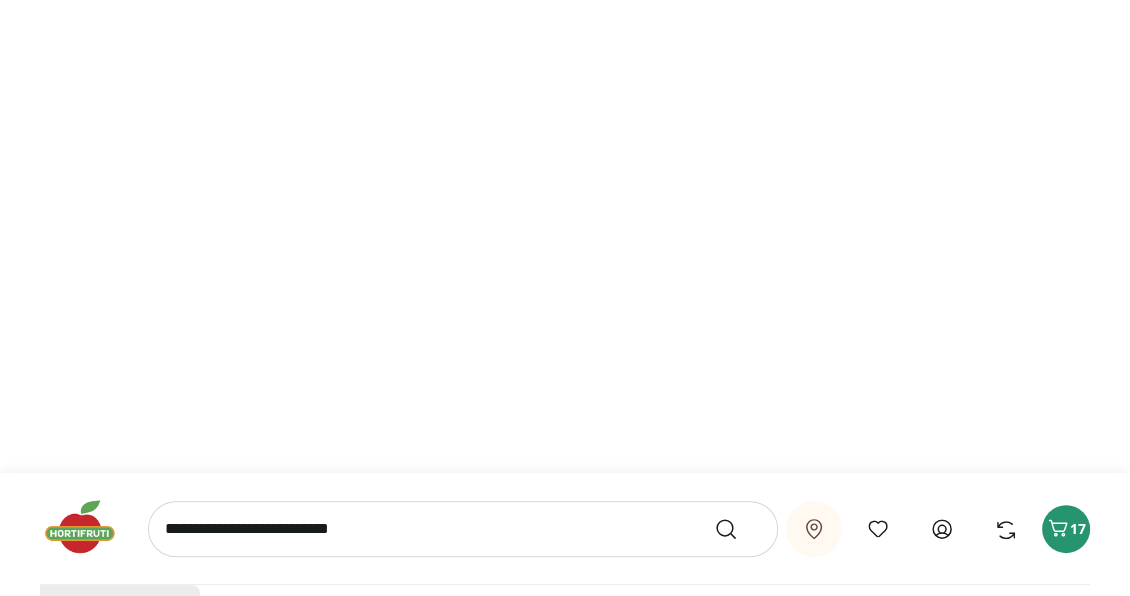 scroll, scrollTop: 0, scrollLeft: 0, axis: both 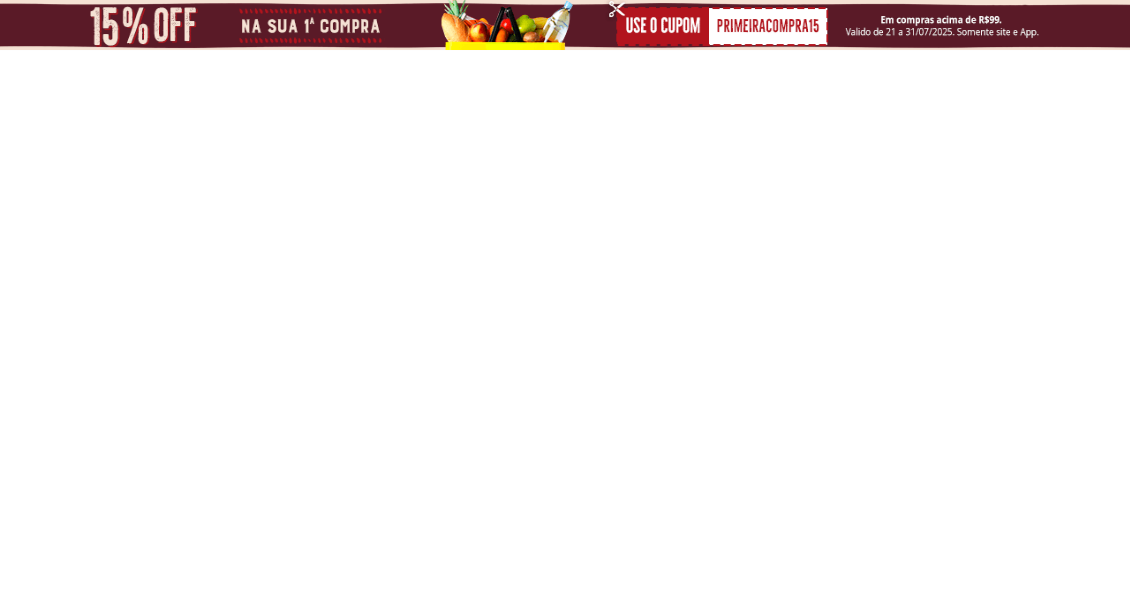 select on "**********" 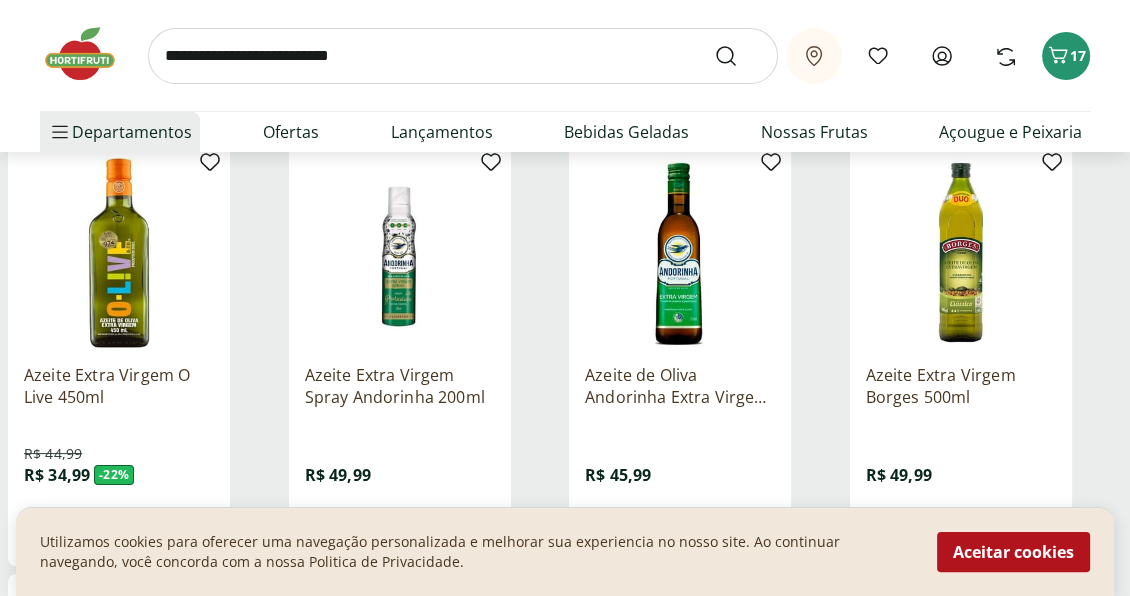 scroll, scrollTop: 300, scrollLeft: 0, axis: vertical 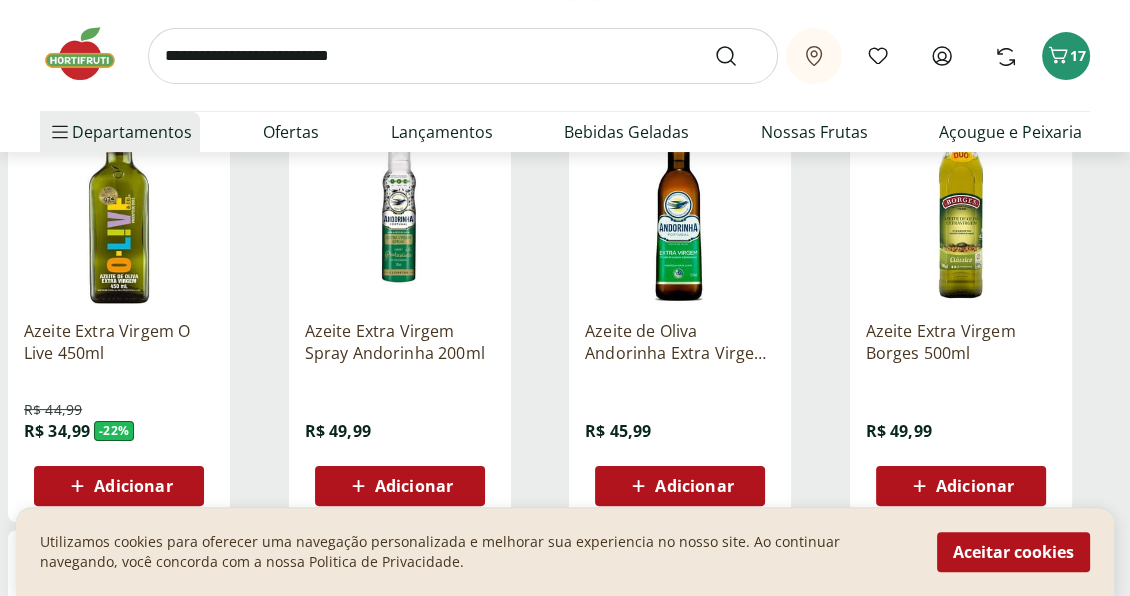 click on "Adicionar" at bounding box center (133, 486) 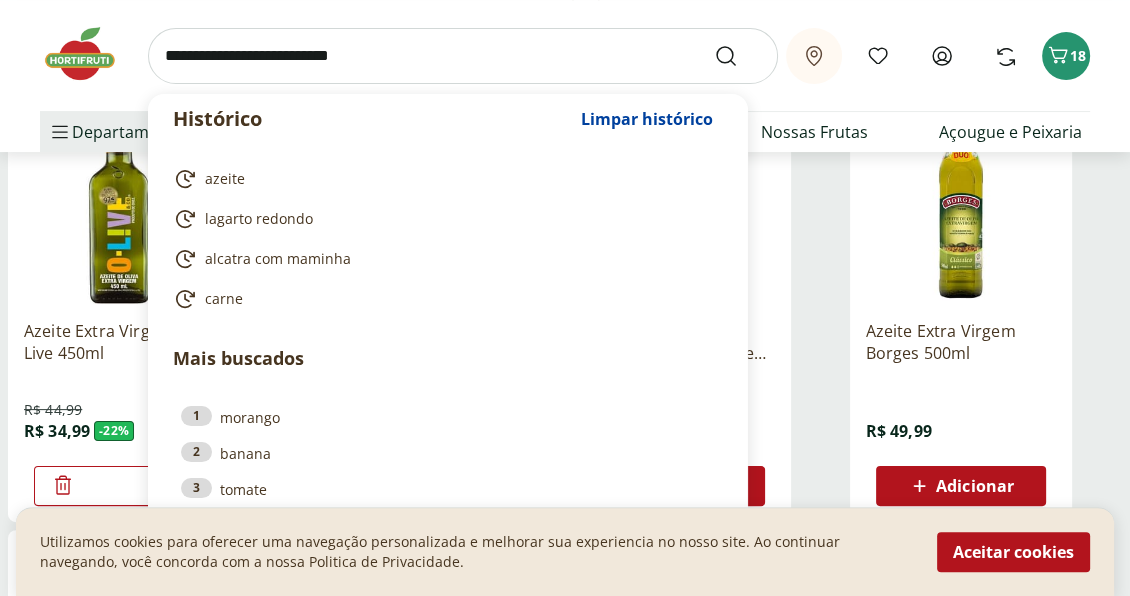 drag, startPoint x: 398, startPoint y: 61, endPoint x: 160, endPoint y: 41, distance: 238.83885 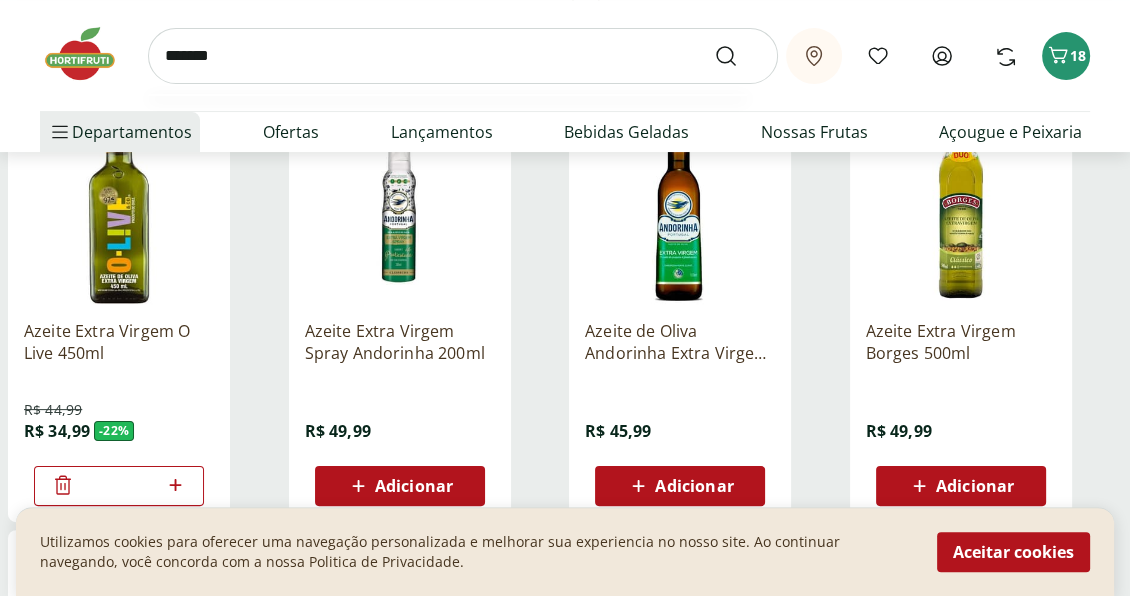 type on "*******" 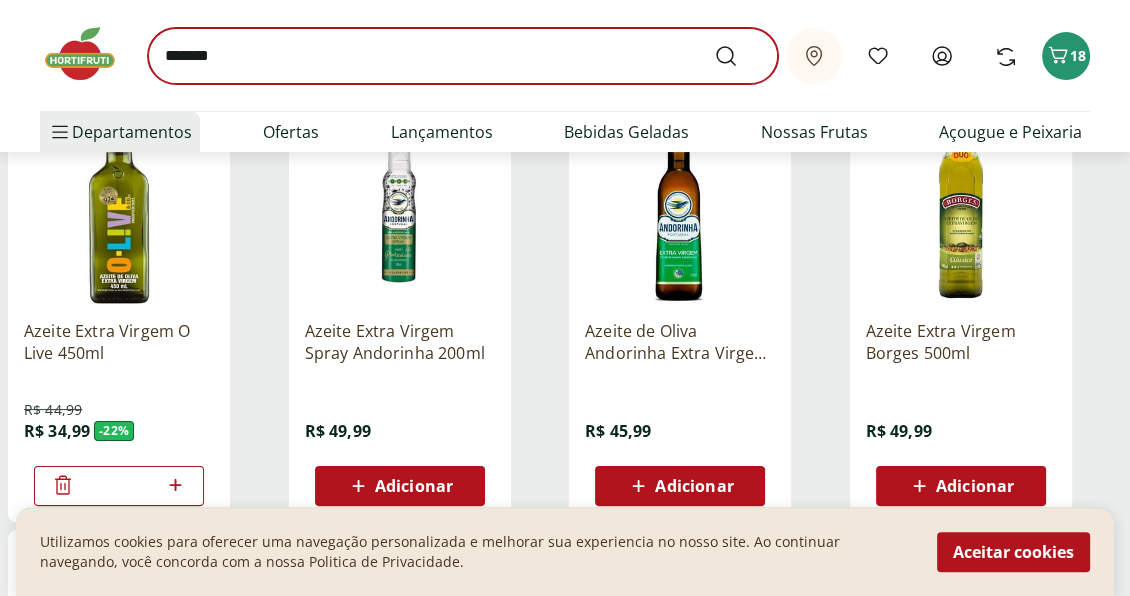 scroll, scrollTop: 0, scrollLeft: 0, axis: both 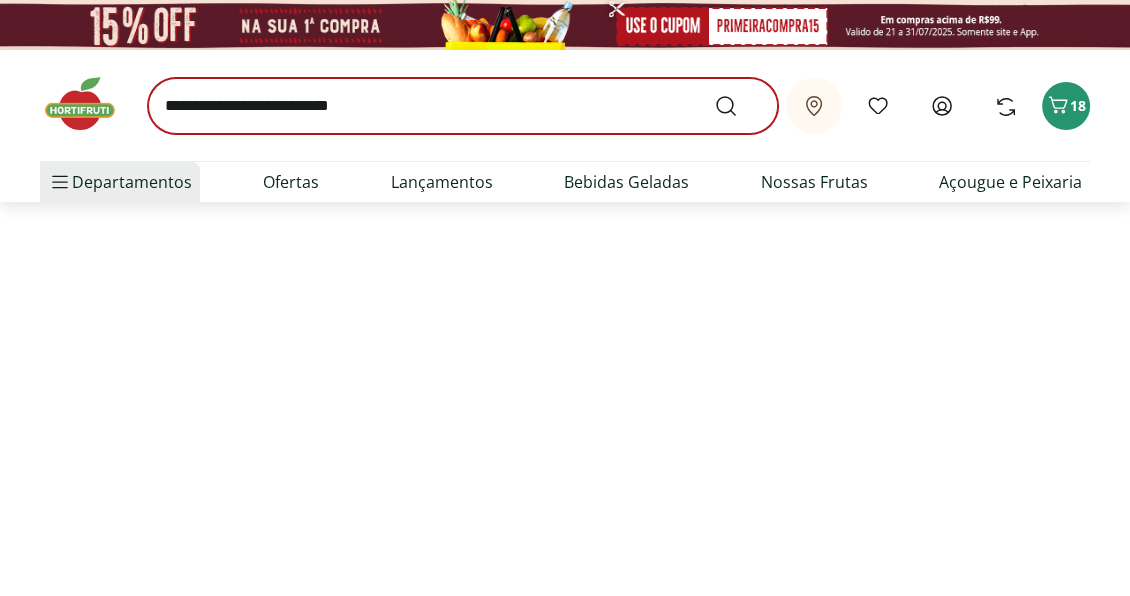 select on "**********" 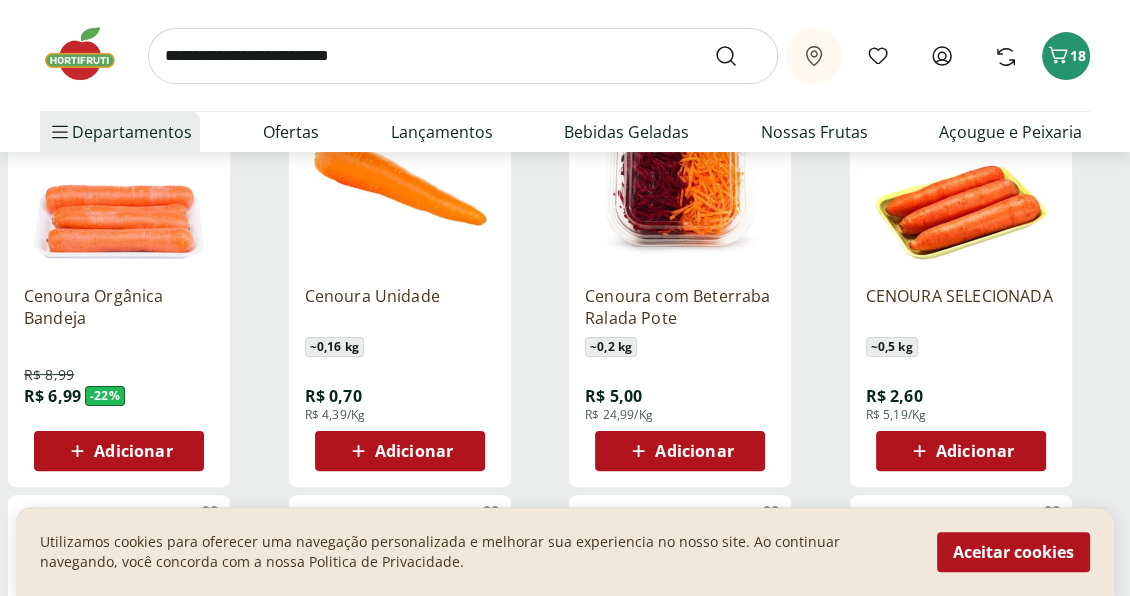 scroll, scrollTop: 300, scrollLeft: 0, axis: vertical 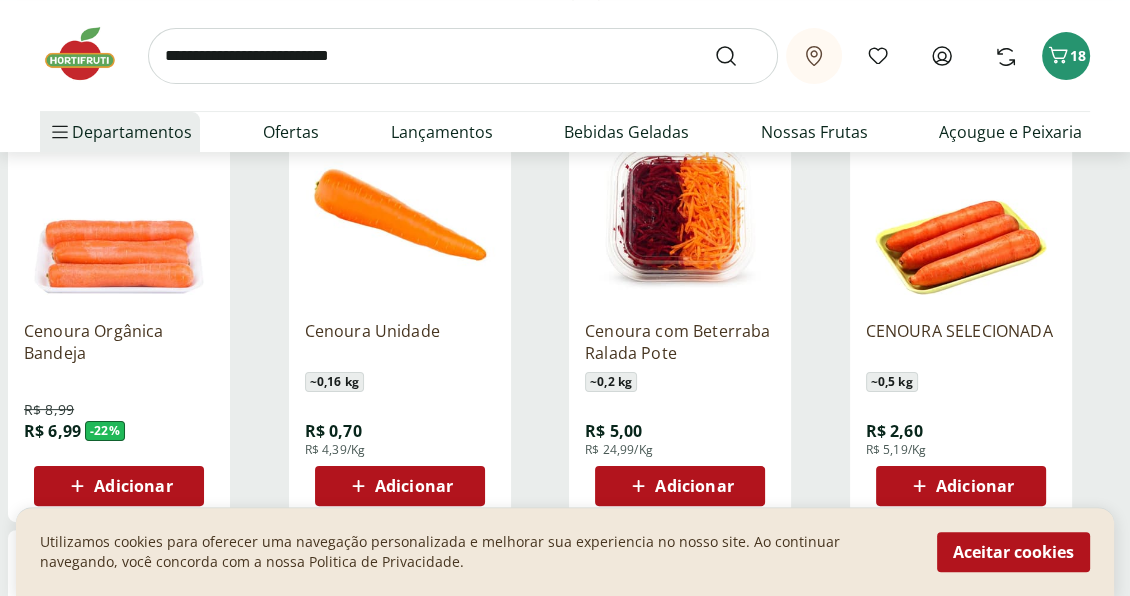 click on "Adicionar" at bounding box center [414, 486] 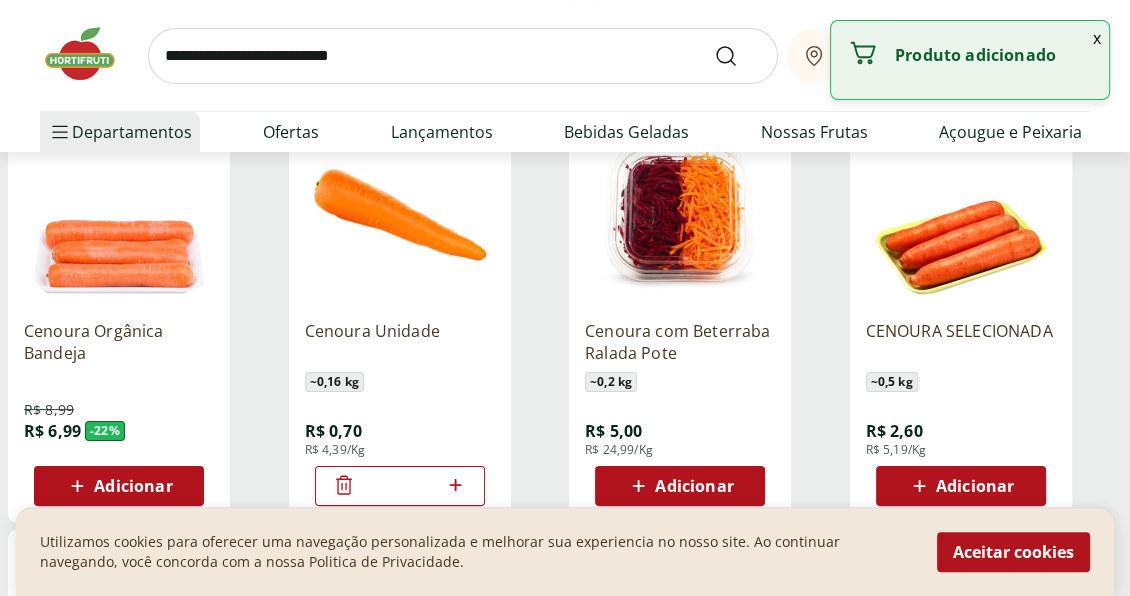 click 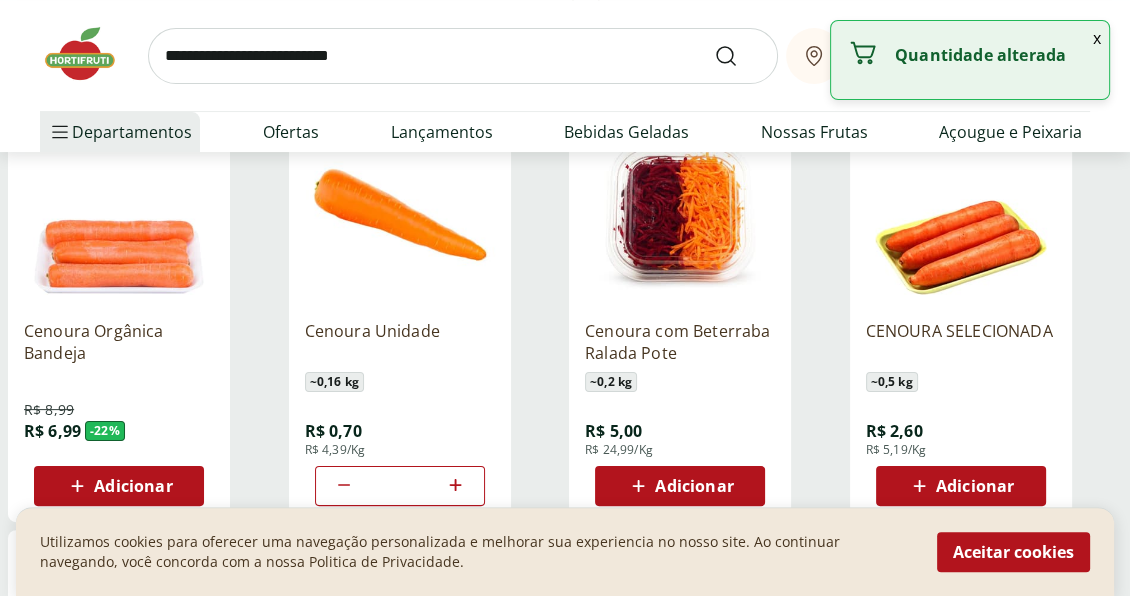 click 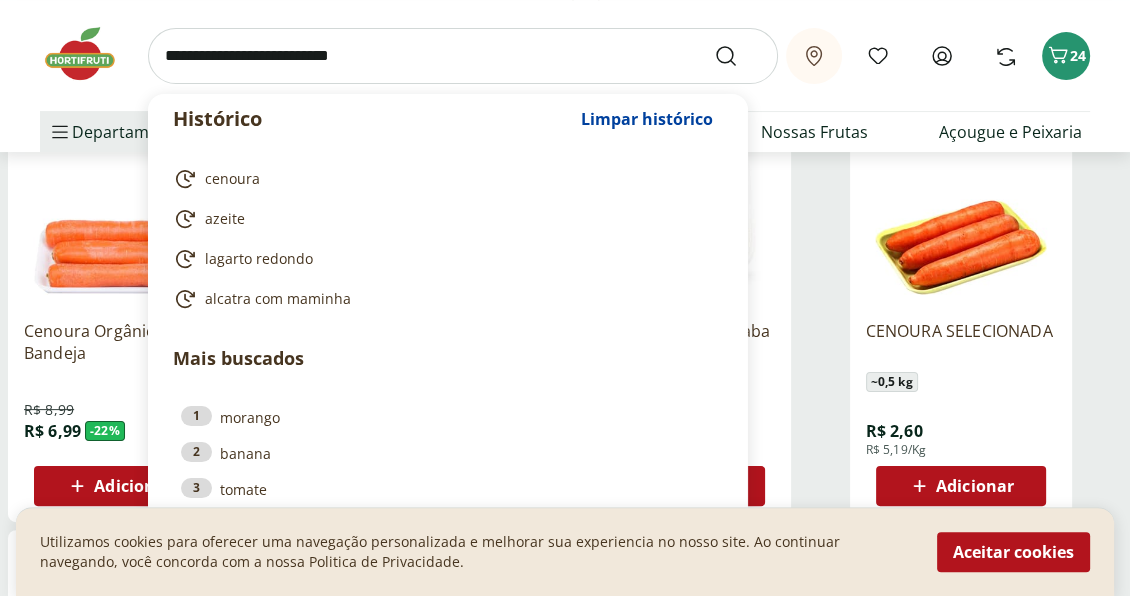 click at bounding box center (463, 56) 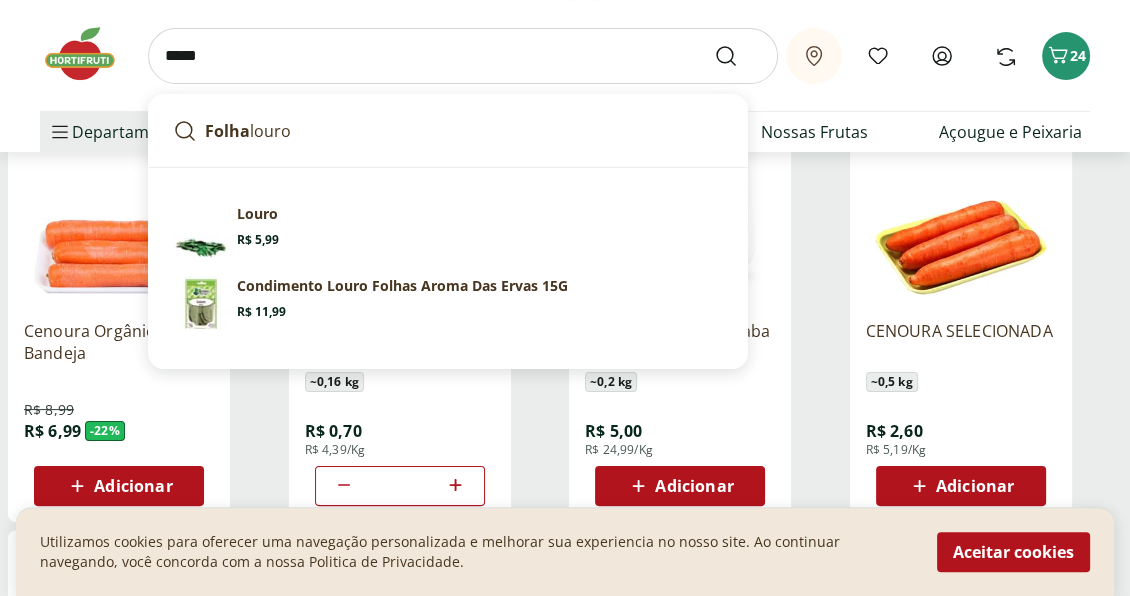 type on "*****" 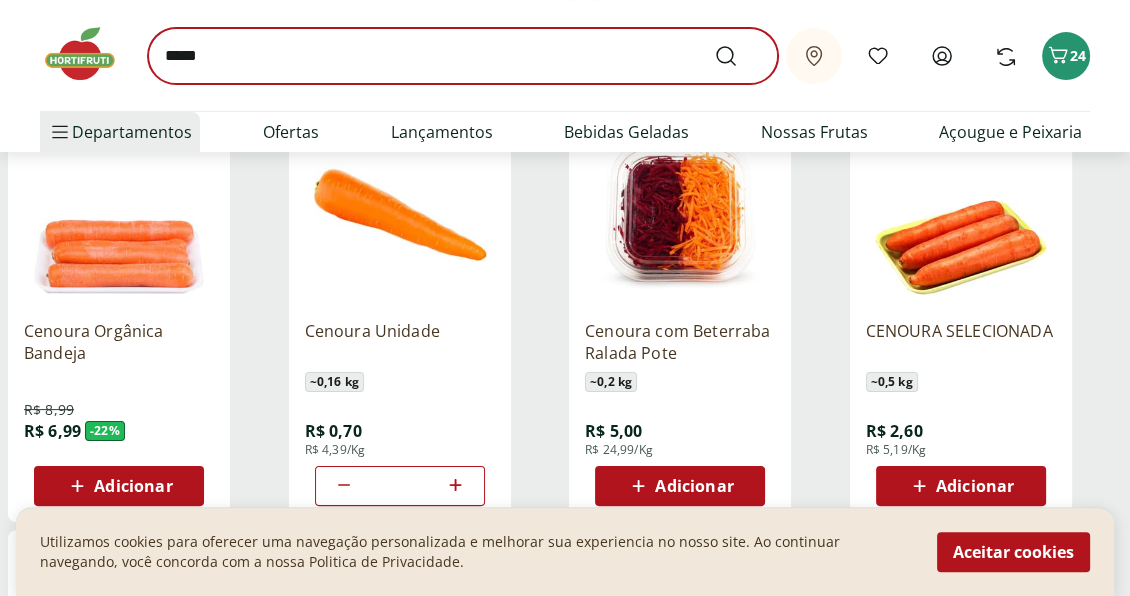 scroll, scrollTop: 0, scrollLeft: 0, axis: both 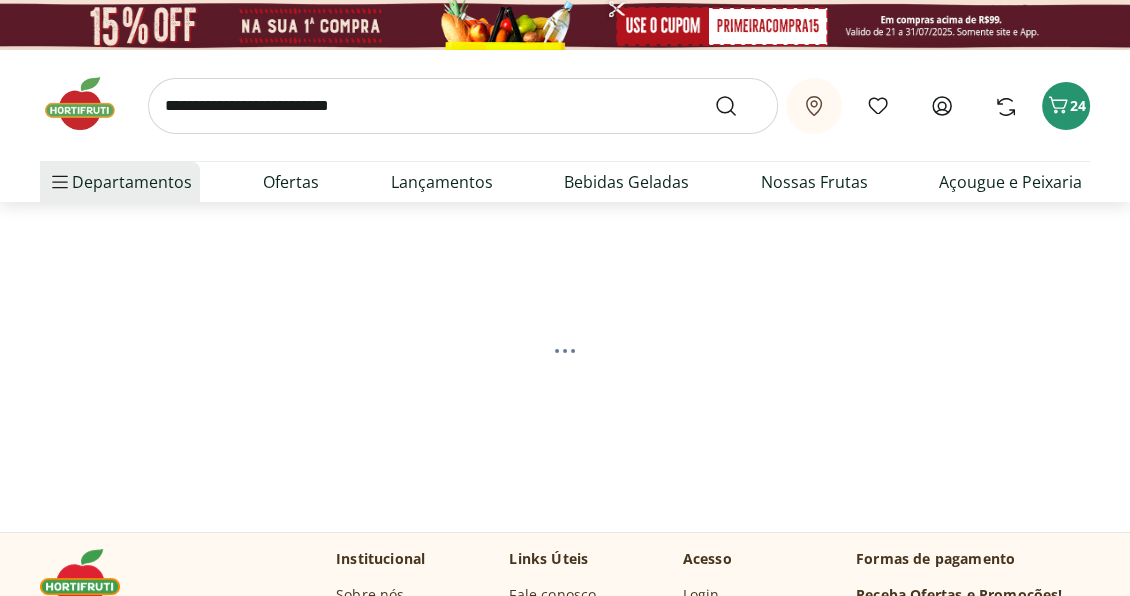 select on "**********" 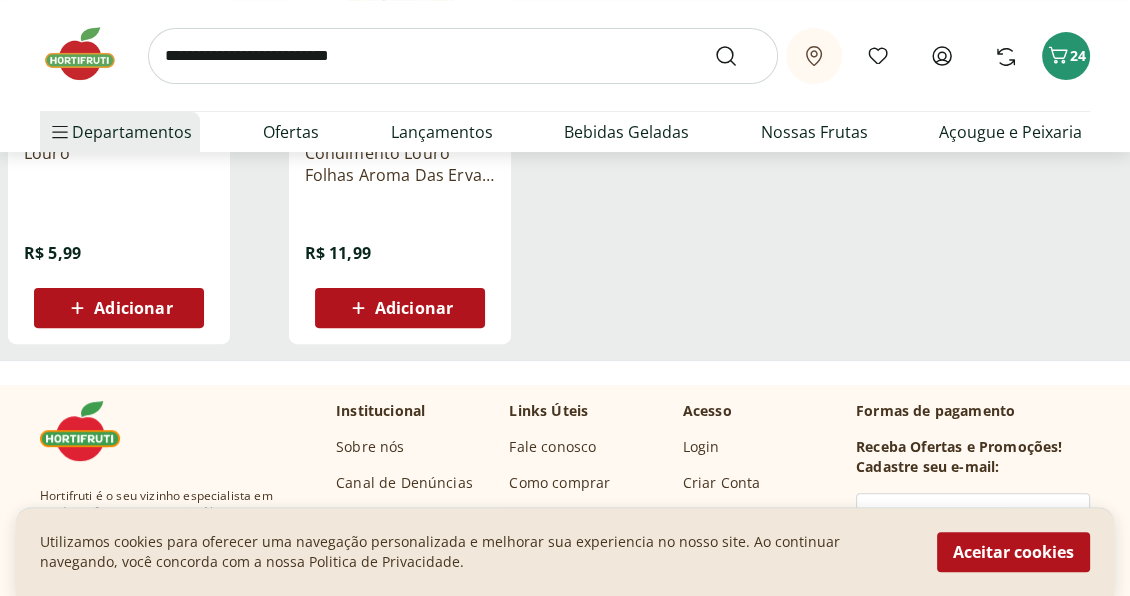scroll, scrollTop: 500, scrollLeft: 0, axis: vertical 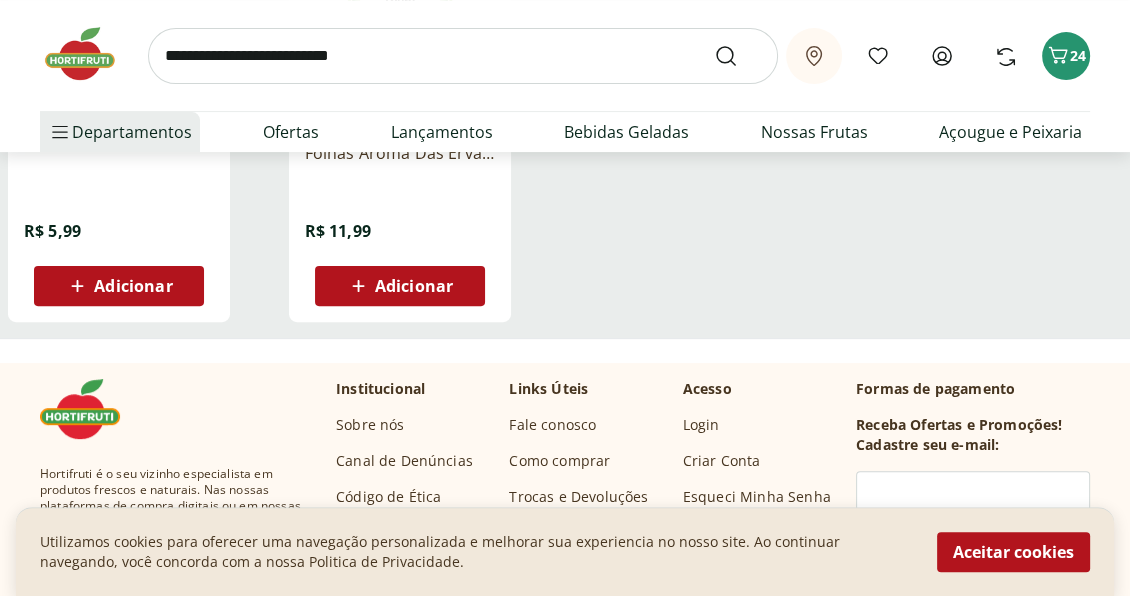 click on "Adicionar" at bounding box center [414, 286] 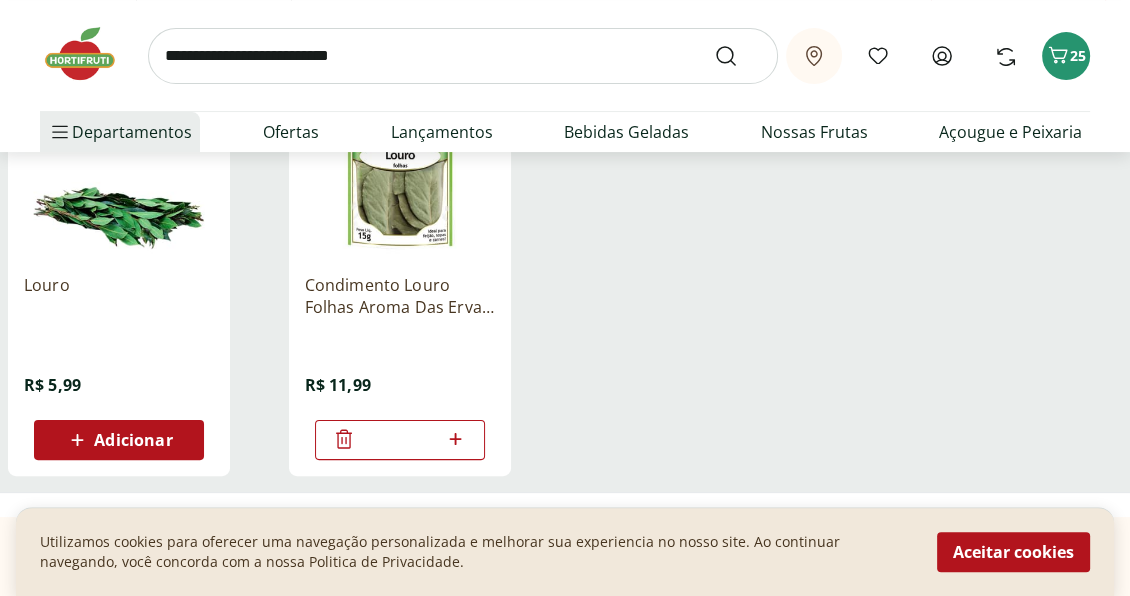 scroll, scrollTop: 400, scrollLeft: 0, axis: vertical 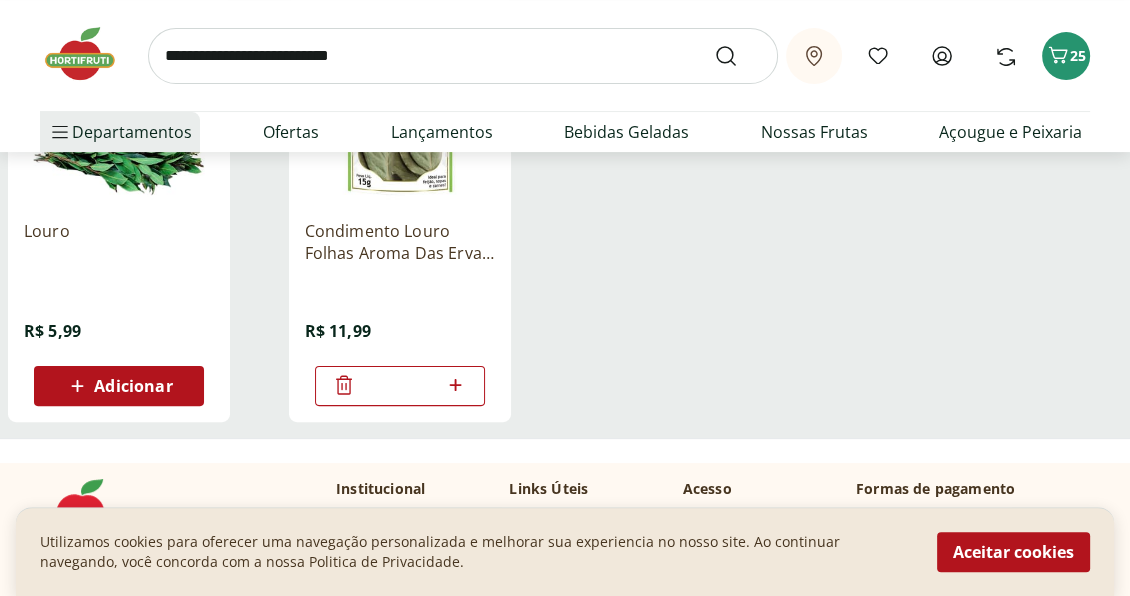 click 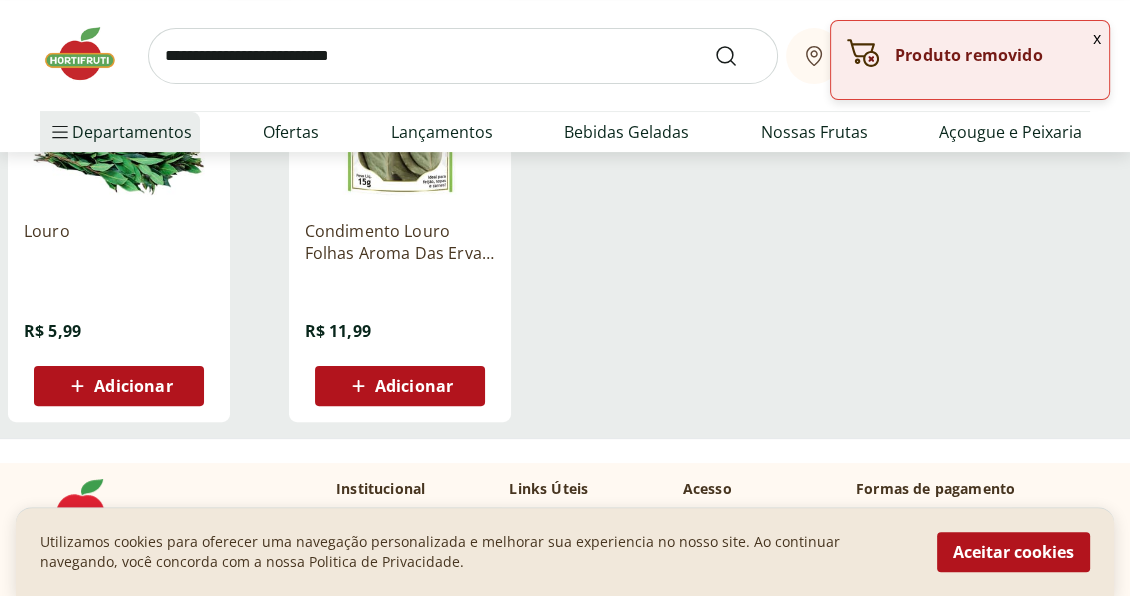 click on "Adicionar" at bounding box center [119, 386] 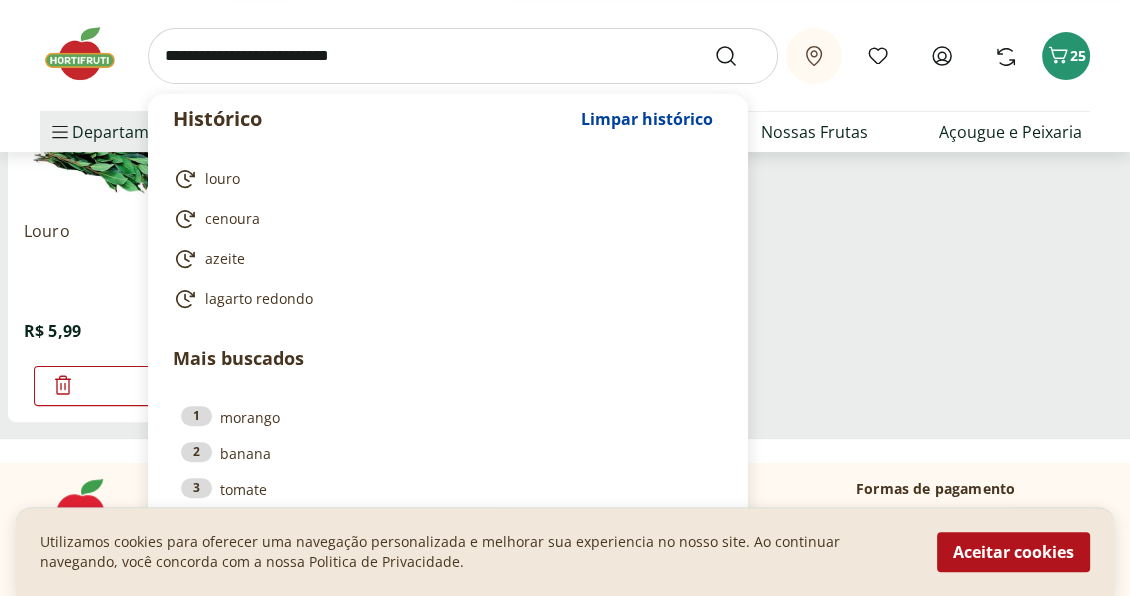 click at bounding box center (463, 56) 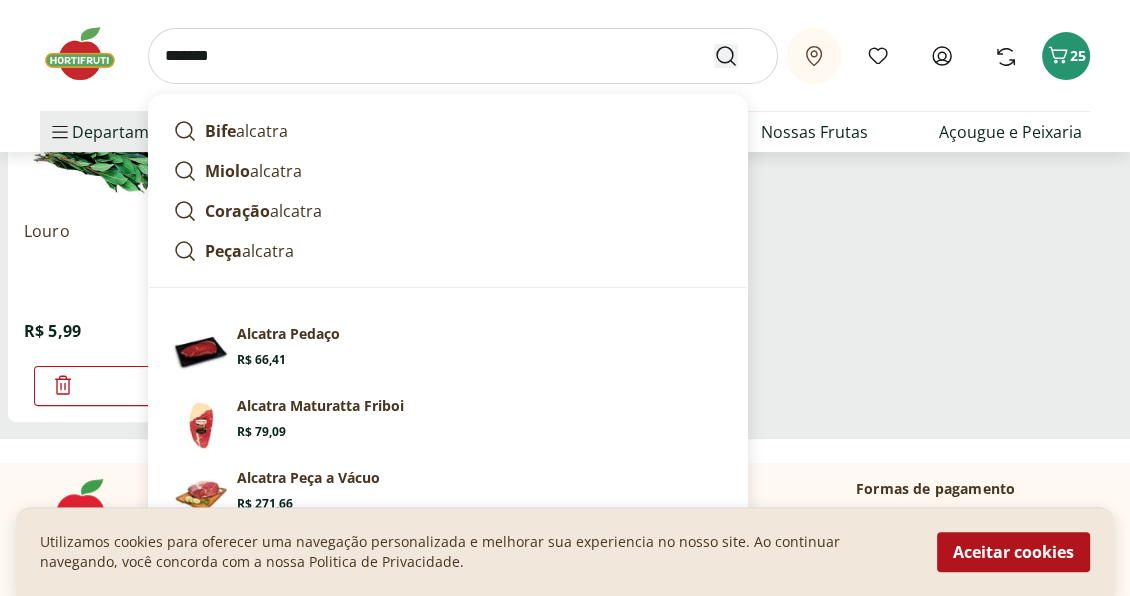 type on "*******" 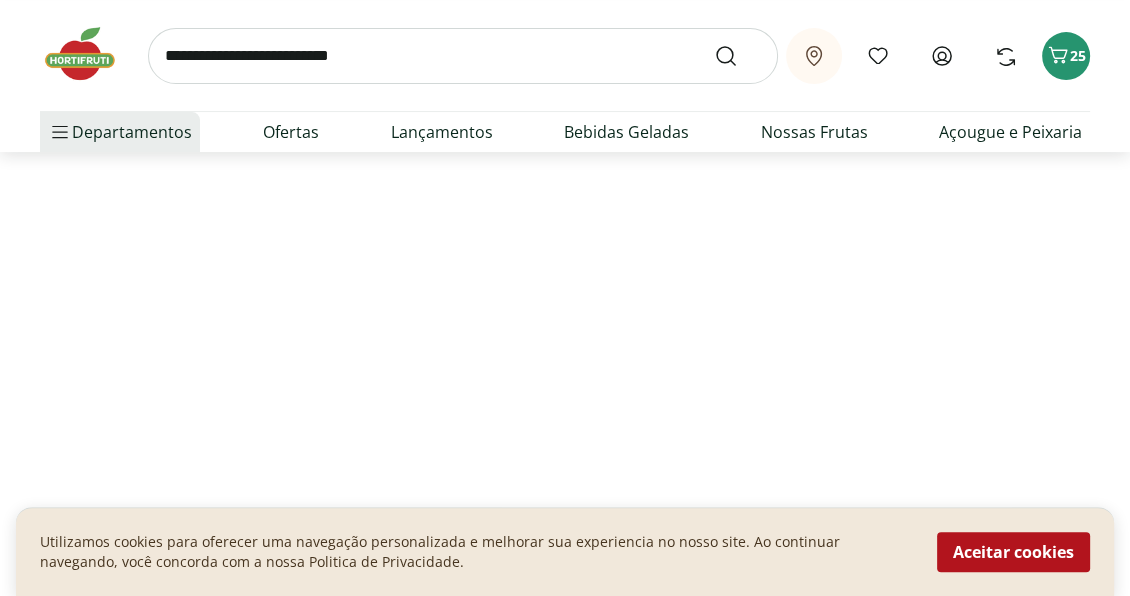 scroll, scrollTop: 0, scrollLeft: 0, axis: both 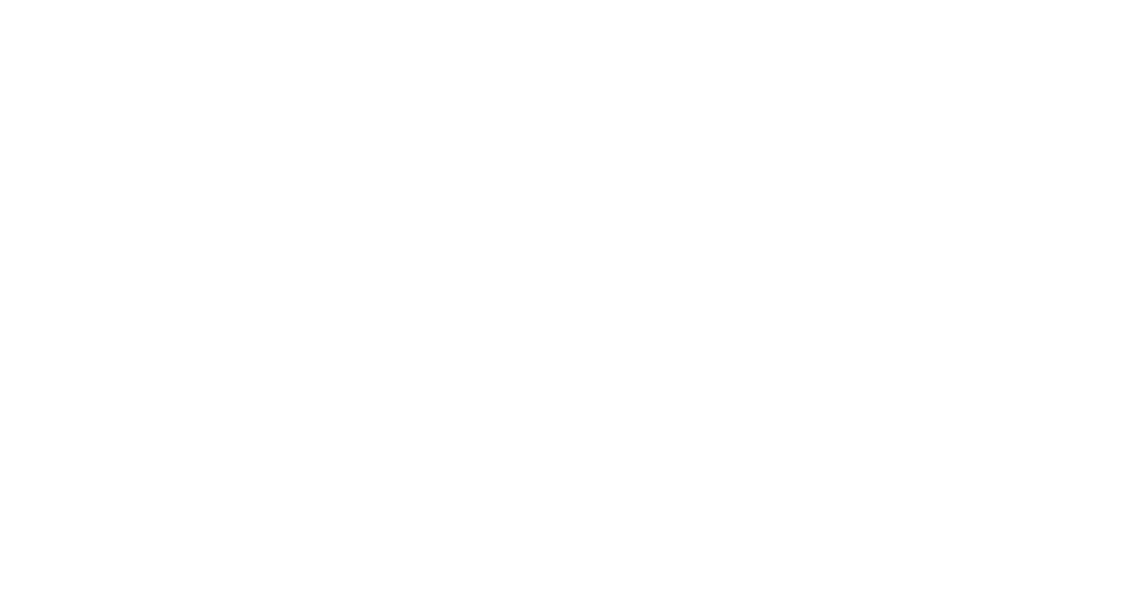 select on "**********" 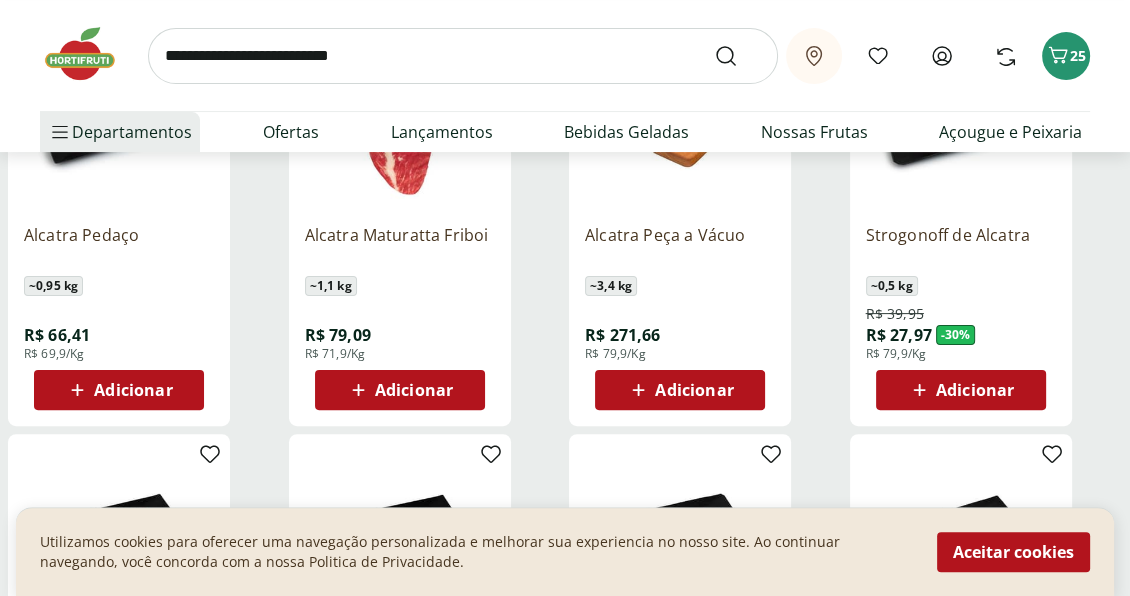 scroll, scrollTop: 400, scrollLeft: 0, axis: vertical 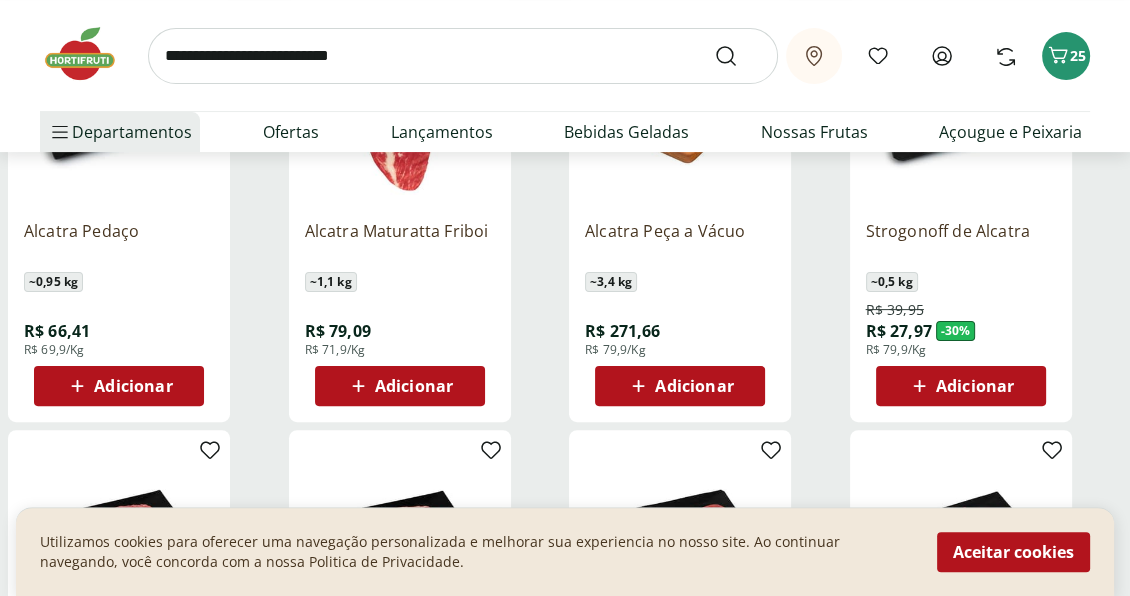 click on "Adicionar" at bounding box center (975, 386) 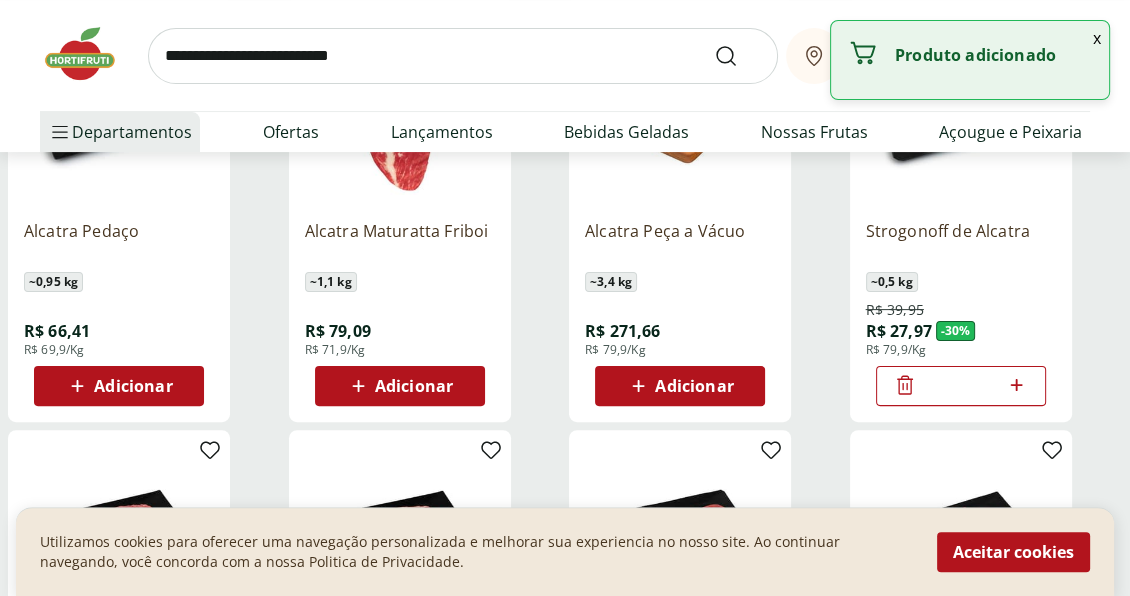 click 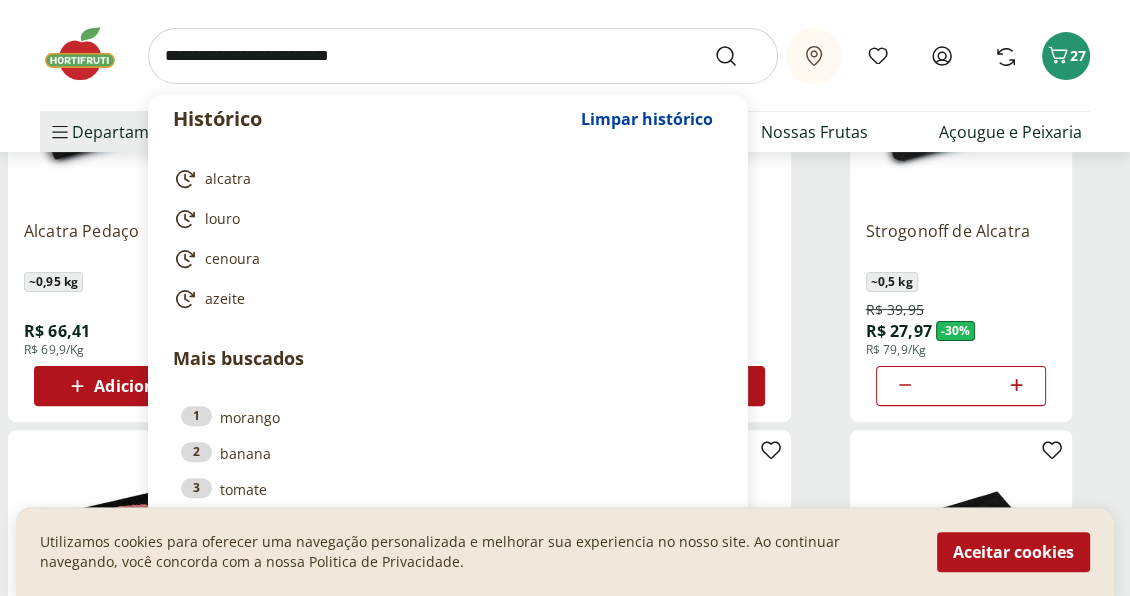 drag, startPoint x: 406, startPoint y: 59, endPoint x: 92, endPoint y: 34, distance: 314.99365 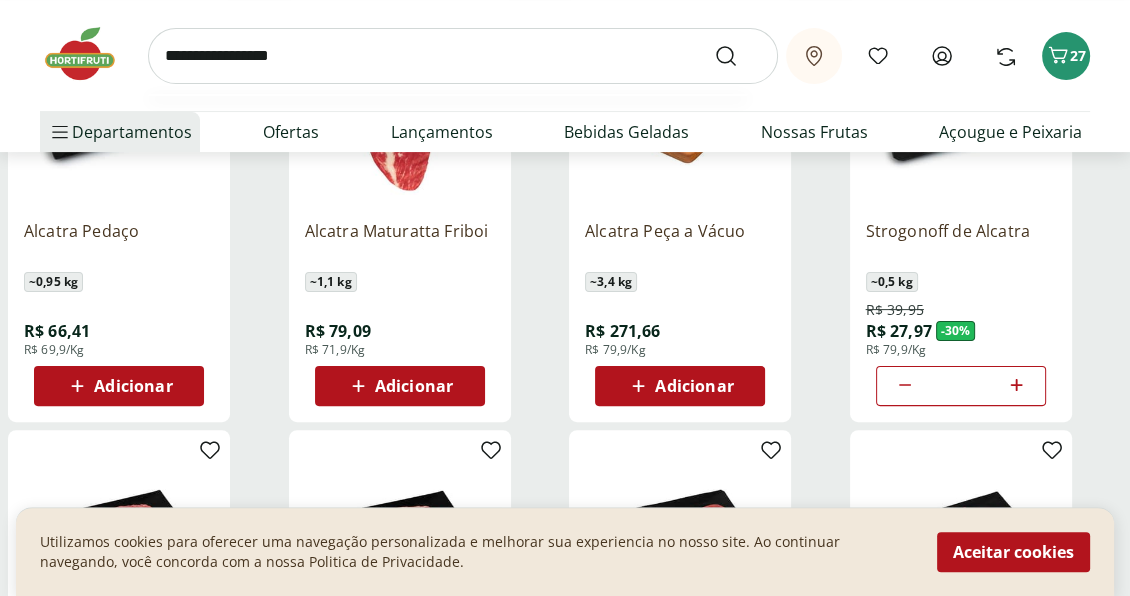 type on "**********" 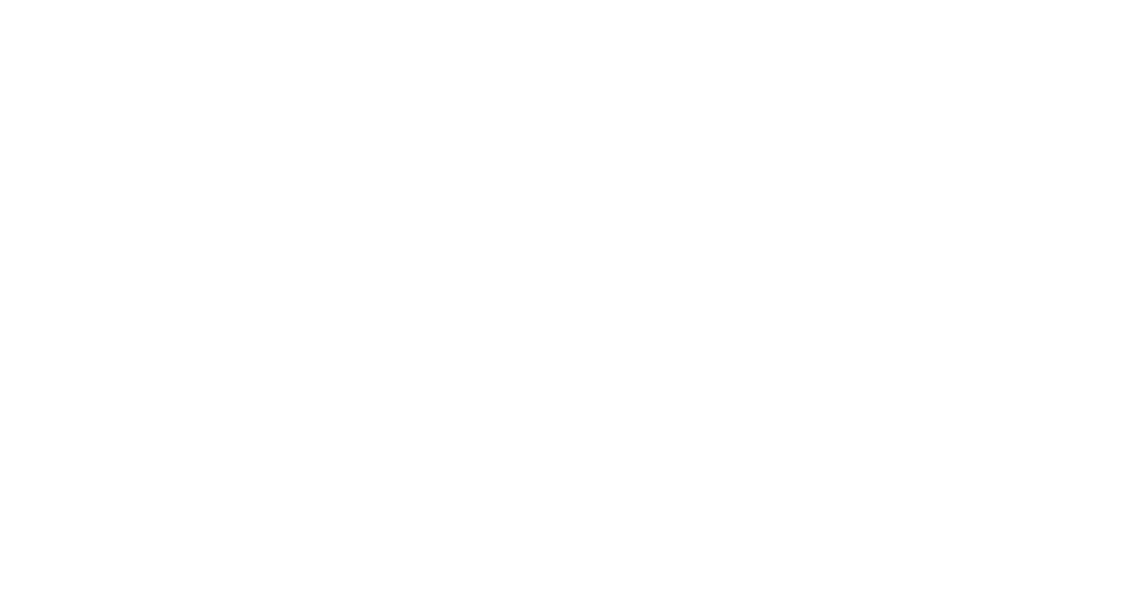 scroll, scrollTop: 0, scrollLeft: 0, axis: both 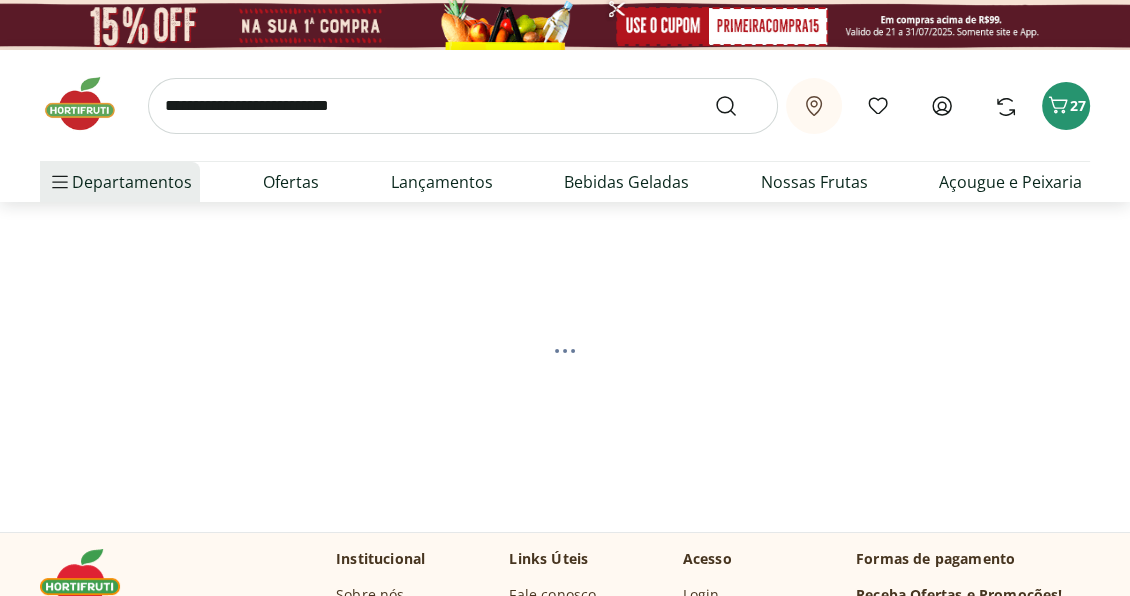 select on "**********" 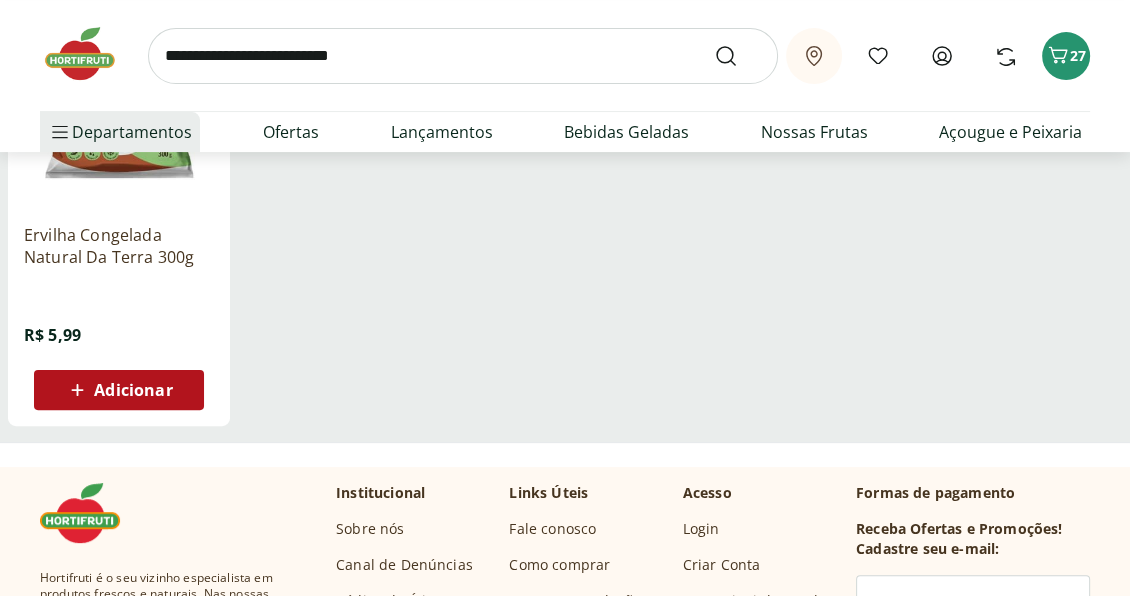 scroll, scrollTop: 400, scrollLeft: 0, axis: vertical 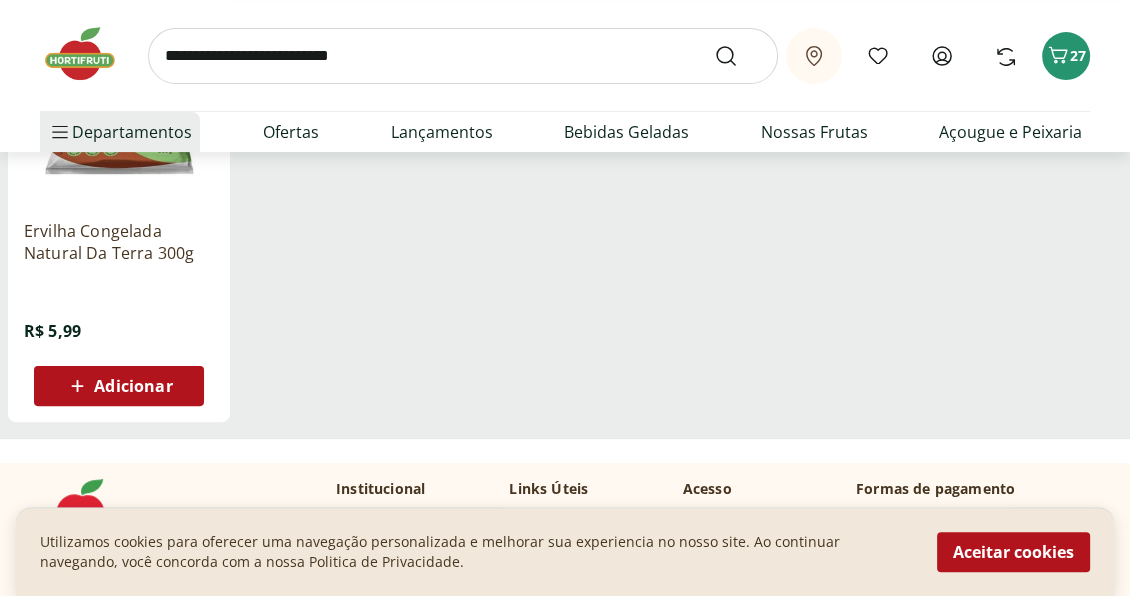 click on "Adicionar" at bounding box center [133, 386] 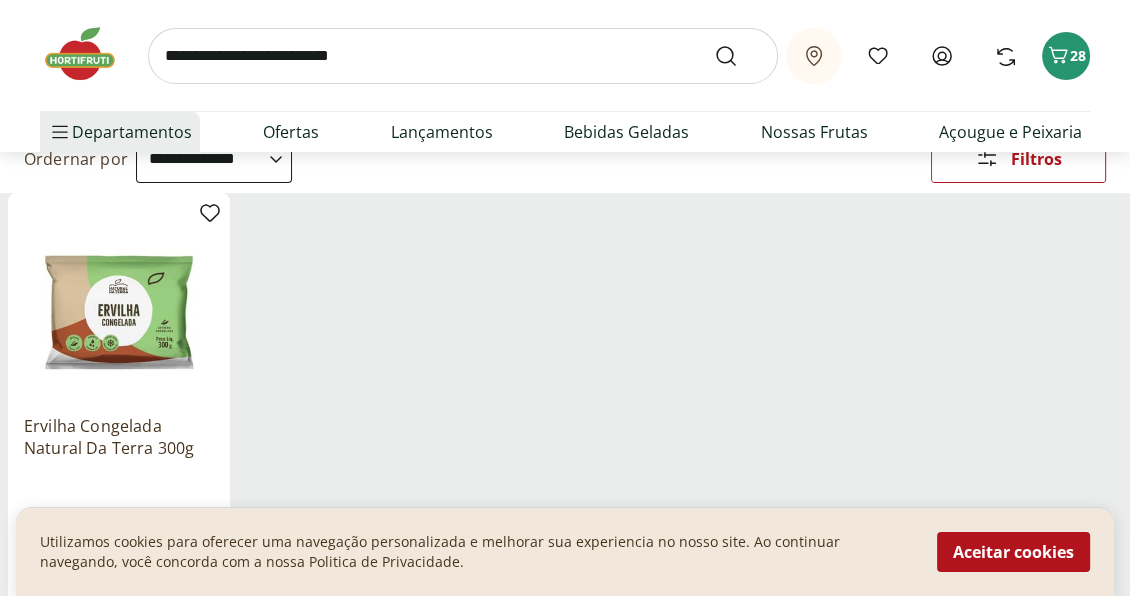 scroll, scrollTop: 200, scrollLeft: 0, axis: vertical 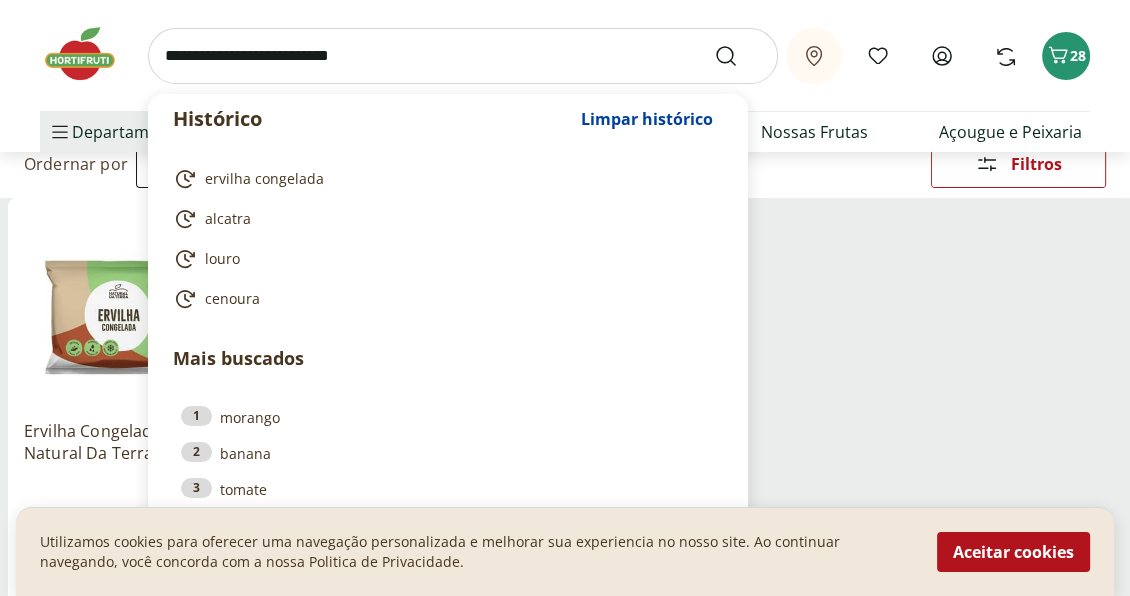 drag, startPoint x: 438, startPoint y: 46, endPoint x: 202, endPoint y: 37, distance: 236.17155 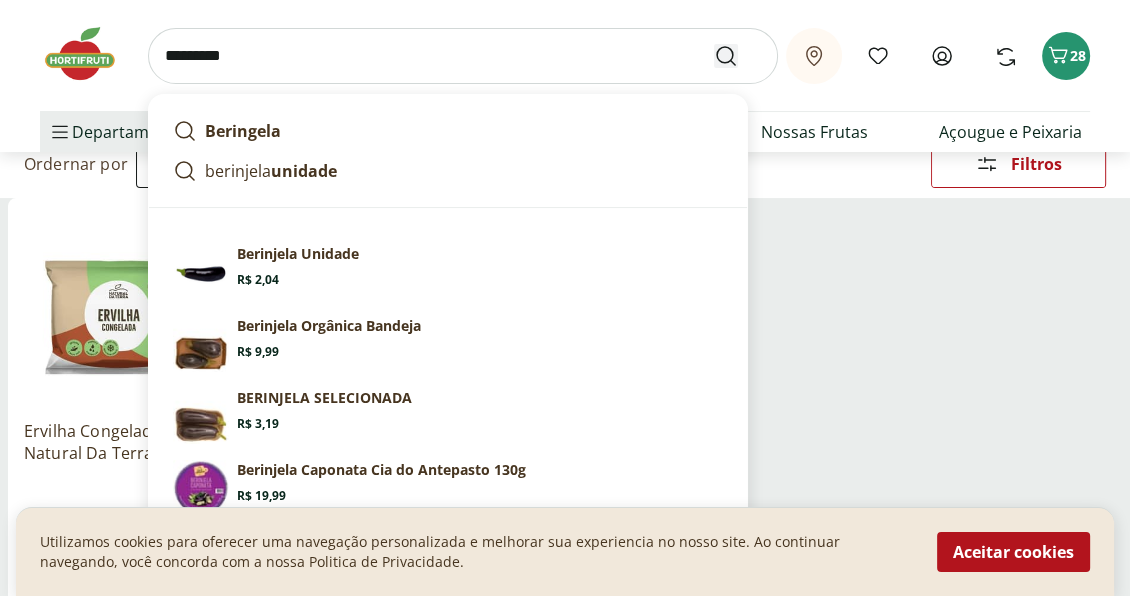 type on "*********" 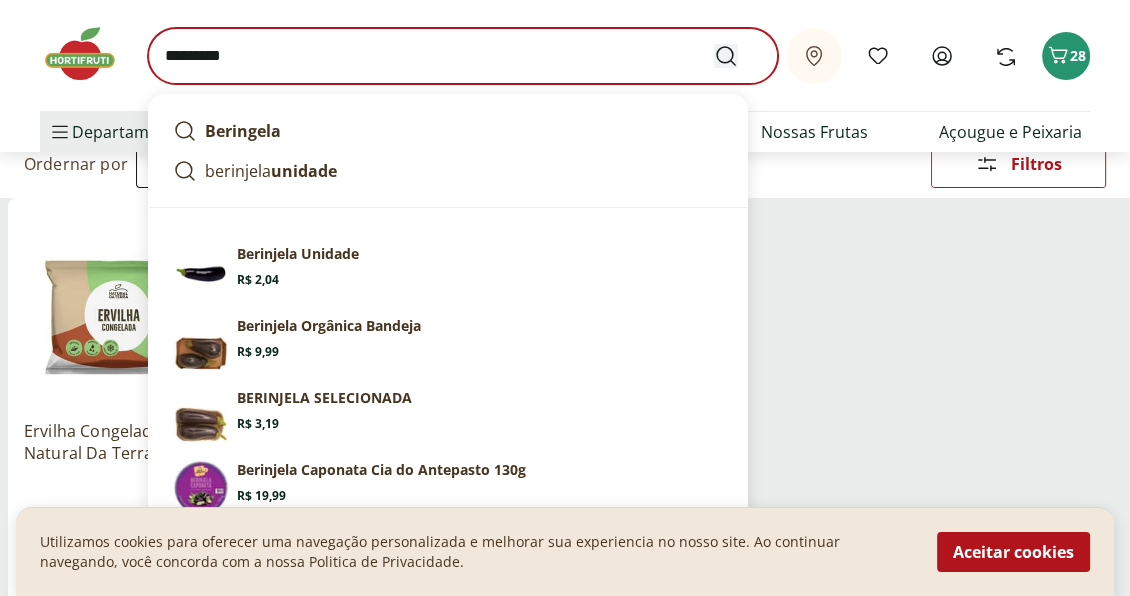drag, startPoint x: 724, startPoint y: 53, endPoint x: 733, endPoint y: 69, distance: 18.35756 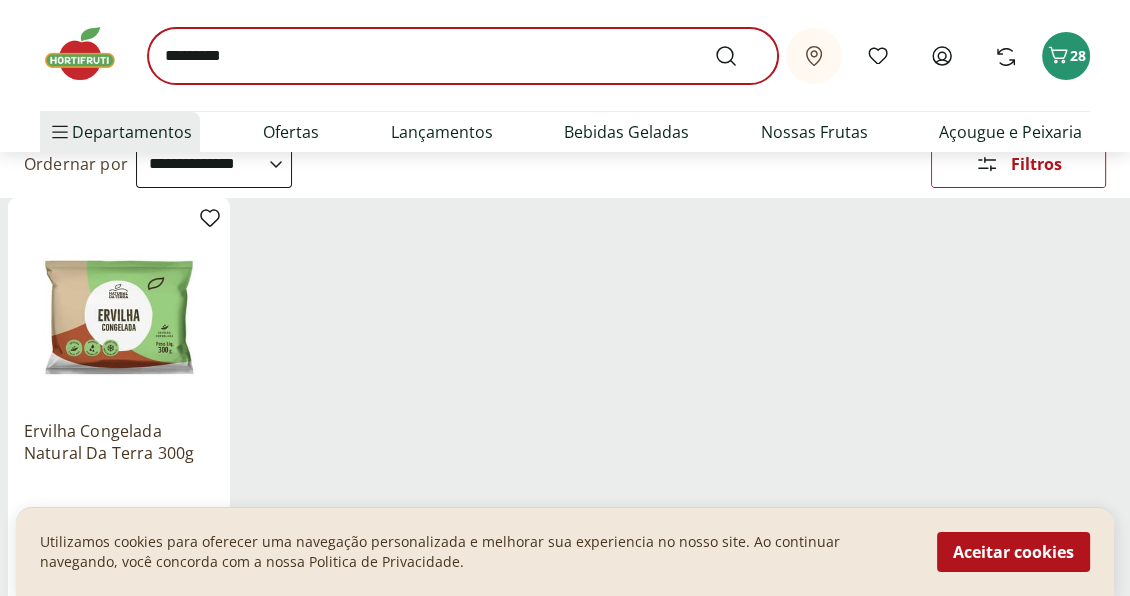 scroll, scrollTop: 0, scrollLeft: 0, axis: both 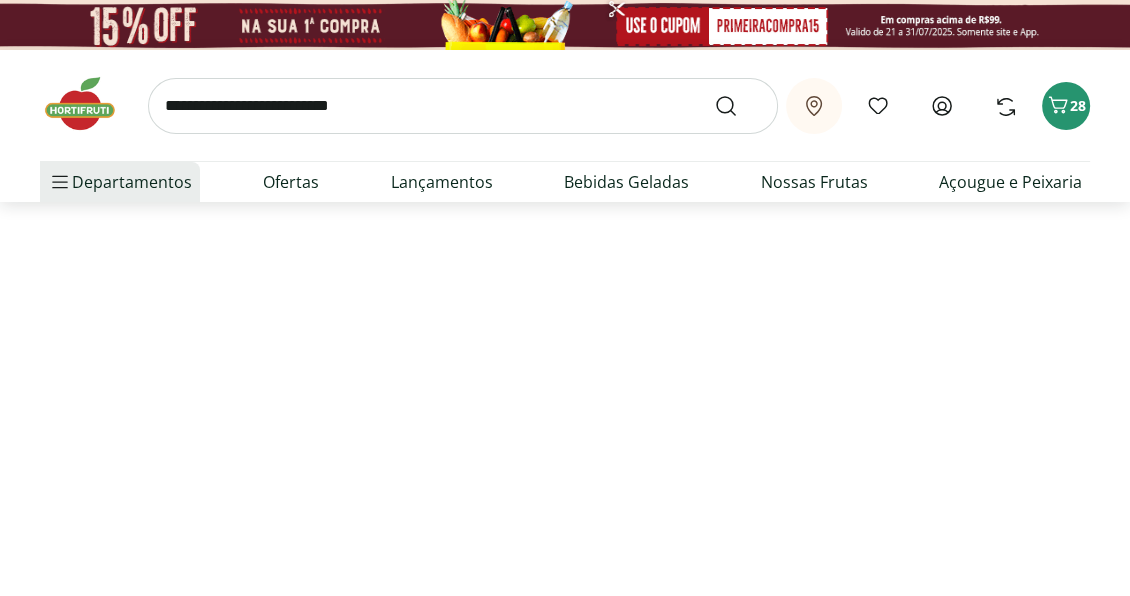 select on "**********" 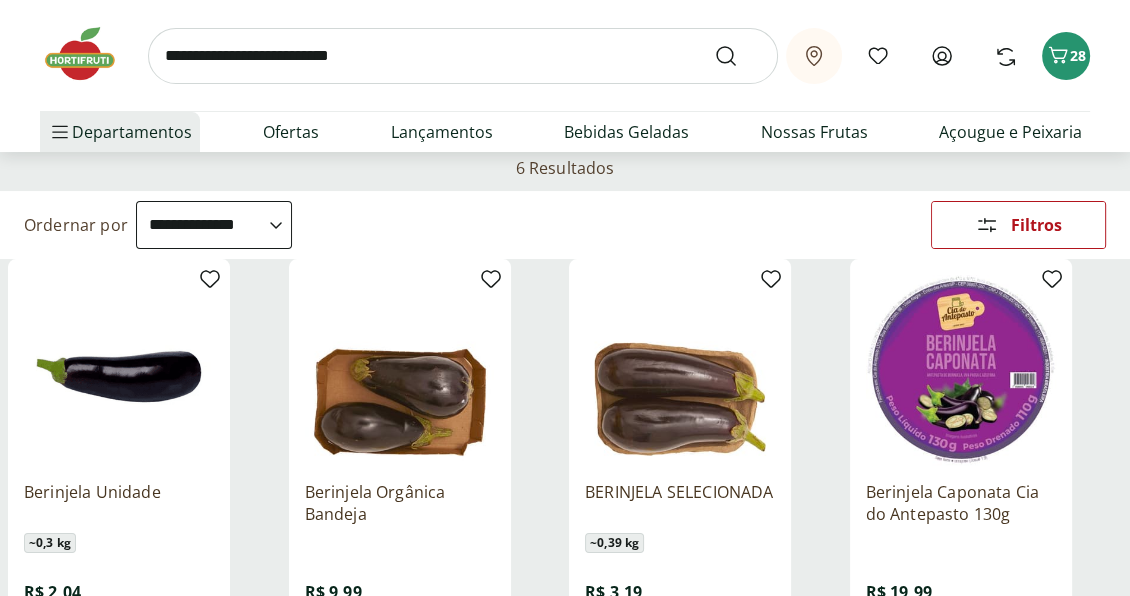 scroll, scrollTop: 200, scrollLeft: 0, axis: vertical 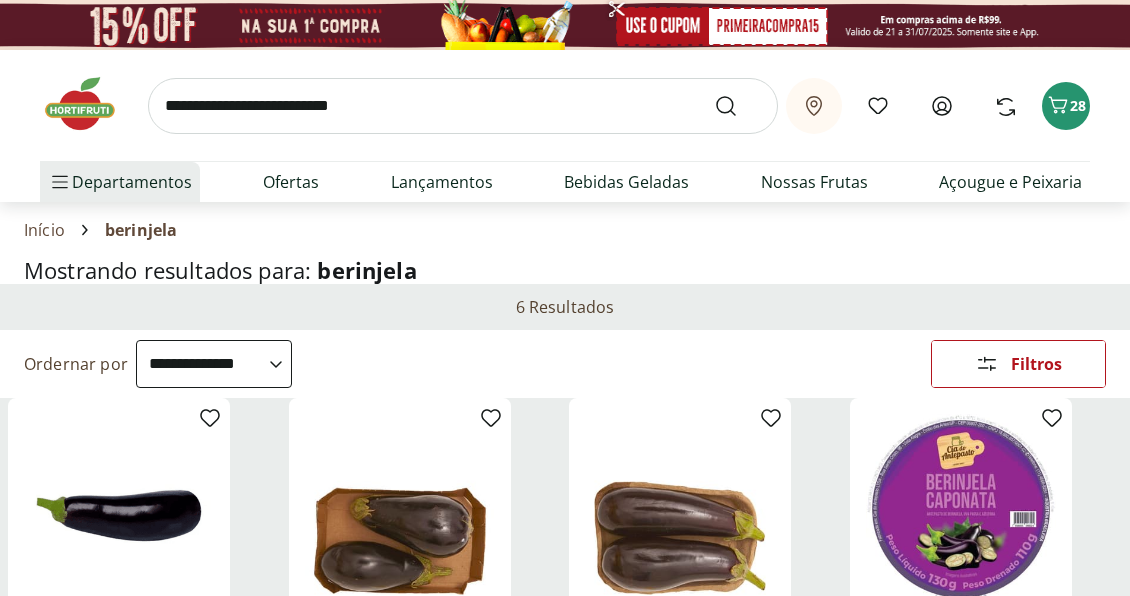 select on "**********" 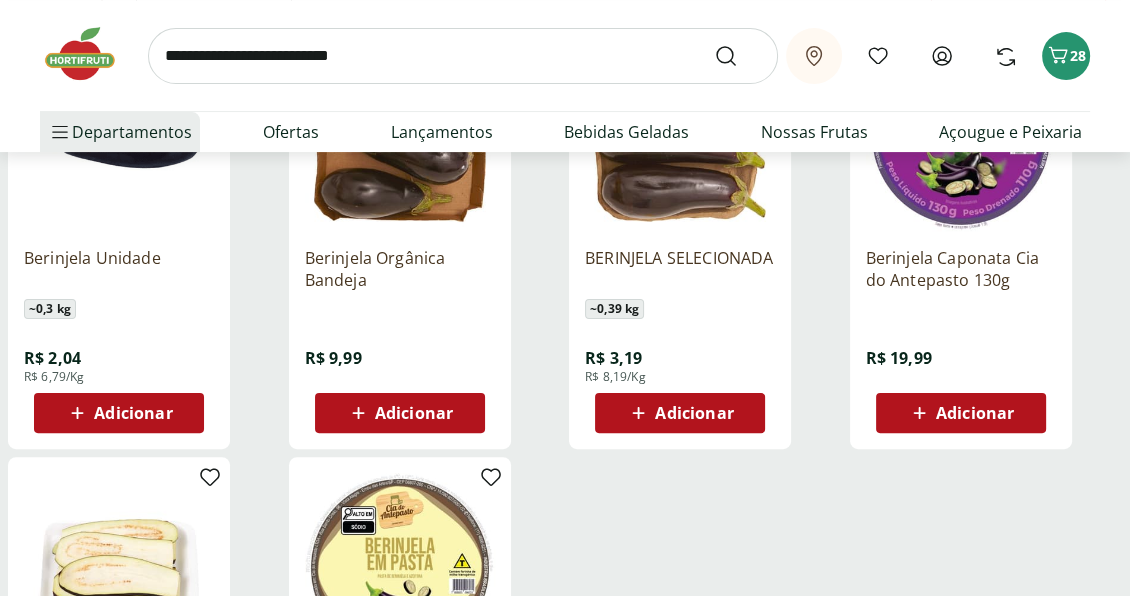 scroll, scrollTop: 0, scrollLeft: 0, axis: both 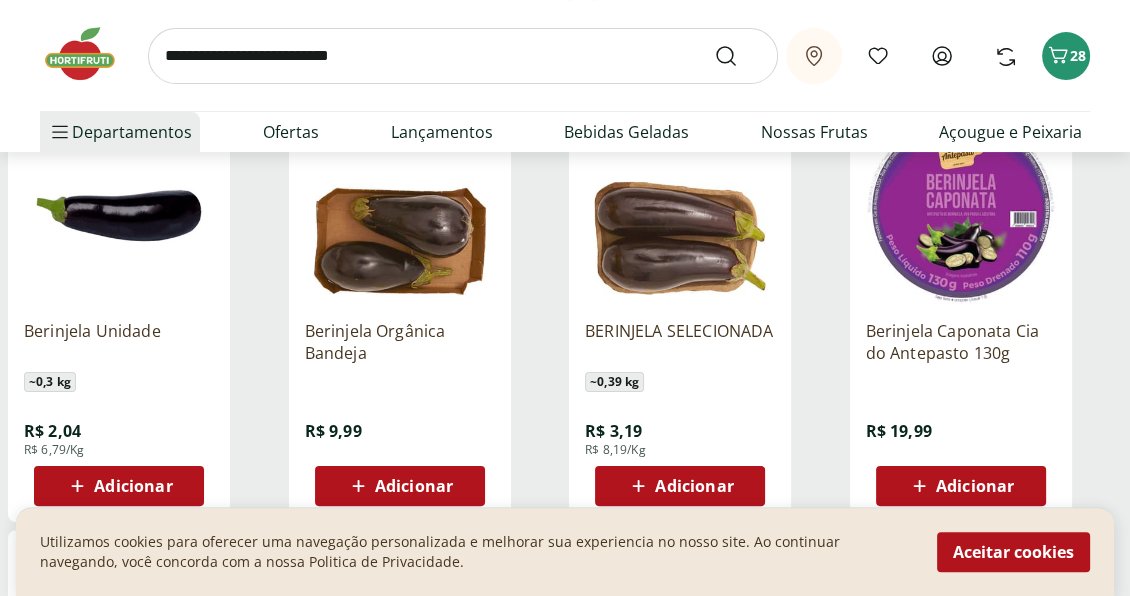 click on "Adicionar" at bounding box center (133, 486) 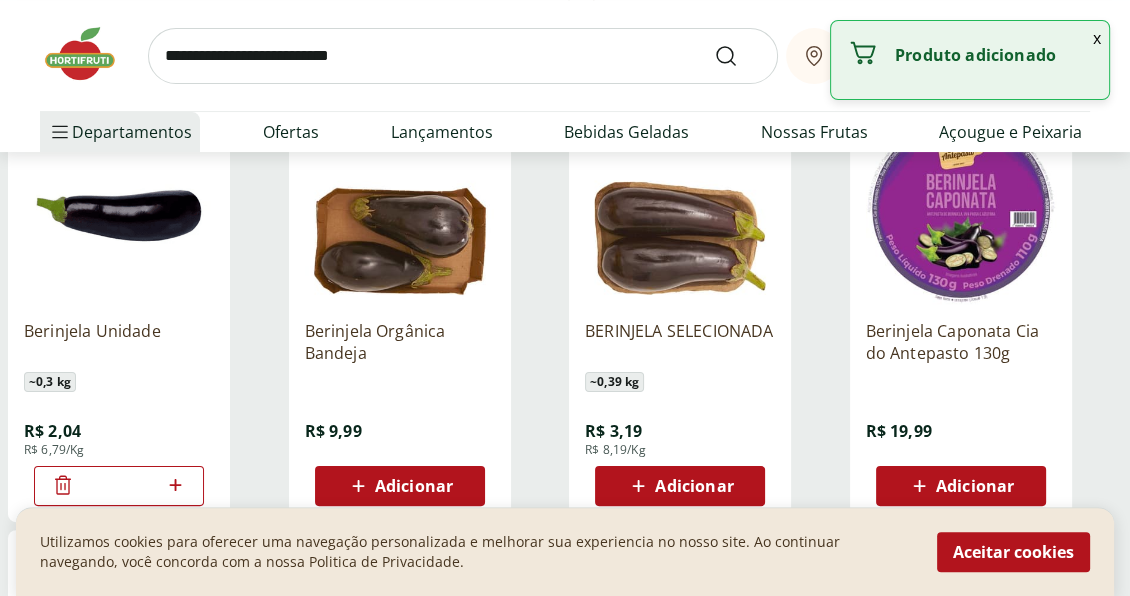 click 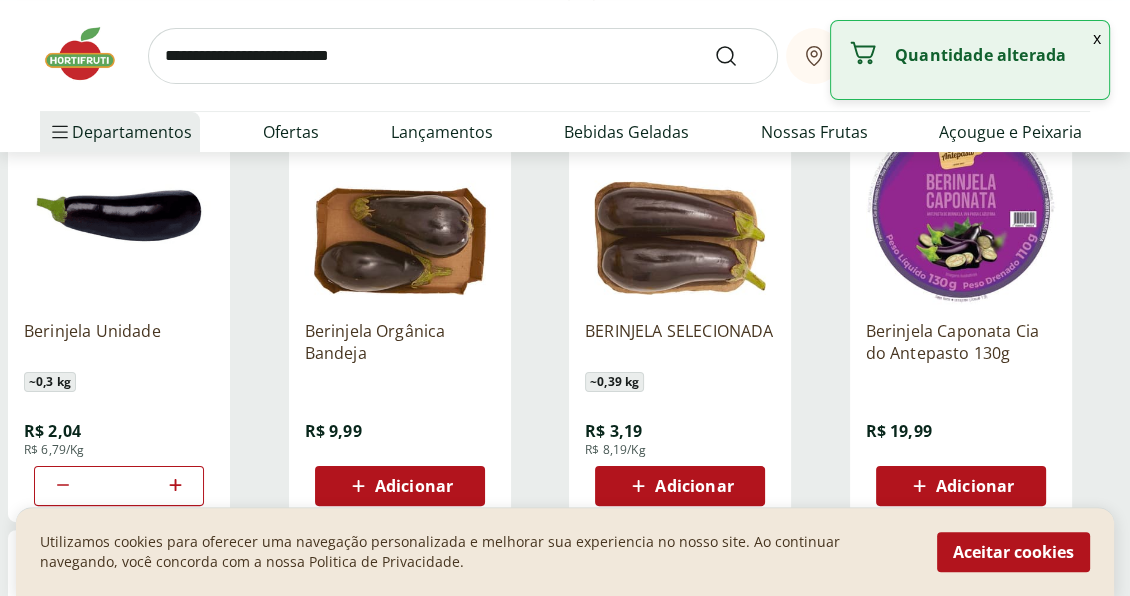click 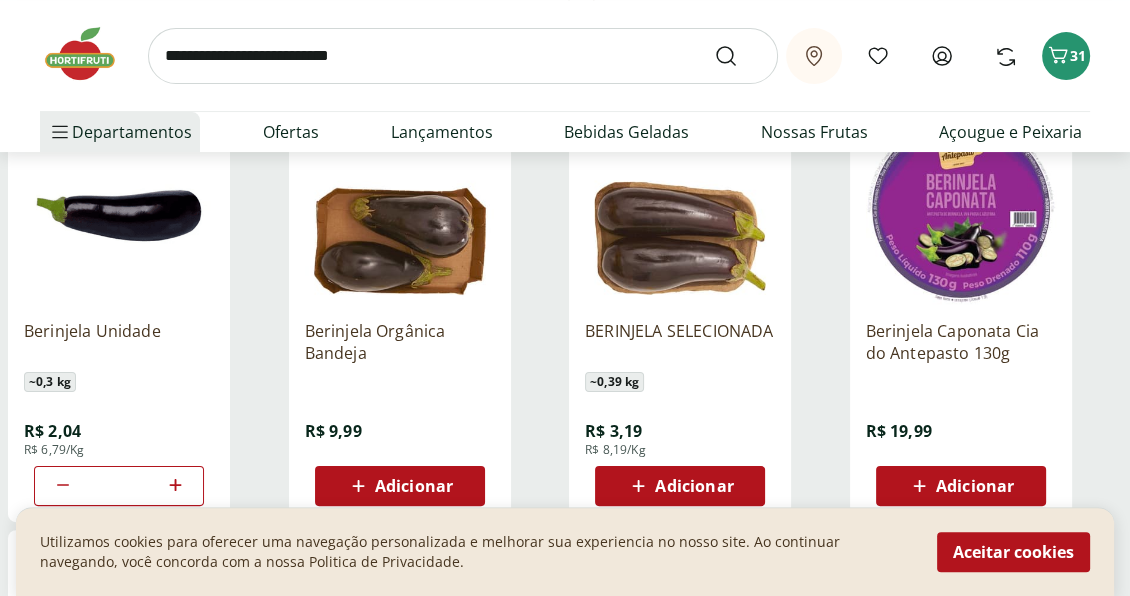 click at bounding box center [463, 56] 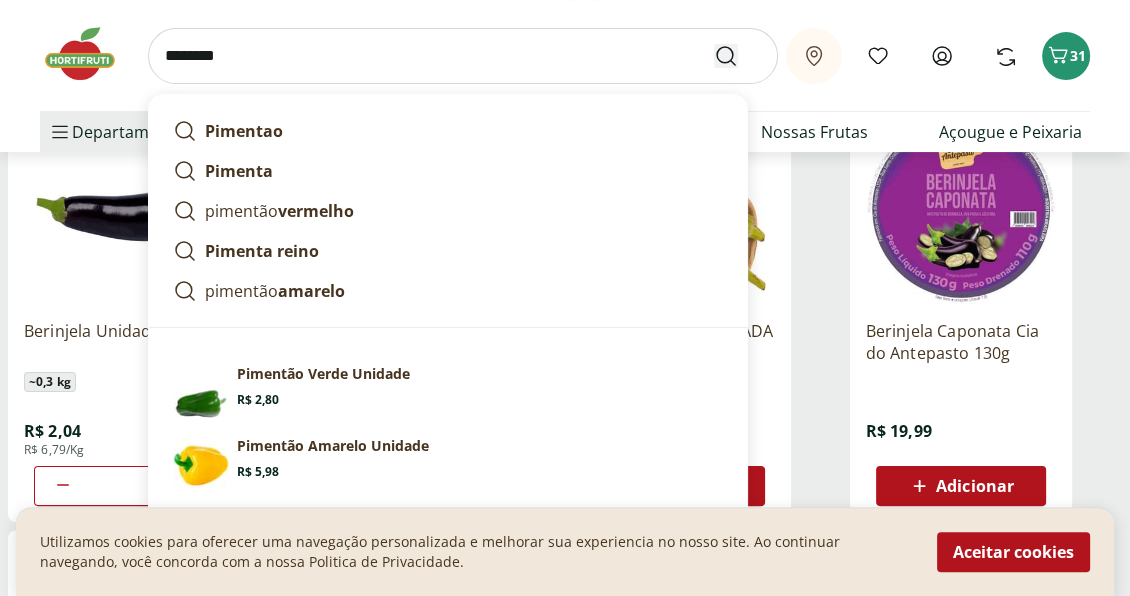 type on "********" 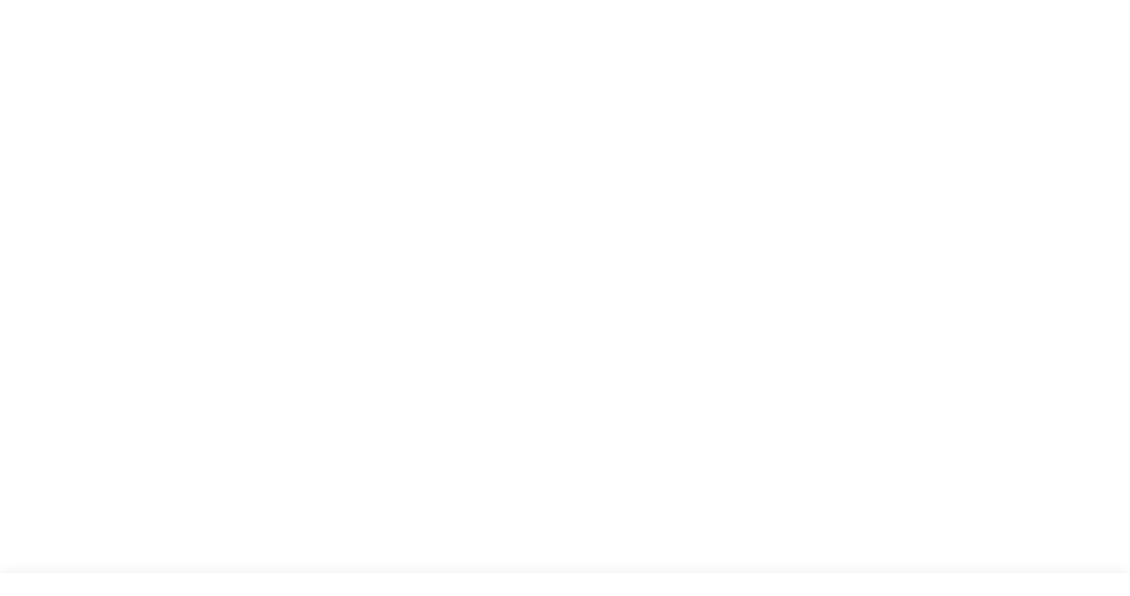 scroll, scrollTop: 0, scrollLeft: 0, axis: both 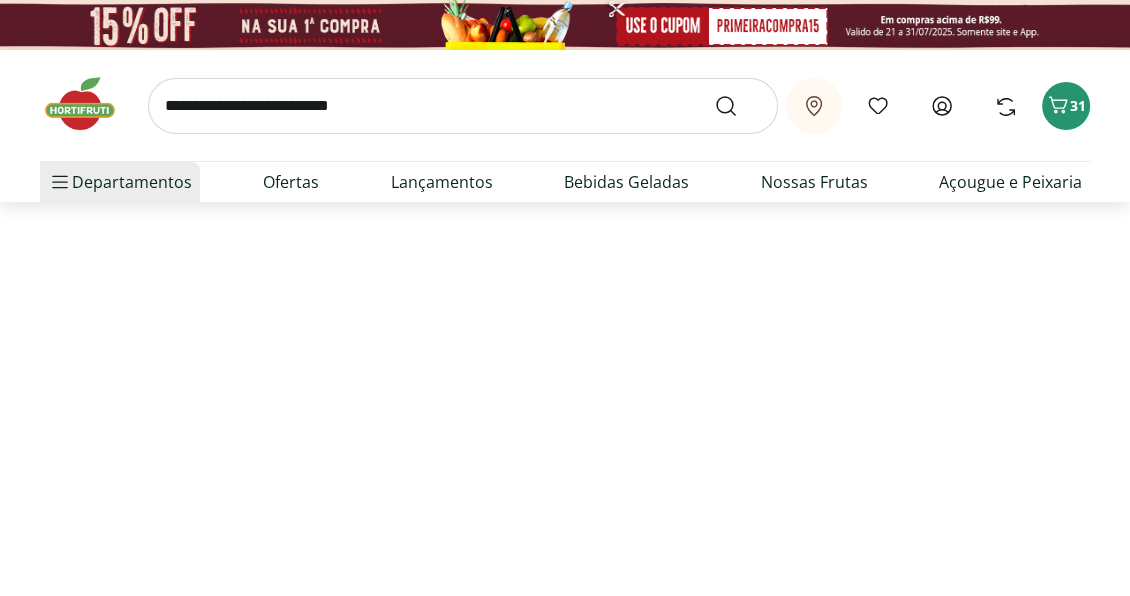 select on "**********" 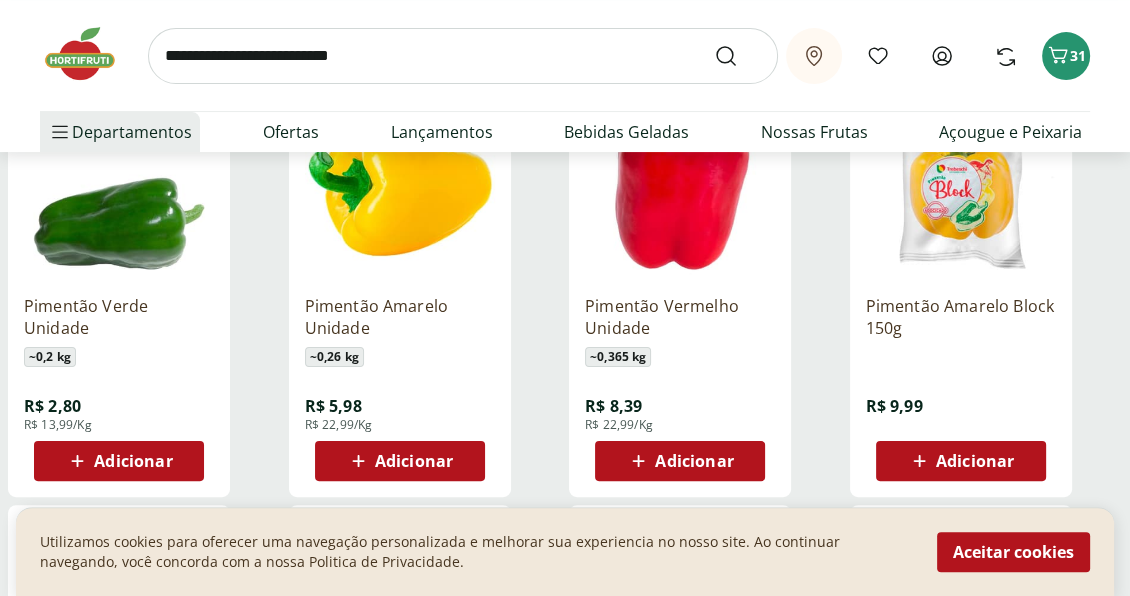 scroll, scrollTop: 300, scrollLeft: 0, axis: vertical 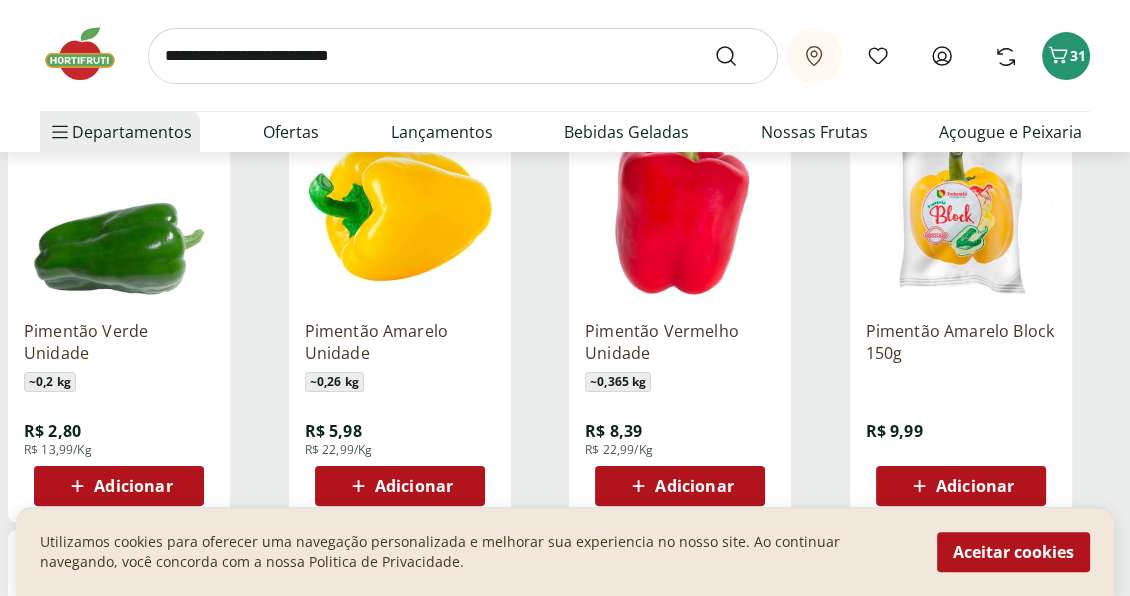 click on "Adicionar" at bounding box center [133, 486] 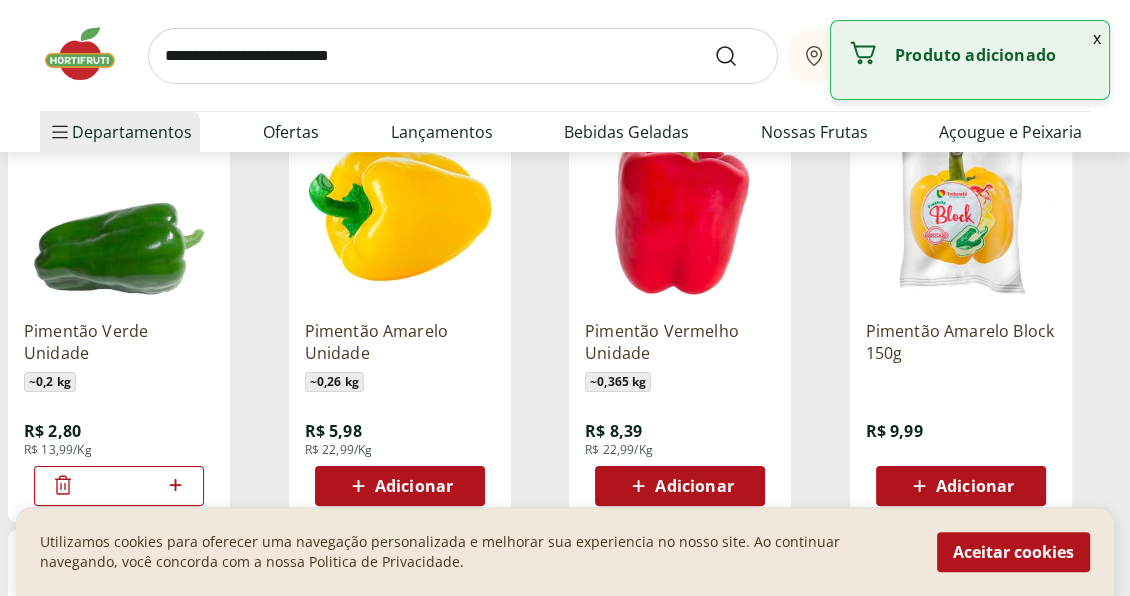 drag, startPoint x: 384, startPoint y: 483, endPoint x: 498, endPoint y: 484, distance: 114.00439 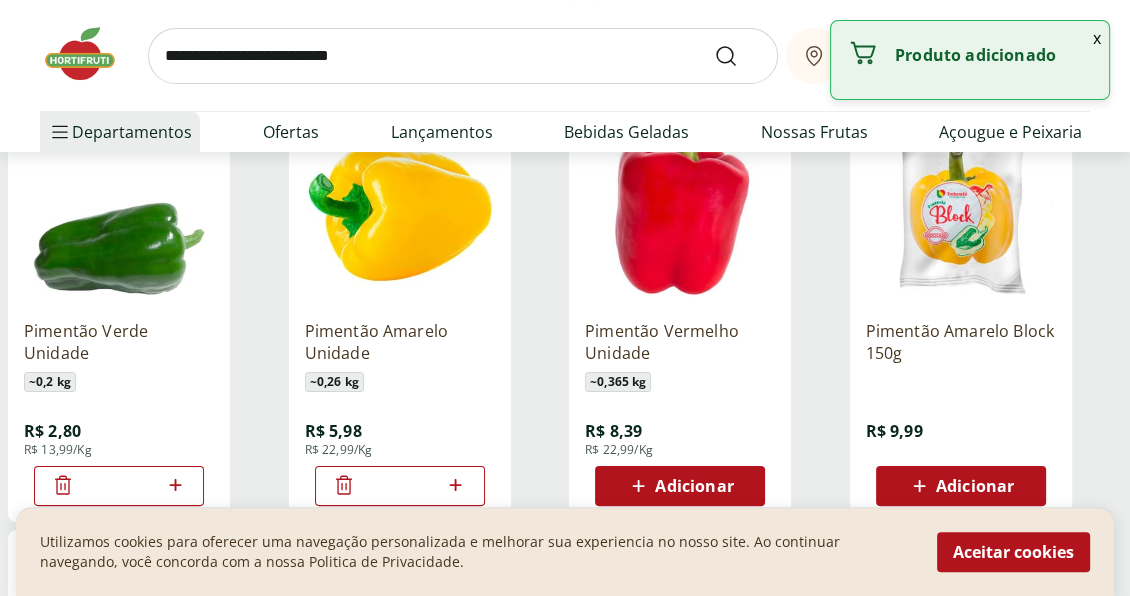 click on "Adicionar" at bounding box center [694, 486] 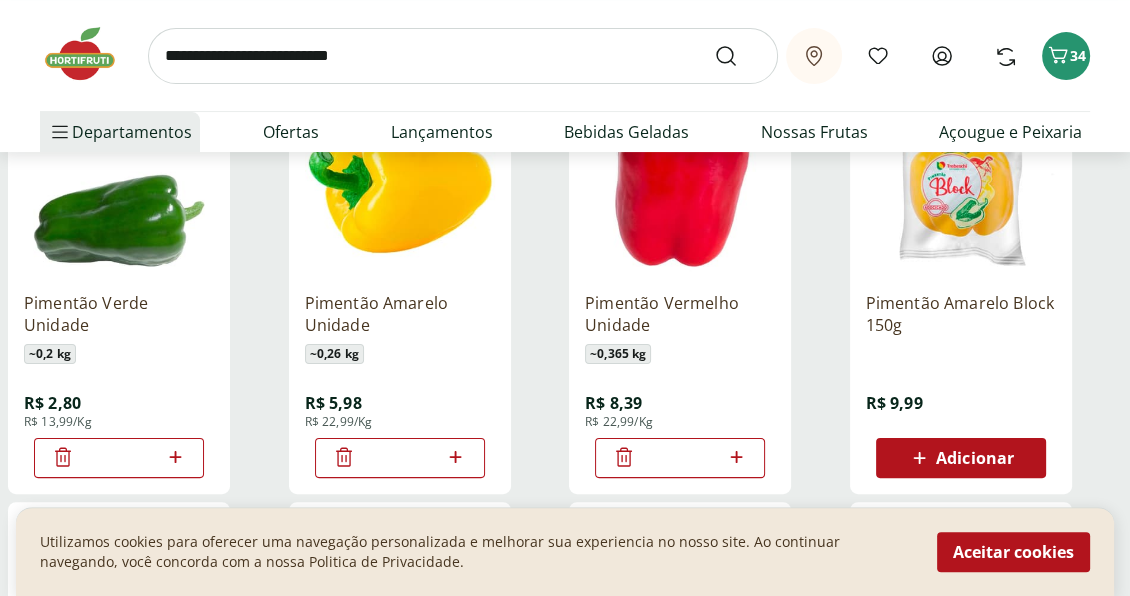 scroll, scrollTop: 0, scrollLeft: 0, axis: both 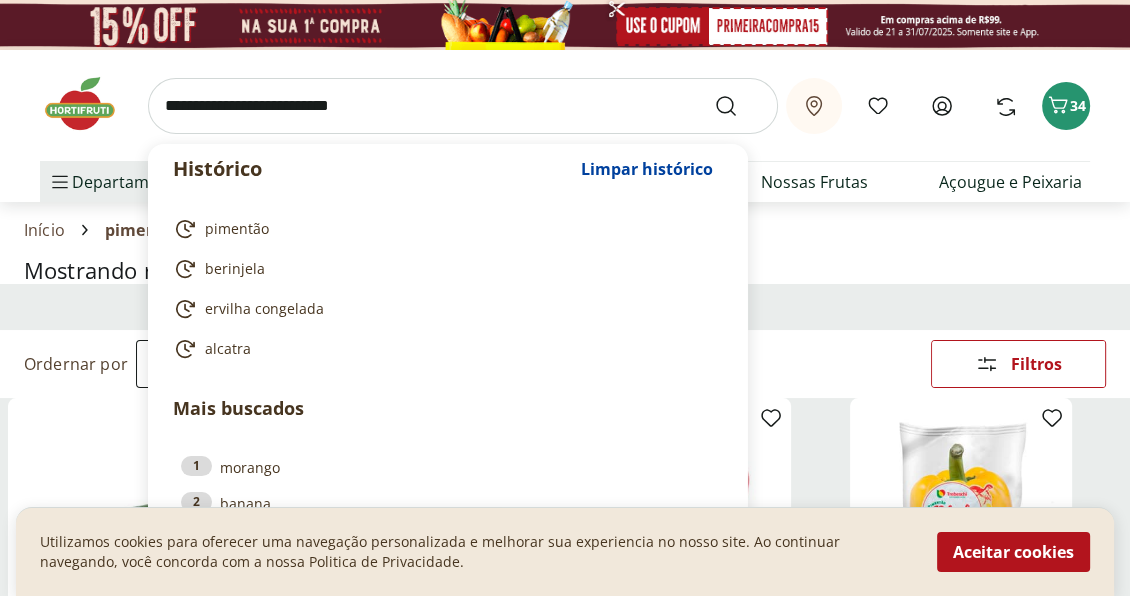 click at bounding box center (463, 106) 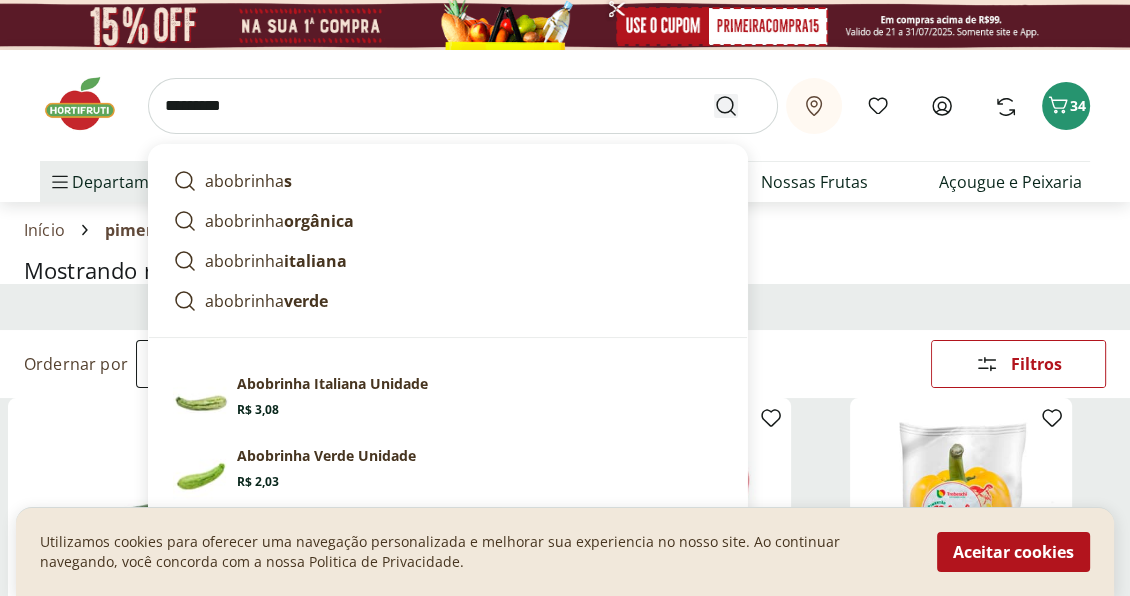 type on "*********" 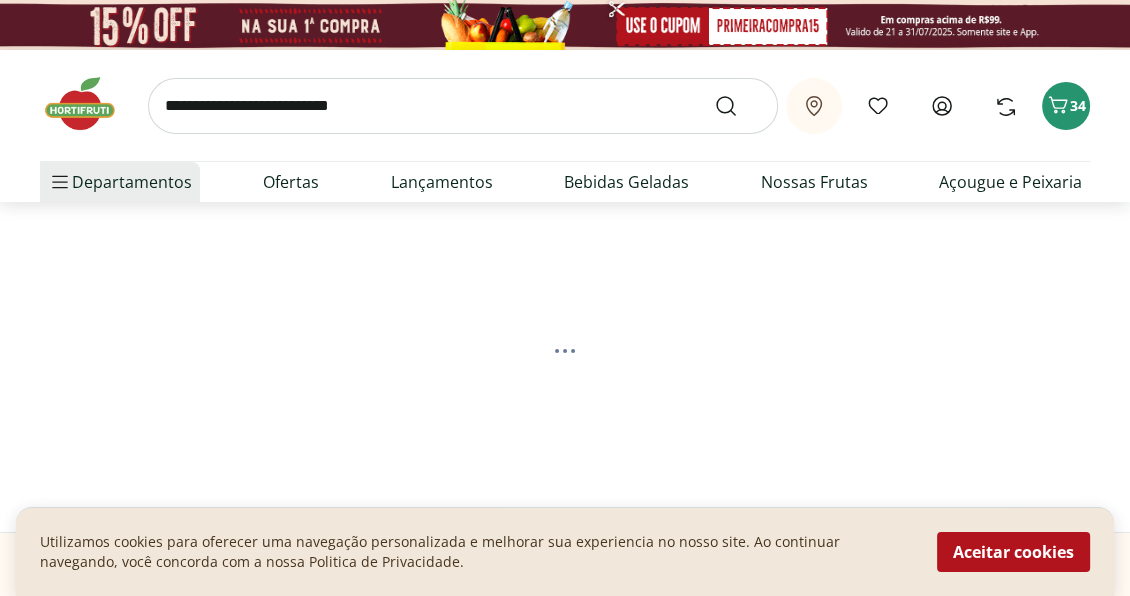 select on "**********" 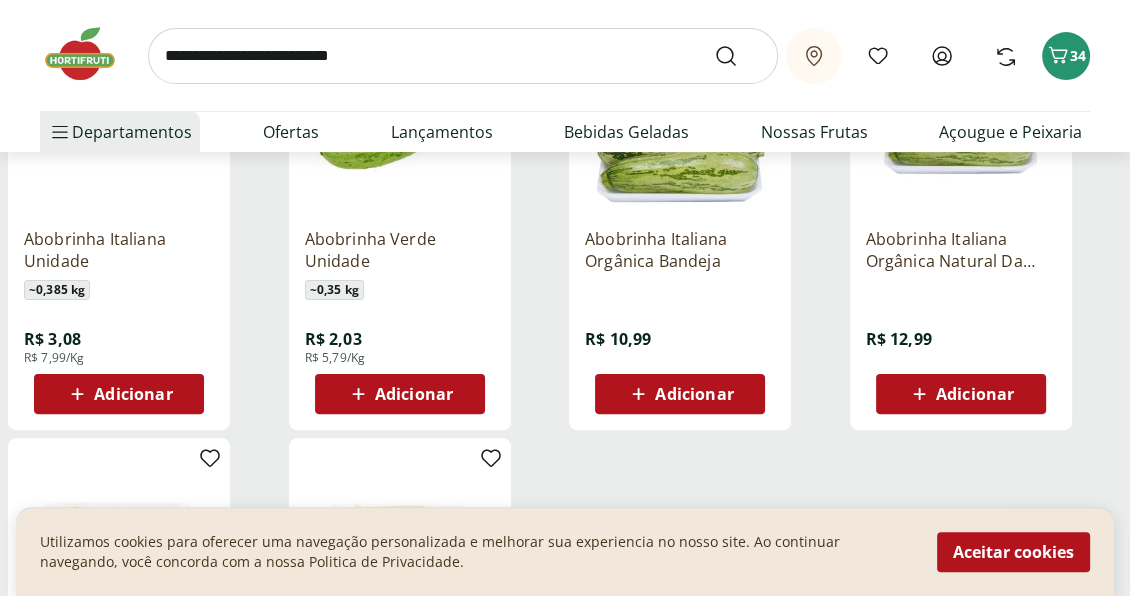 scroll, scrollTop: 400, scrollLeft: 0, axis: vertical 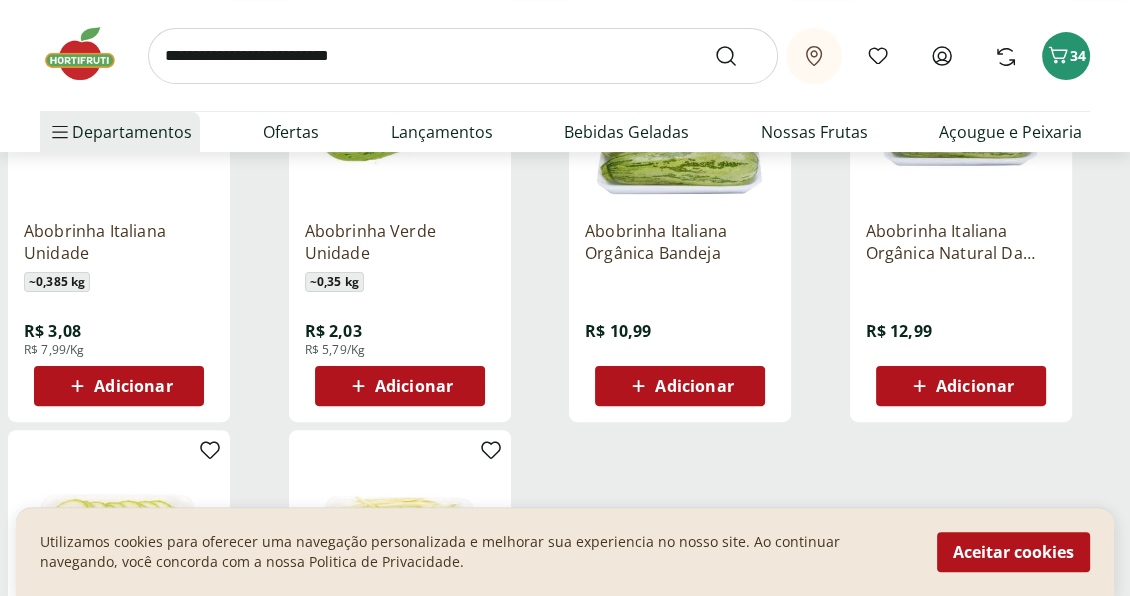 click on "Adicionar" at bounding box center [400, 386] 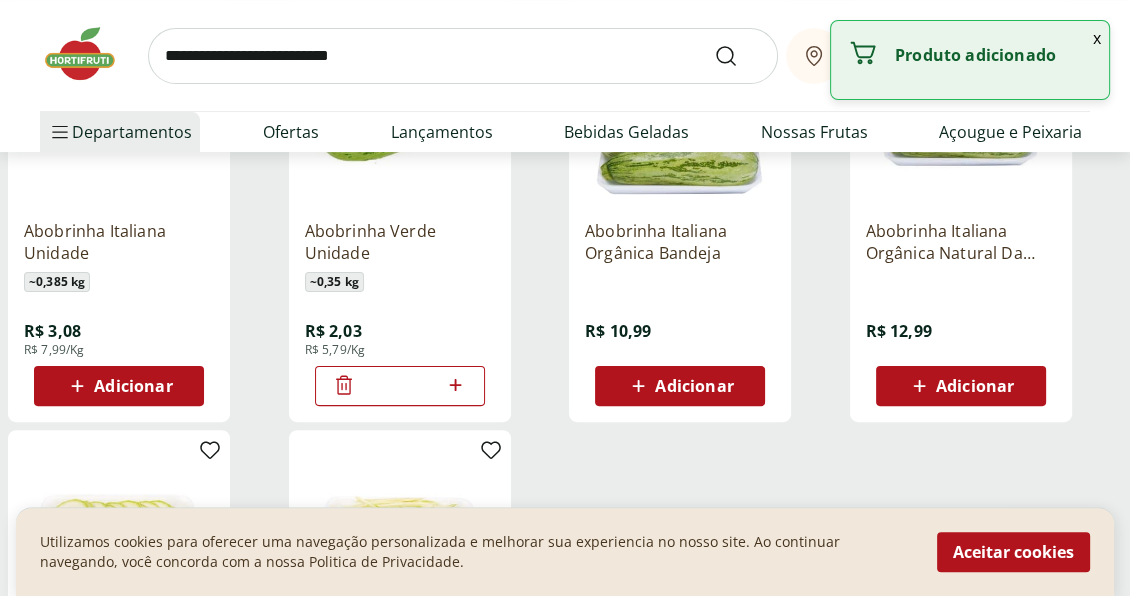 click 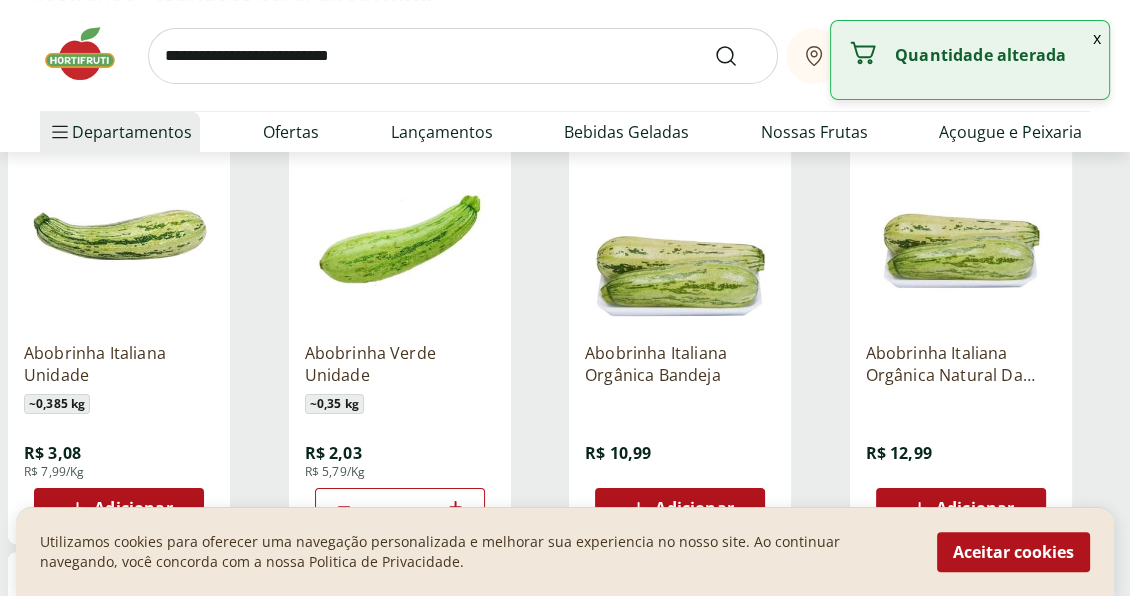 scroll, scrollTop: 0, scrollLeft: 0, axis: both 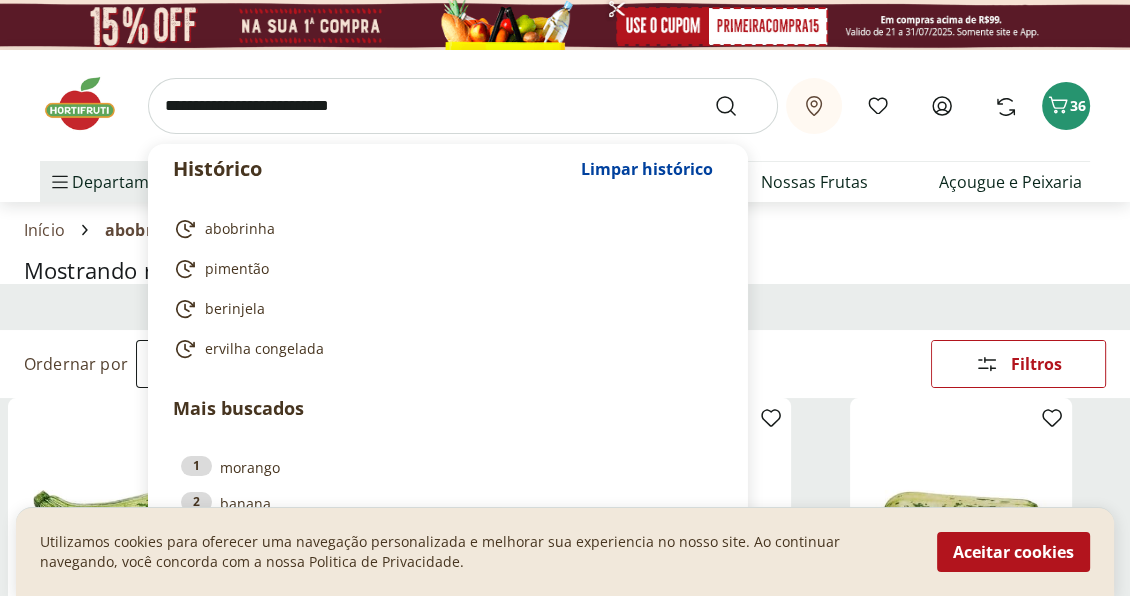 drag, startPoint x: 407, startPoint y: 110, endPoint x: 138, endPoint y: 87, distance: 269.98148 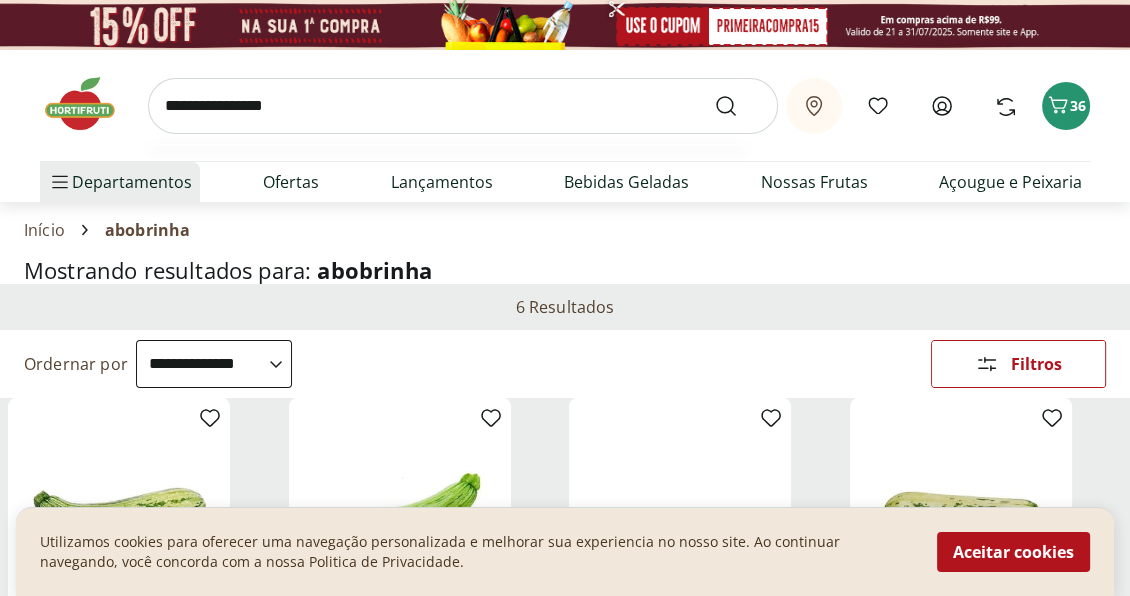type on "**********" 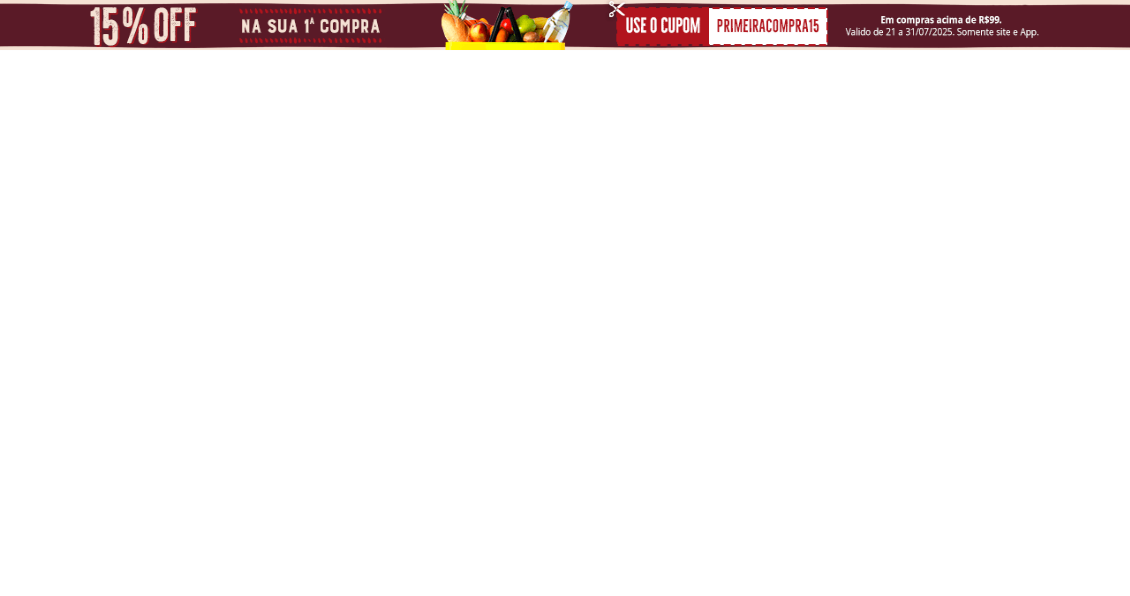 select on "**********" 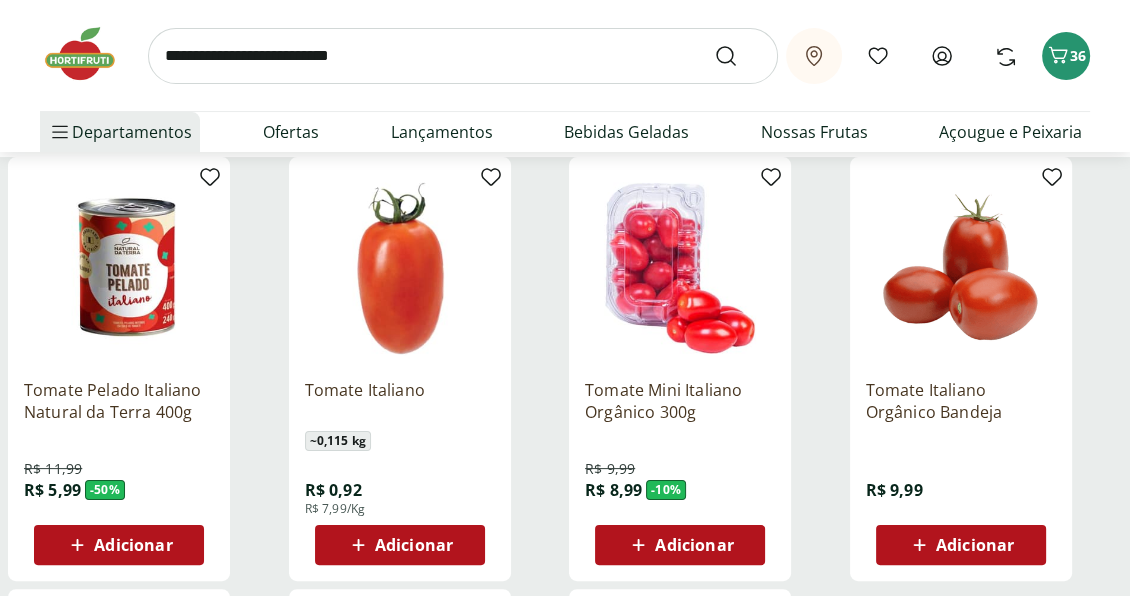 scroll, scrollTop: 300, scrollLeft: 0, axis: vertical 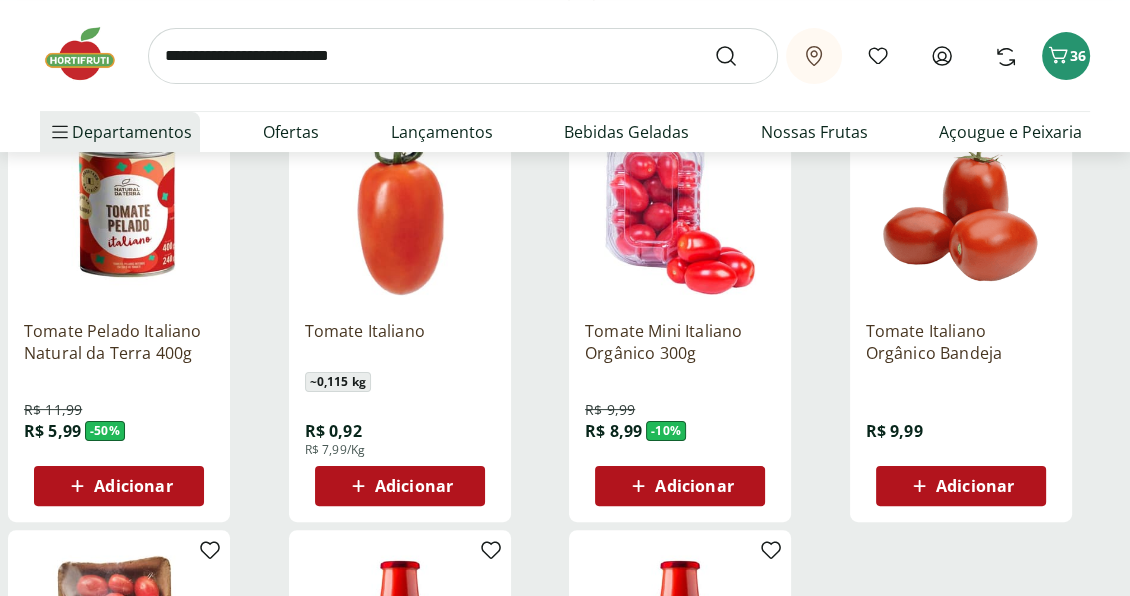 click on "Adicionar" at bounding box center [414, 486] 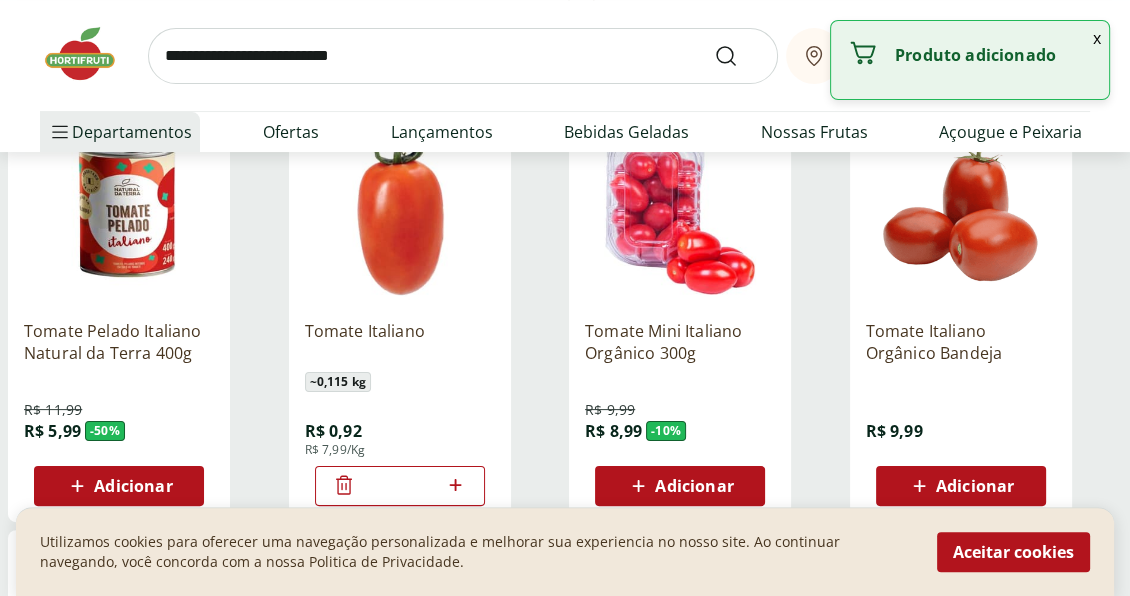 click 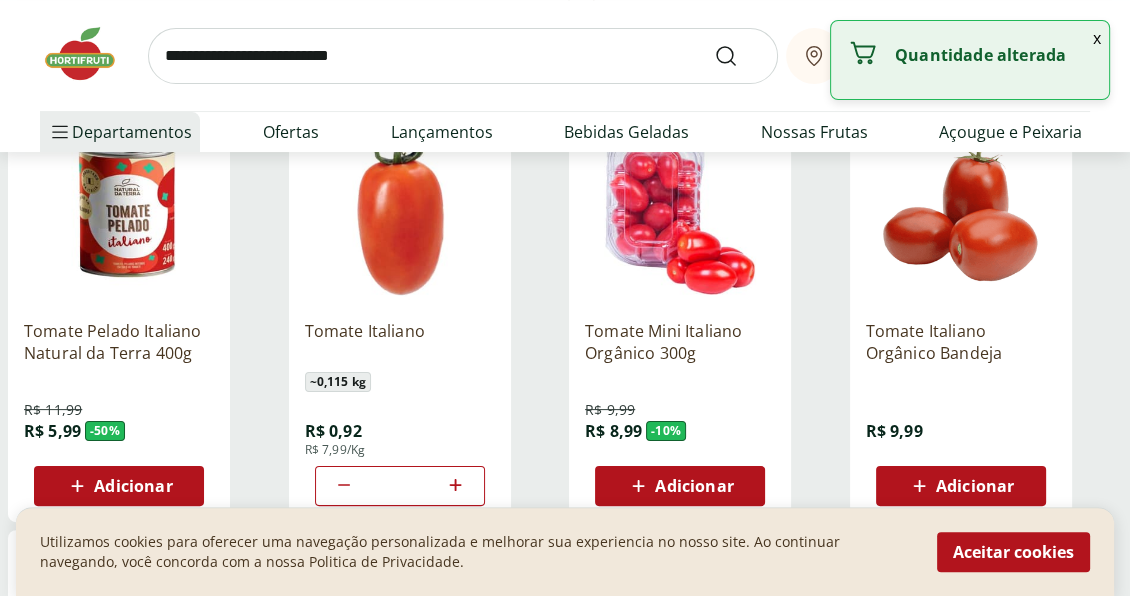 click 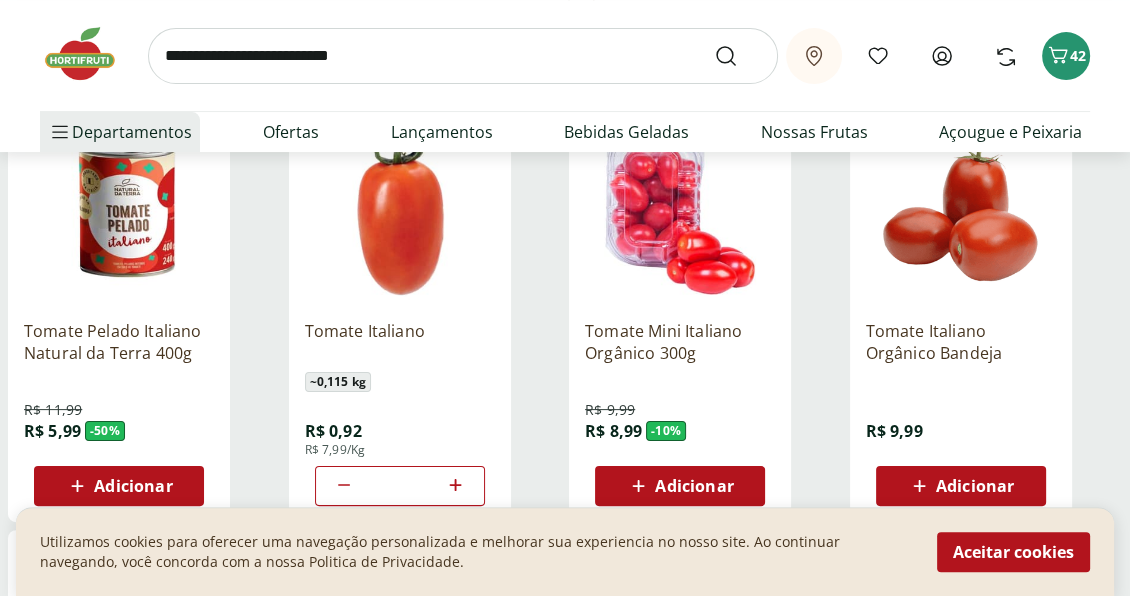 click at bounding box center (463, 56) 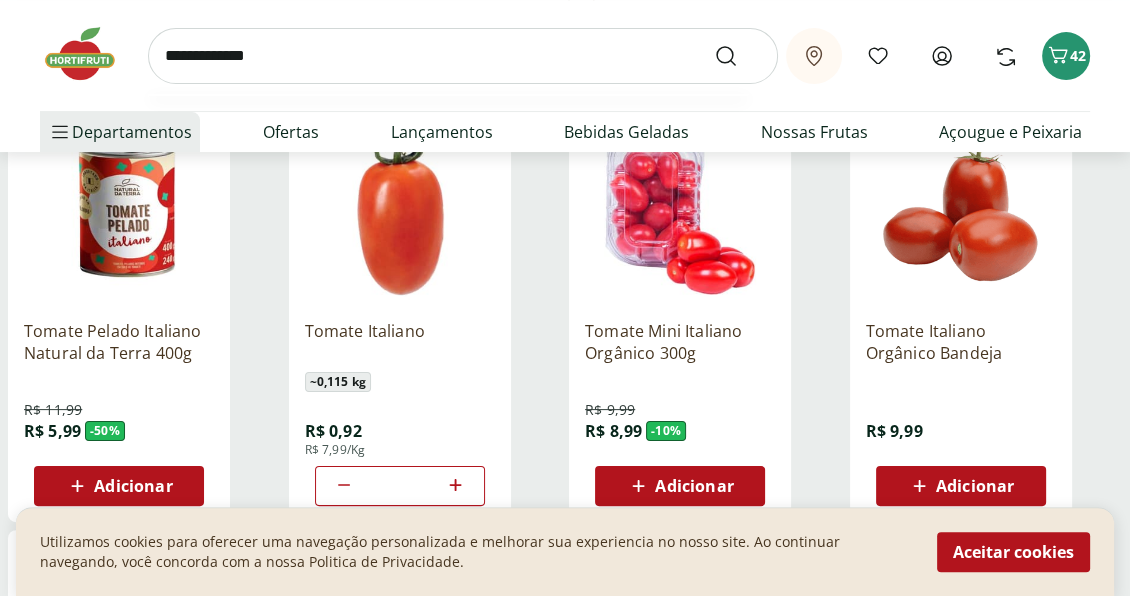 type on "**********" 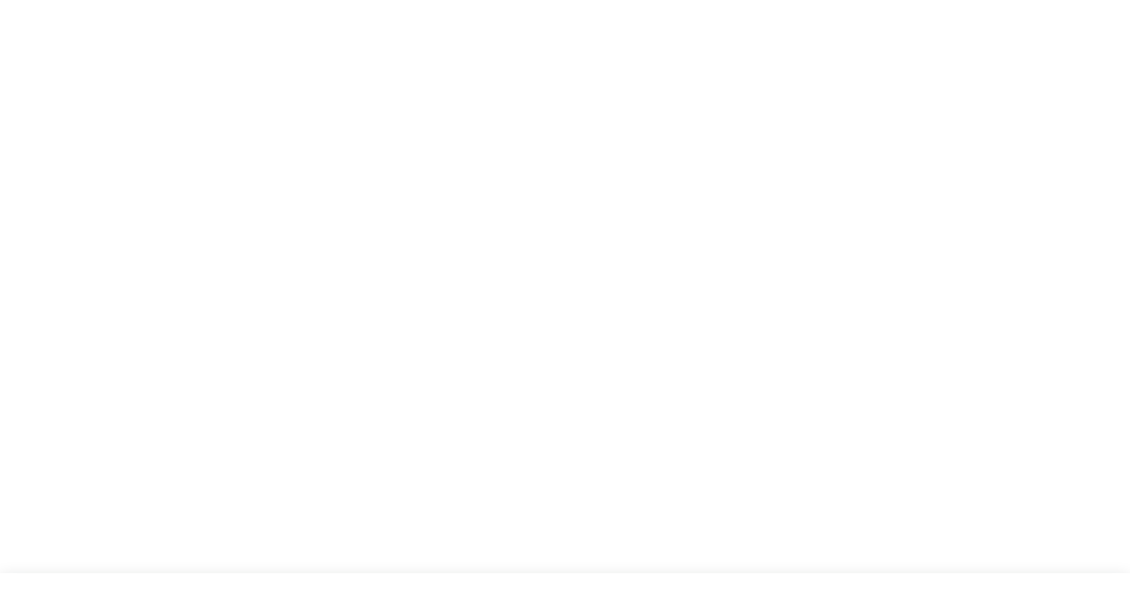 scroll, scrollTop: 0, scrollLeft: 0, axis: both 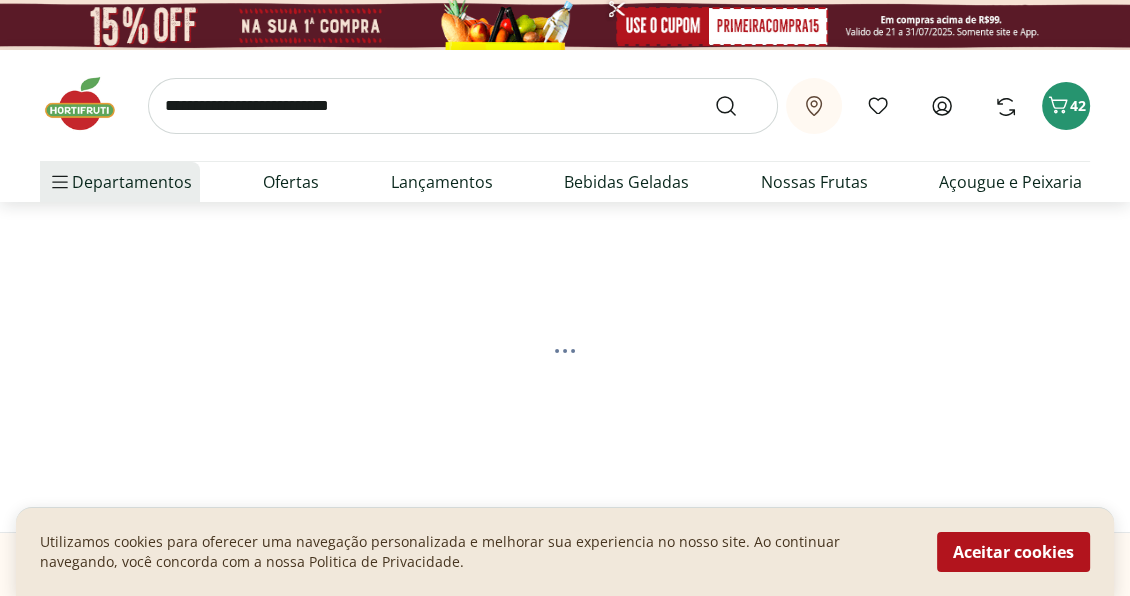 select on "**********" 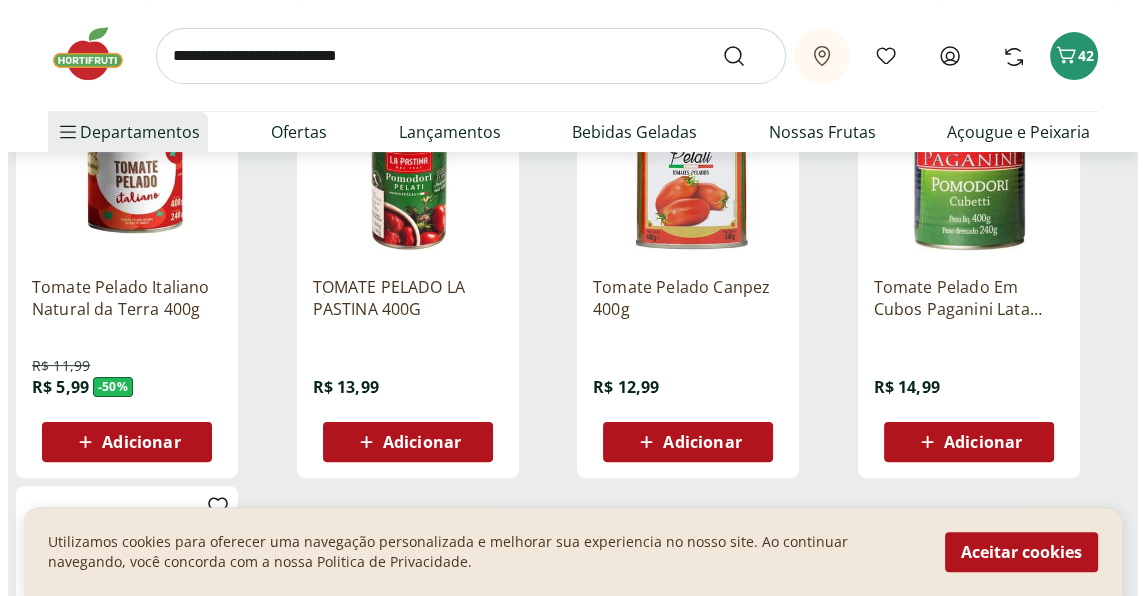 scroll, scrollTop: 300, scrollLeft: 0, axis: vertical 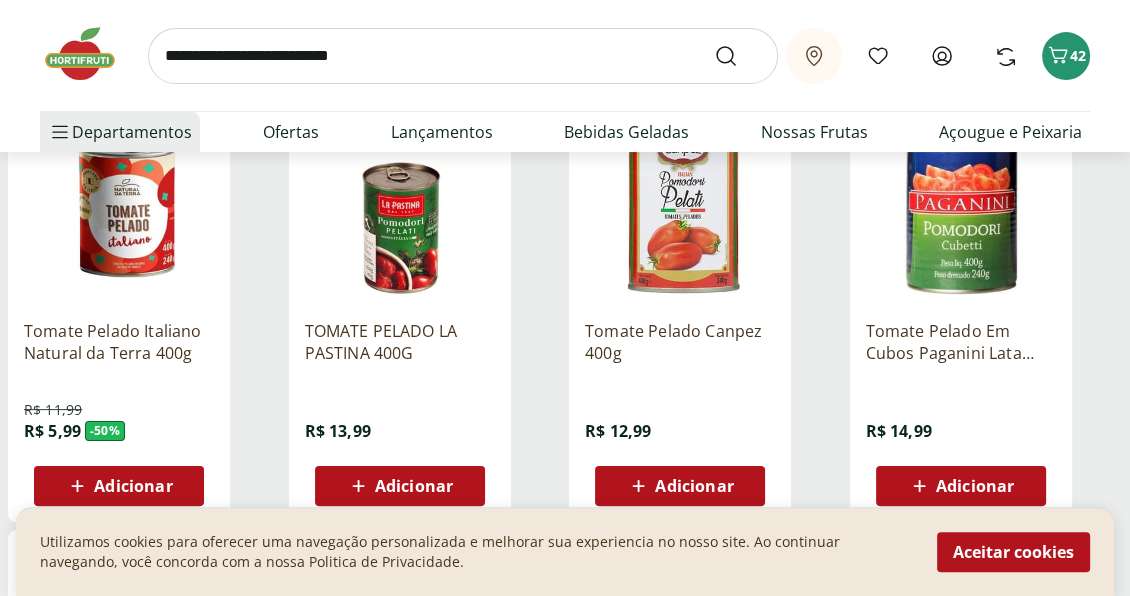 click on "Adicionar" at bounding box center (133, 486) 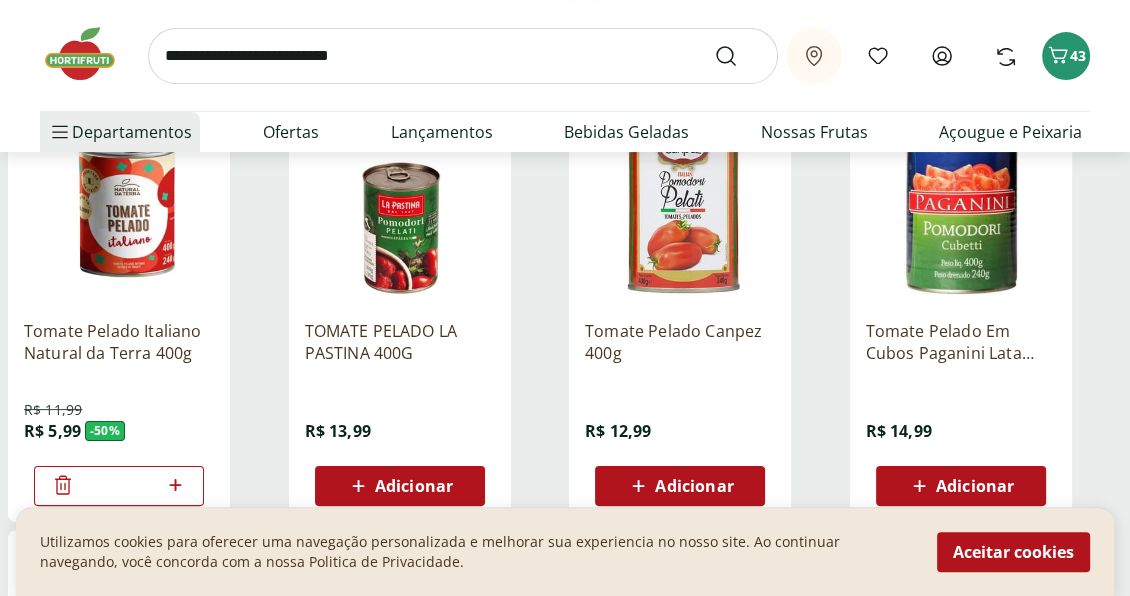 click at bounding box center (463, 56) 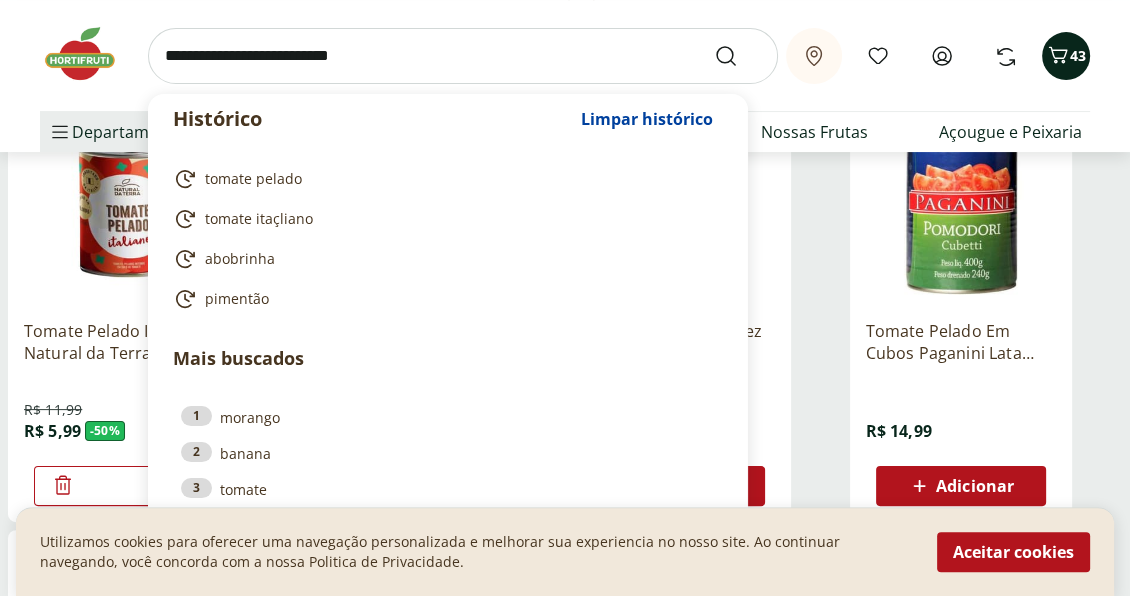 click on "43" at bounding box center (1078, 55) 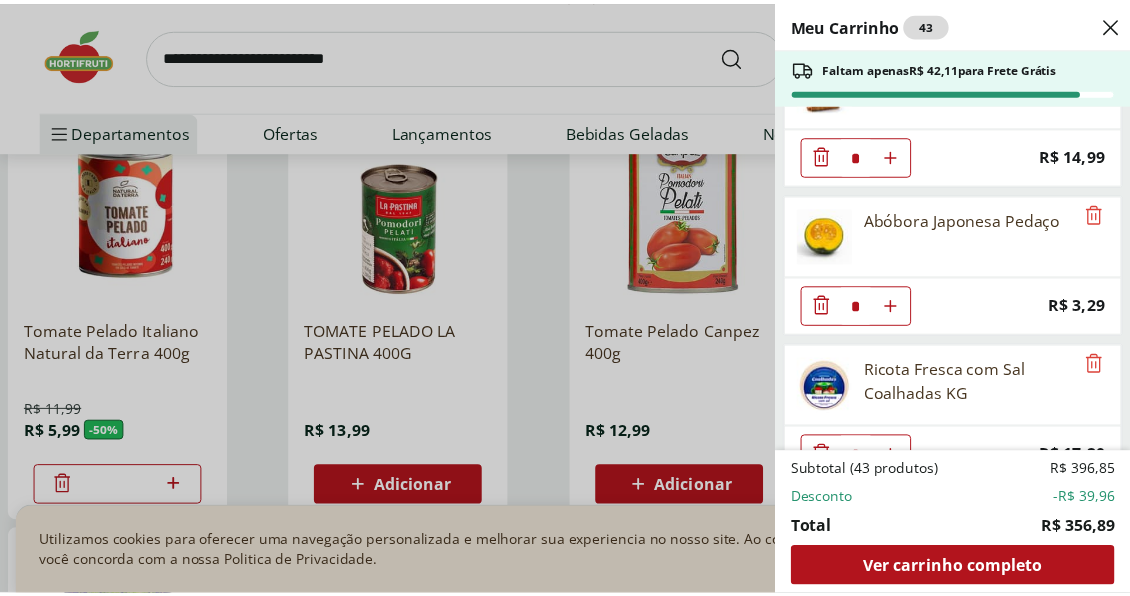 scroll, scrollTop: 200, scrollLeft: 0, axis: vertical 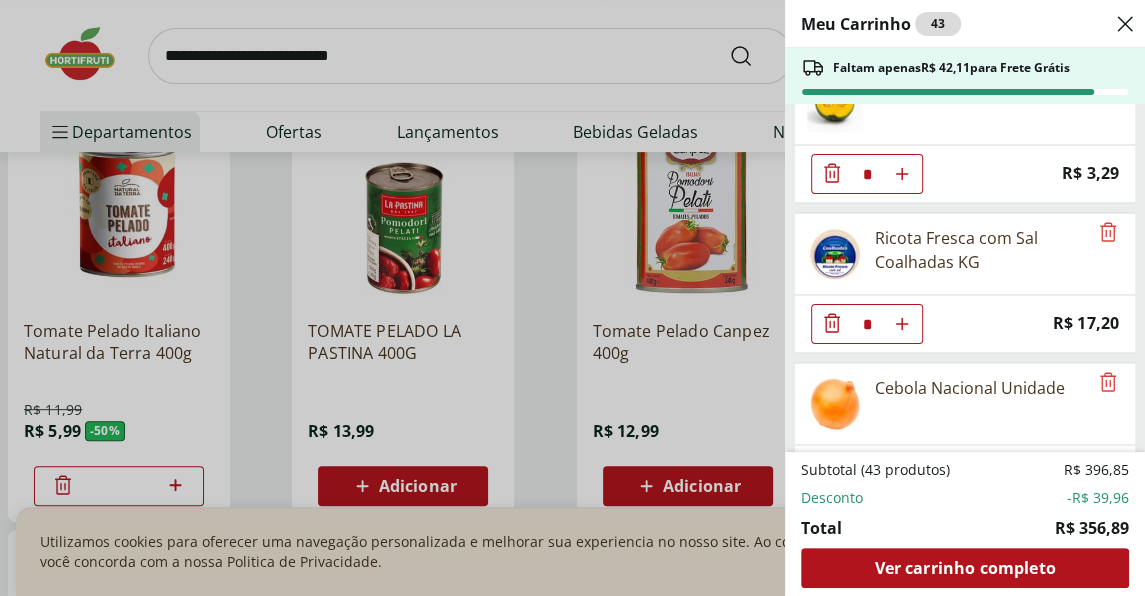 click at bounding box center [835, 254] 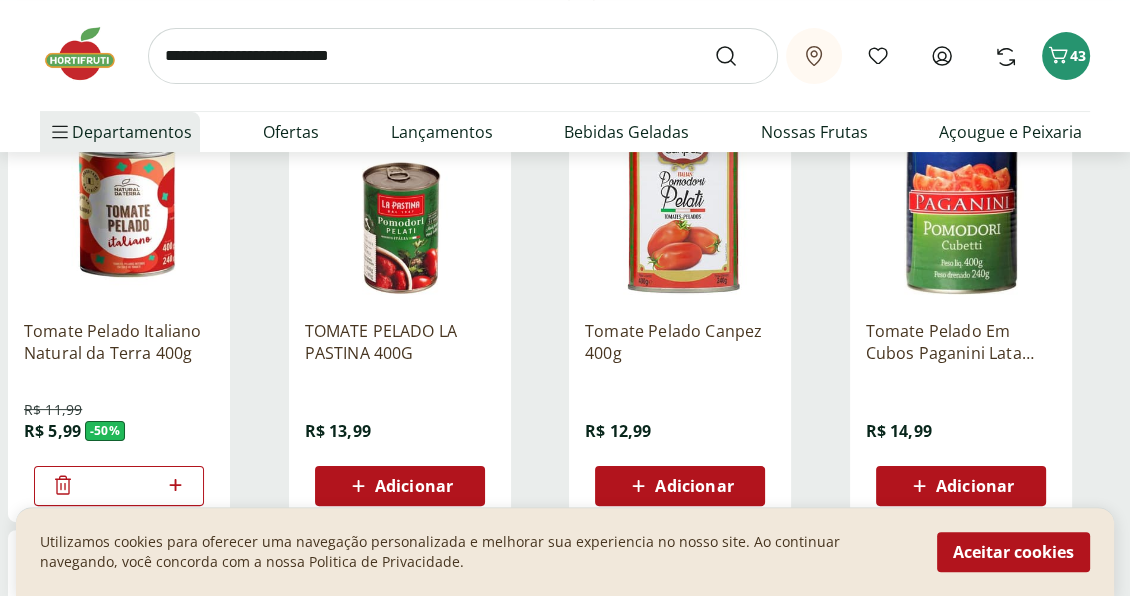 click at bounding box center (463, 56) 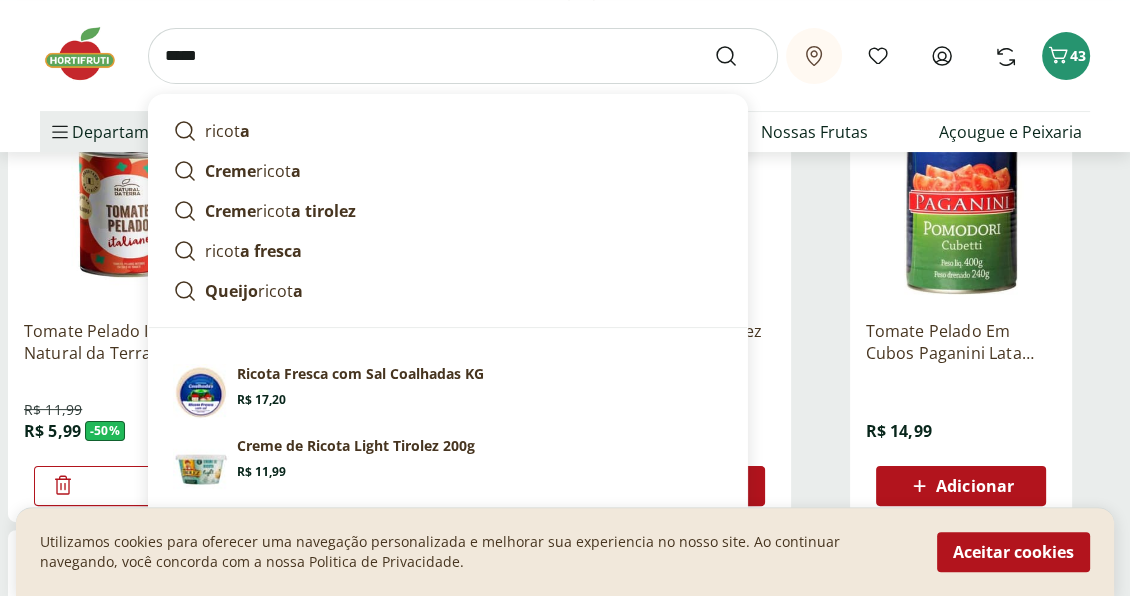 type on "******" 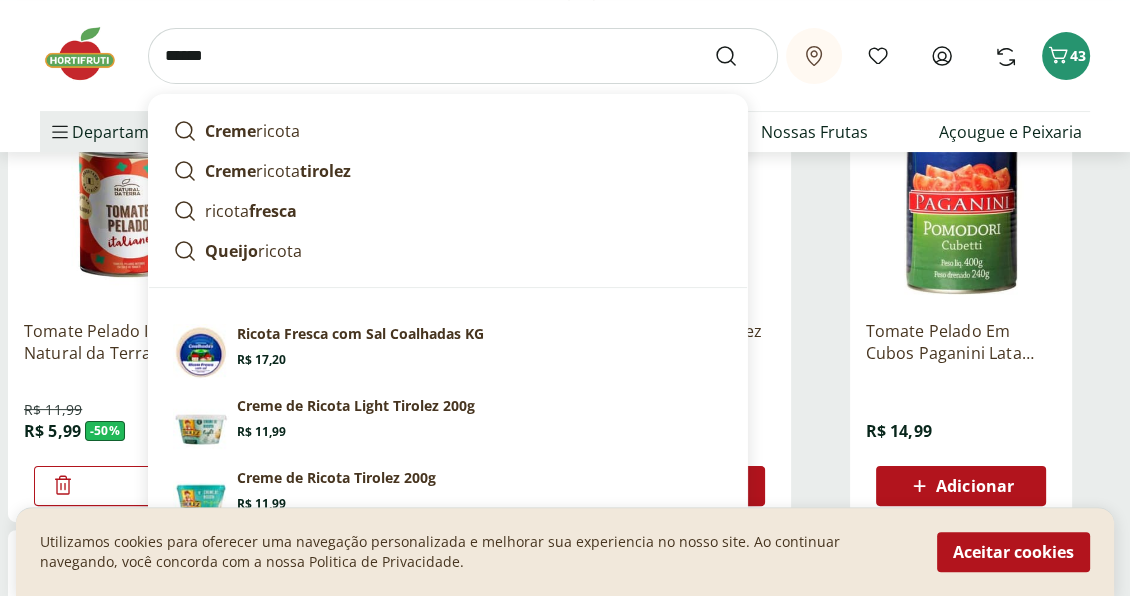 click at bounding box center [738, 56] 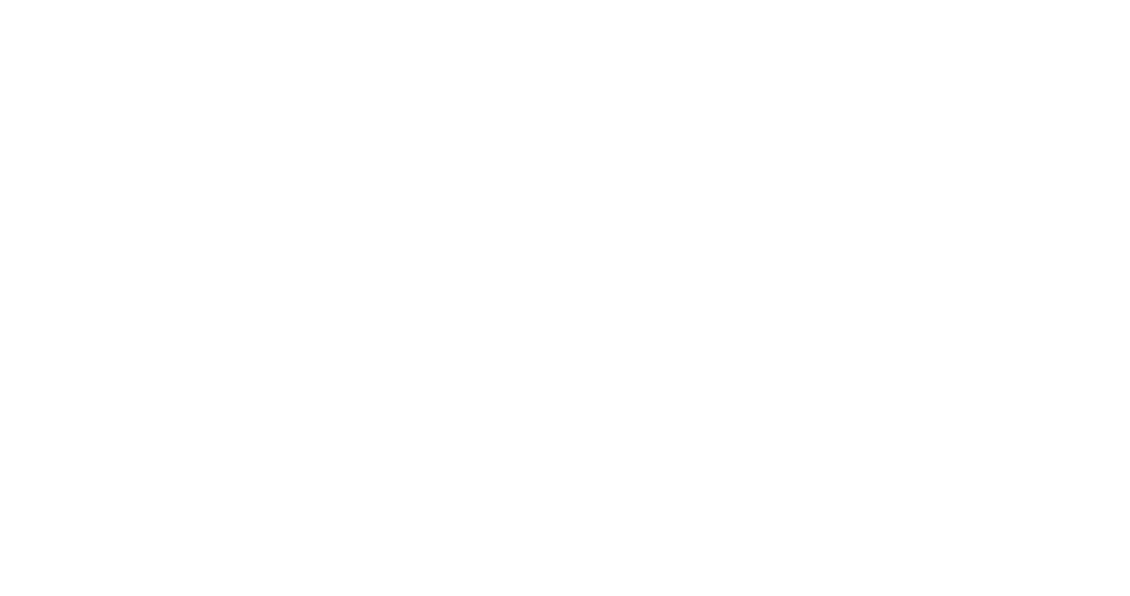 scroll, scrollTop: 0, scrollLeft: 0, axis: both 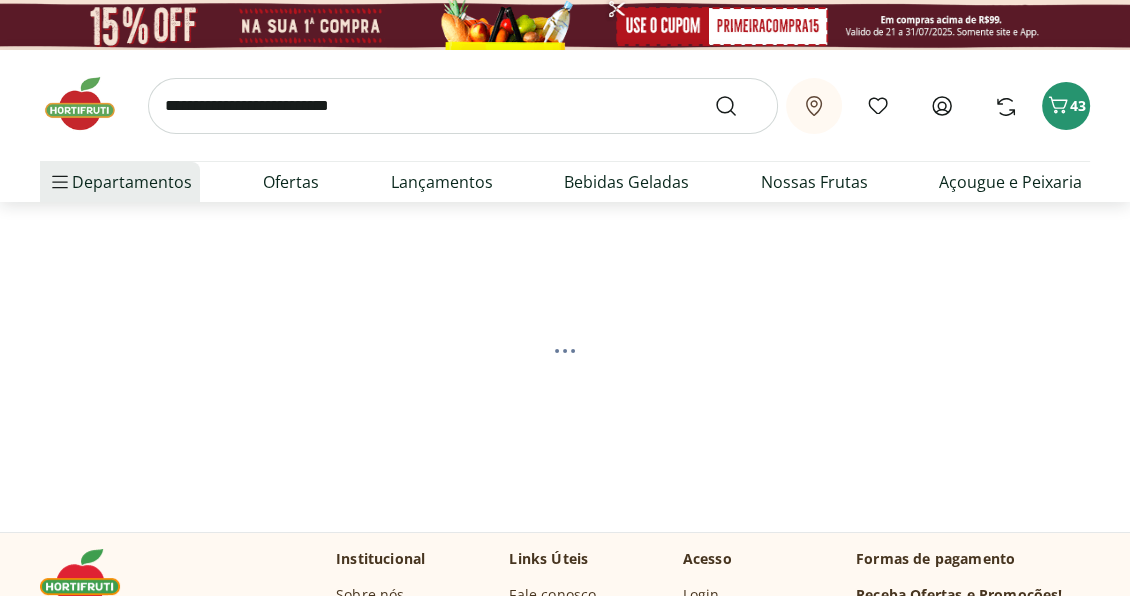 select on "**********" 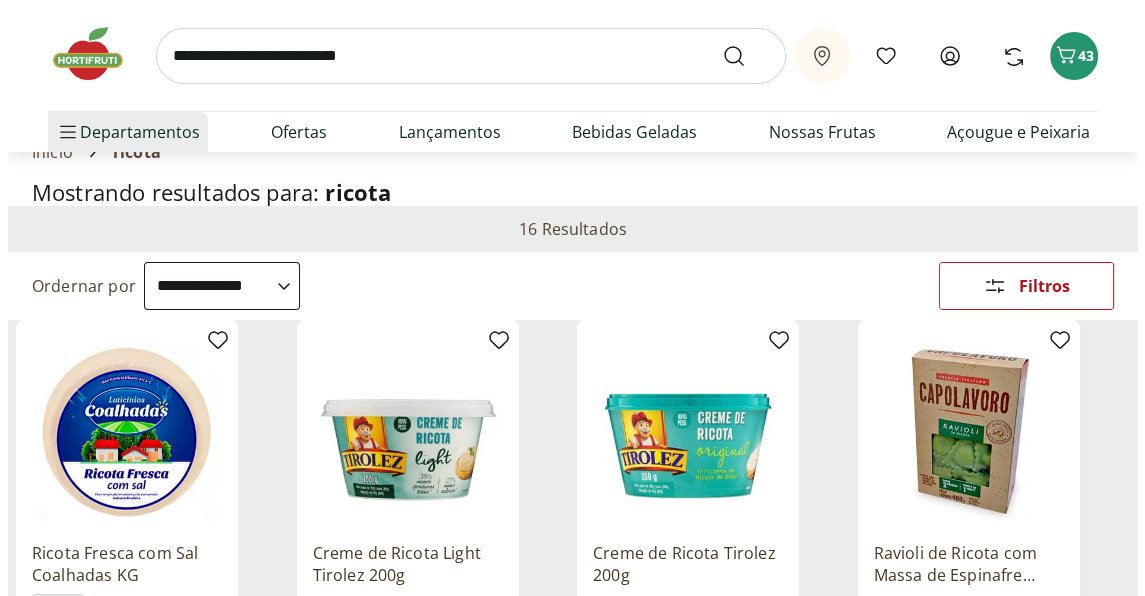 scroll, scrollTop: 300, scrollLeft: 0, axis: vertical 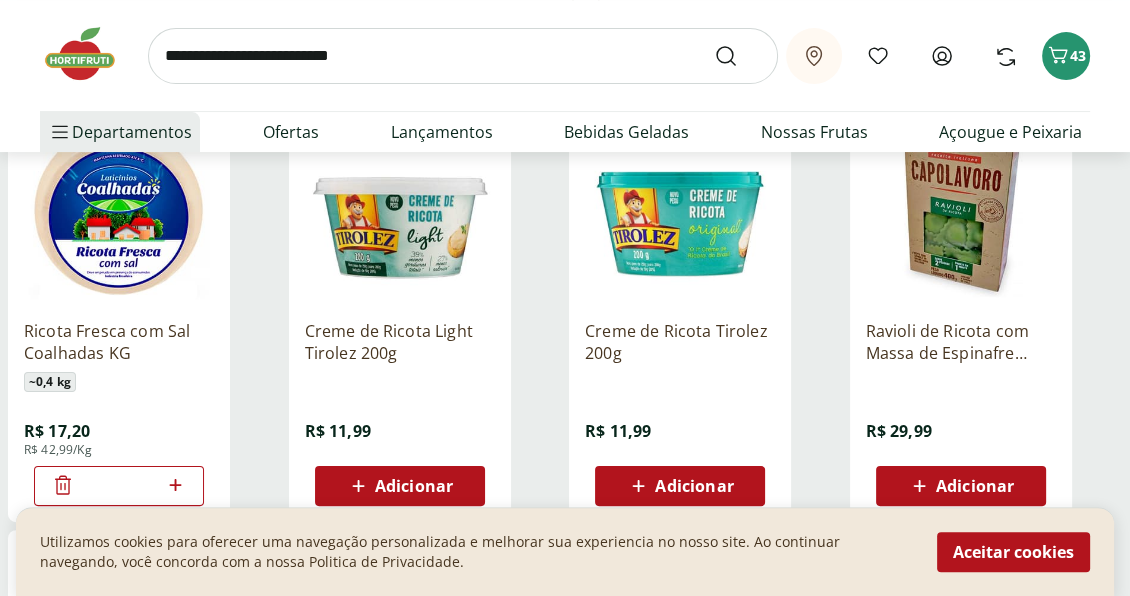 click 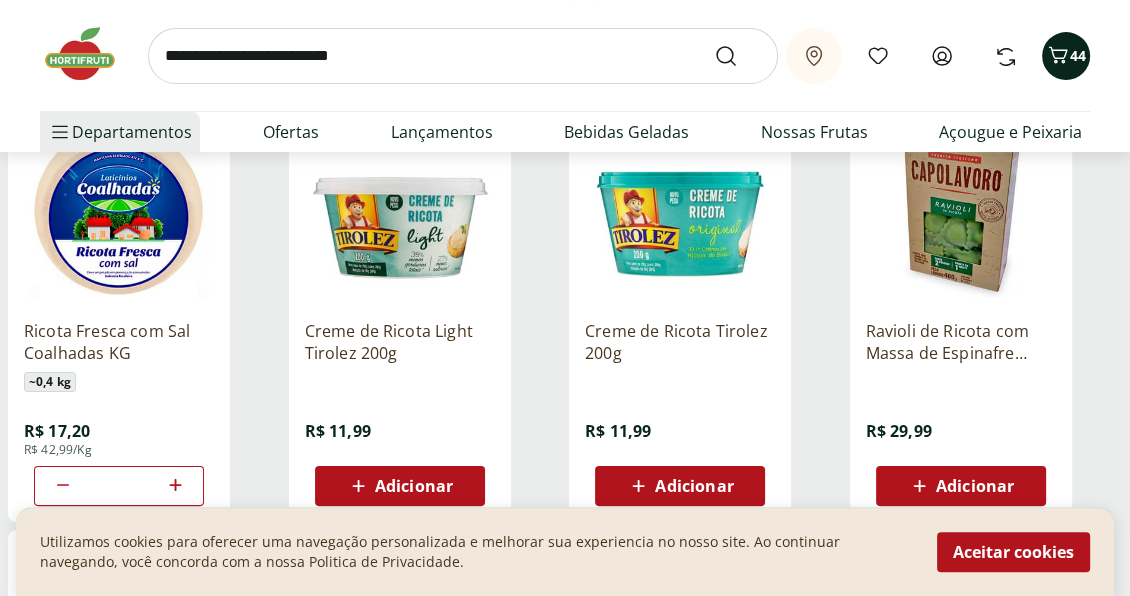 click on "44" at bounding box center [1078, 55] 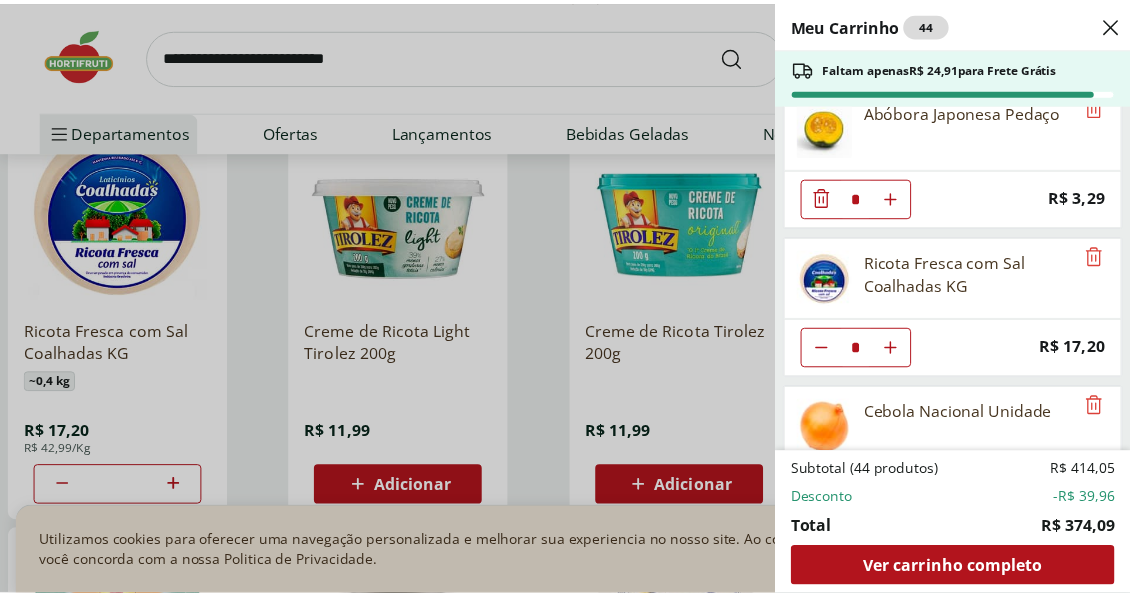 scroll, scrollTop: 200, scrollLeft: 0, axis: vertical 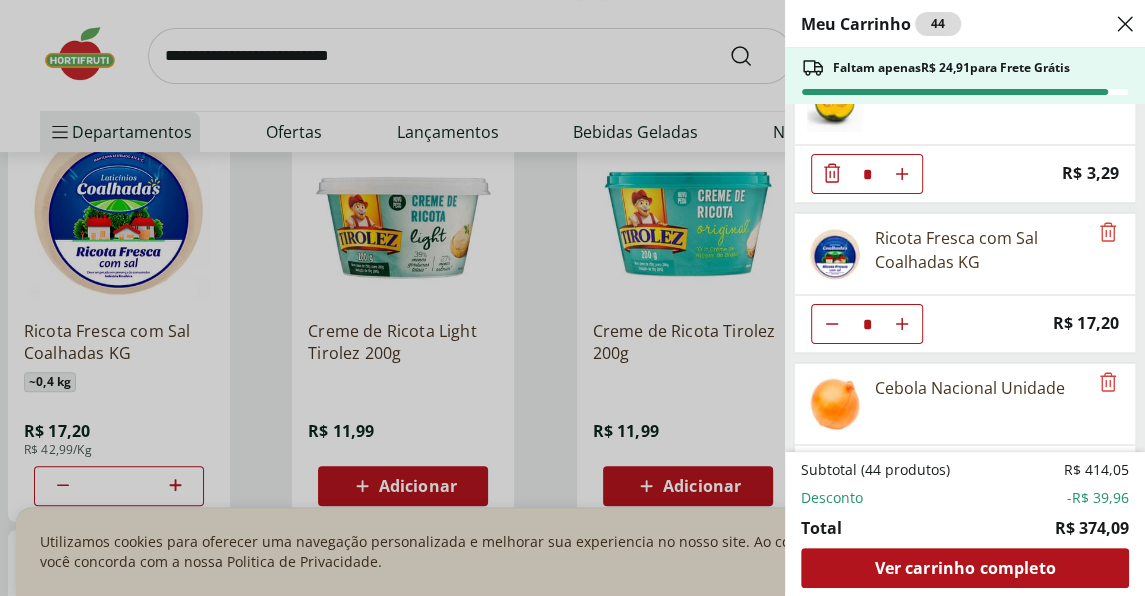 click at bounding box center (902, 24) 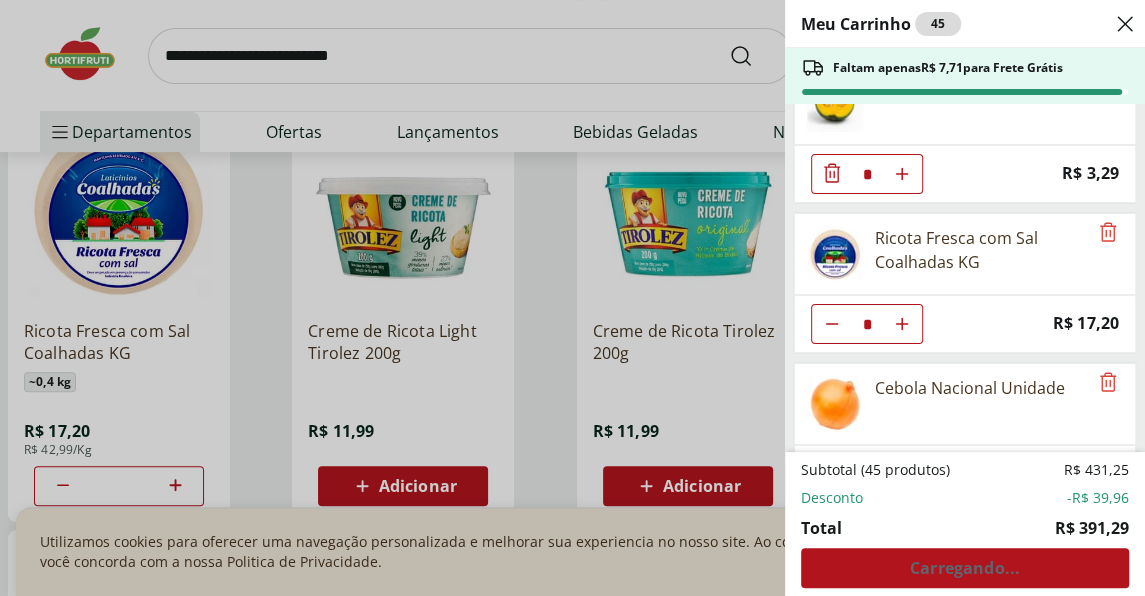 click on "Meu Carrinho 45 Faltam apenas  R$ 7,71  para Frete Grátis Trigo Para Kibe Montan 500G * Price: R$ 14,99 Abóbora Japonesa Pedaço * Price: R$ 3,29 Ricota Fresca com Sal Coalhadas KG * Price: R$ 17,20 Cebola Nacional Unidade * Price: R$ 1,00 Cebola Roxa Unidade * Price: R$ 1,47 Alho Nacional Beneficiado Unidade * Price: R$ 2,99 Nozes sem Casca 150g * Price: R$ 19,99 Lagarto Redondo Pedaço * Price: R$ 68,77 Azeite Extra Virgem O Live 450ml * Original price: R$ 44,99 Price: R$ 34,99 Cenoura Unidade * Price: R$ 0,70 Louro * Price: R$ 5,99 Strogonoff de Alcatra * Original price: R$ 39,95 Price: R$ 27,97 Ervilha Congelada Natural Da Terra 300g * Price: R$ 5,99 Berinjela Unidade * Price: R$ 2,04 Pimentão Verde Unidade * Price: R$ 2,80 Pimentão Amarelo Unidade * Price: R$ 5,98 Pimentão Vermelho Unidade * Price: R$ 8,39 Abobrinha Verde Unidade * Price: R$ 2,03 Tomate Italiano * Price: R$ 0,92 Tomate Pelado Italiano Natural da Terra 400g * Original price: R$ 11,99 Price: R$ 5,99 R$ 431,25" at bounding box center [572, 298] 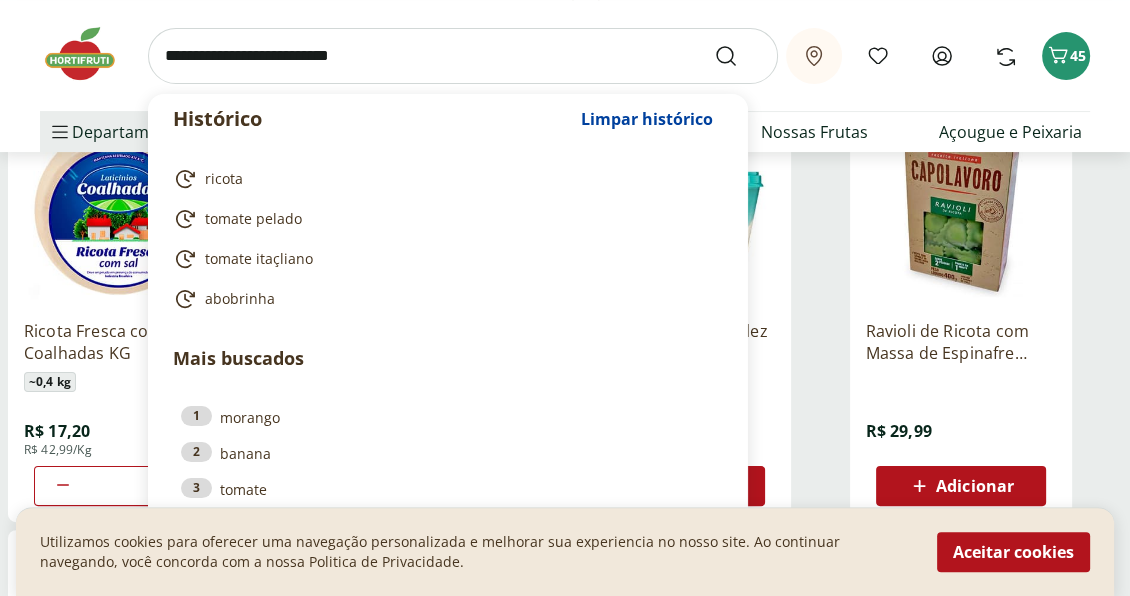 click at bounding box center [463, 56] 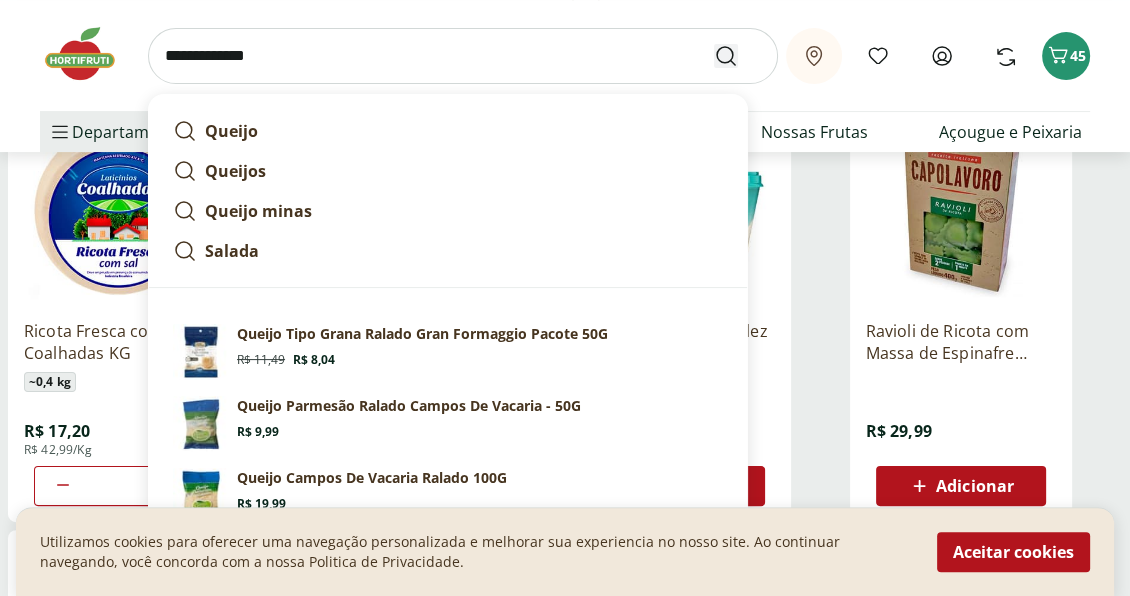 type on "**********" 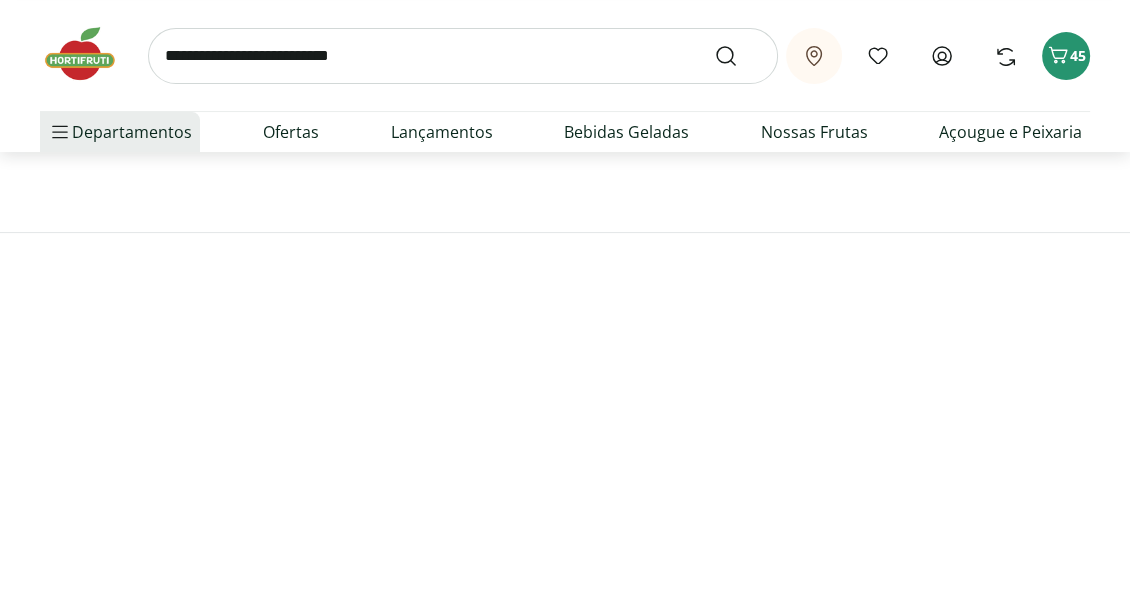 scroll, scrollTop: 0, scrollLeft: 0, axis: both 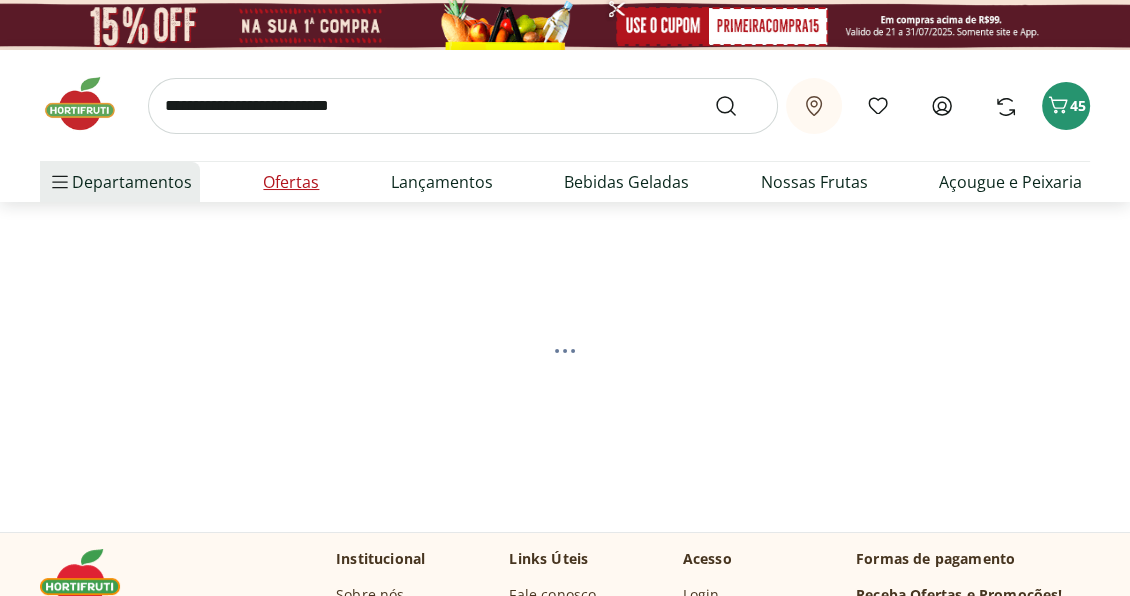 select on "**********" 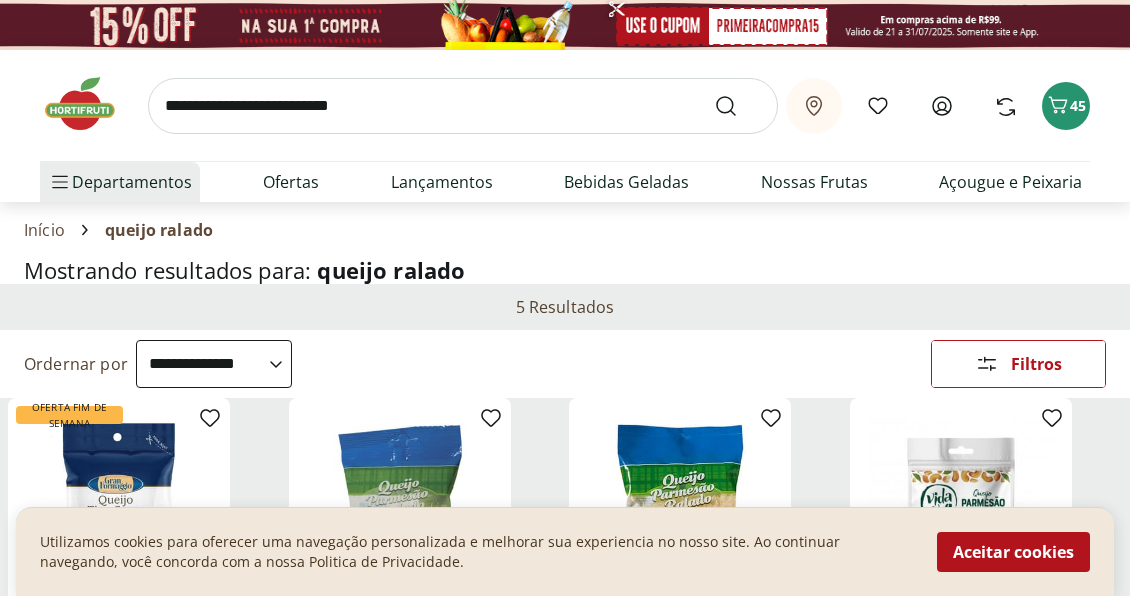 select on "**********" 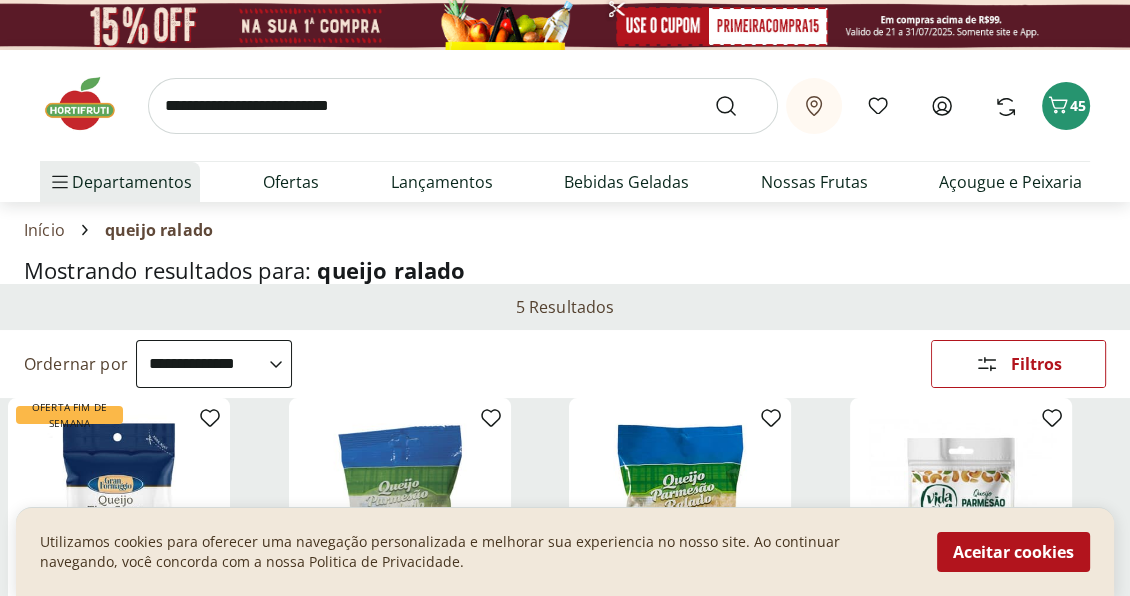 scroll, scrollTop: 0, scrollLeft: 0, axis: both 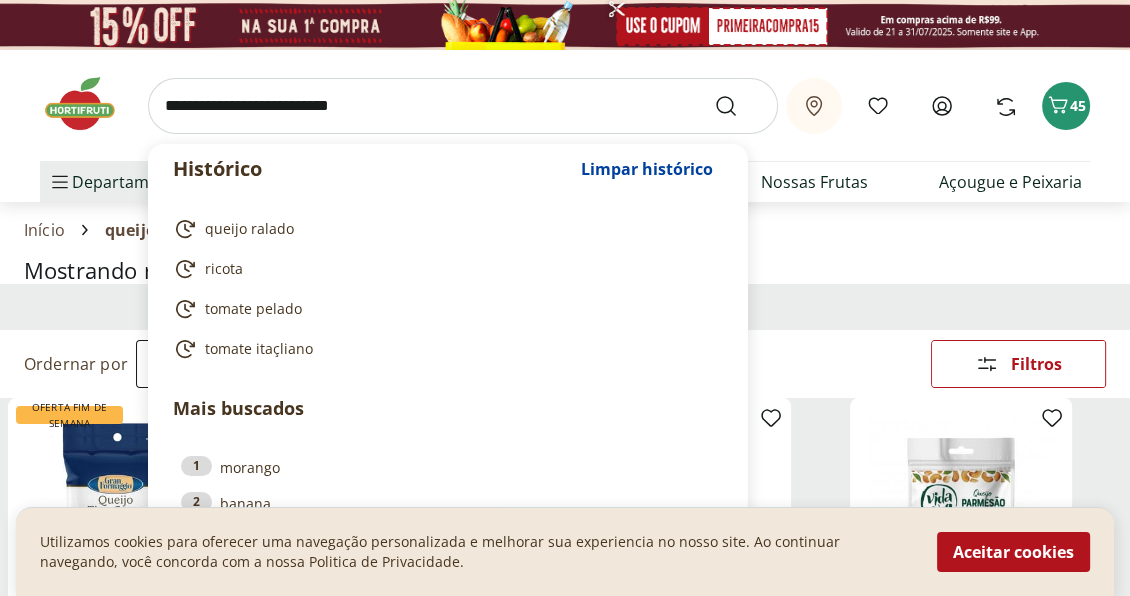 click at bounding box center (463, 106) 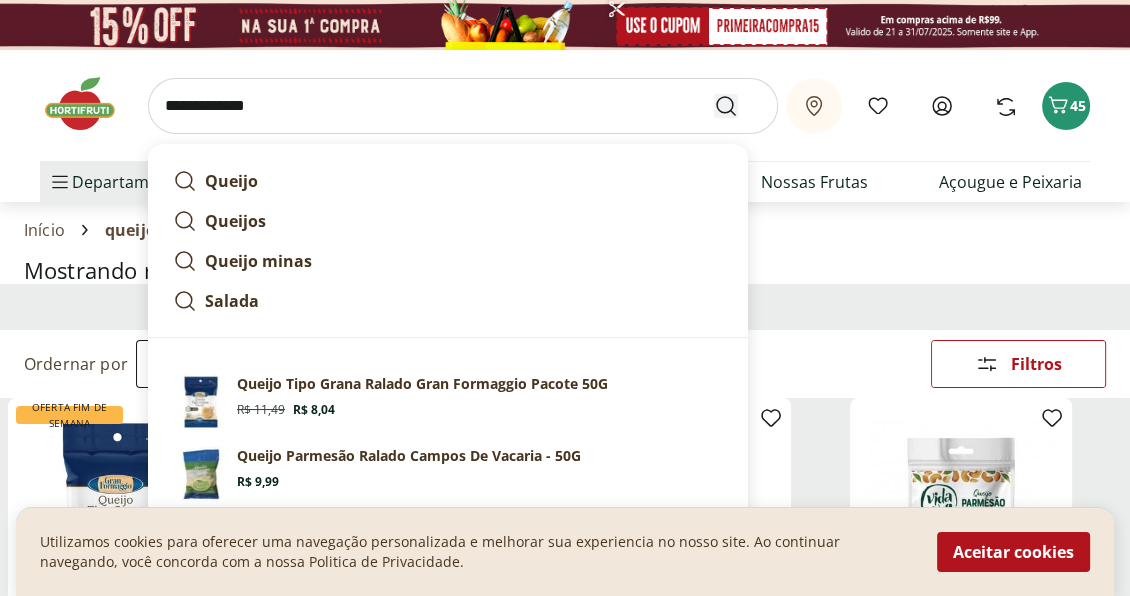 type on "**********" 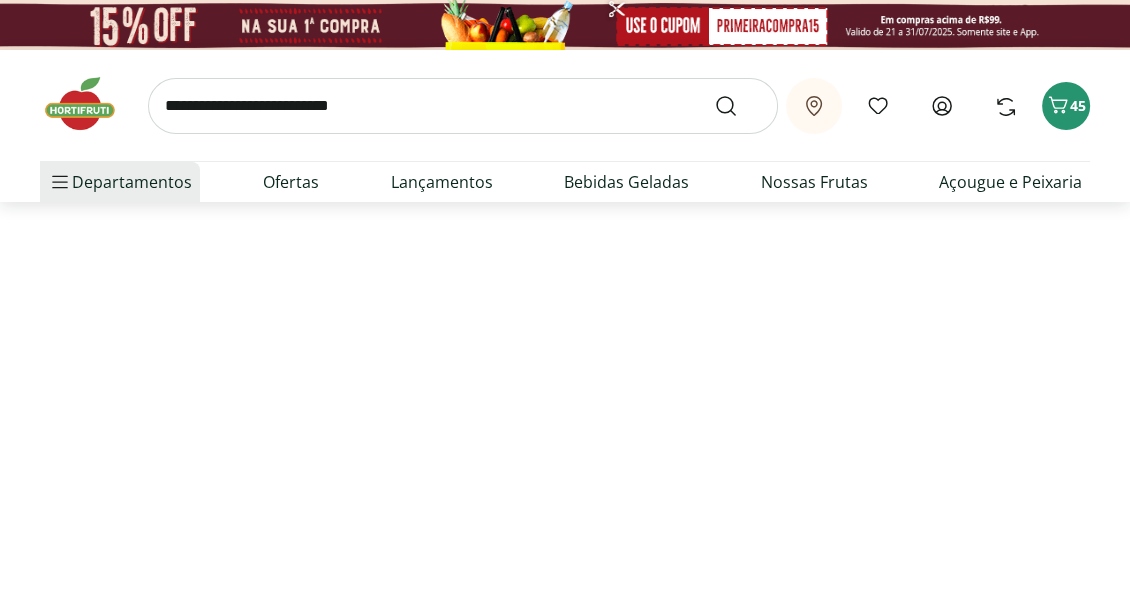 select on "**********" 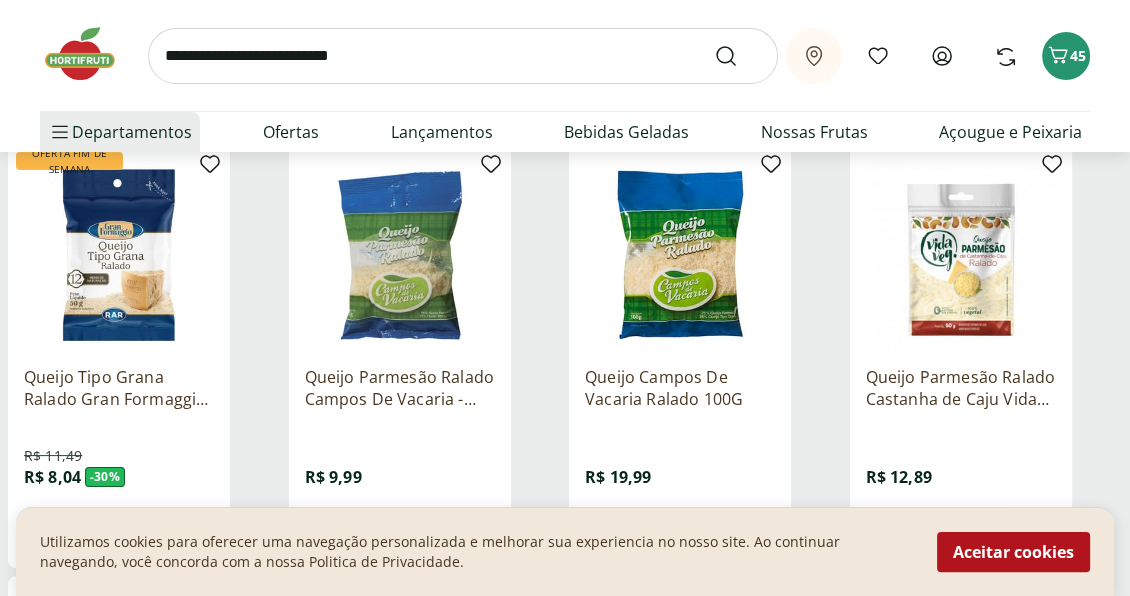 scroll, scrollTop: 300, scrollLeft: 0, axis: vertical 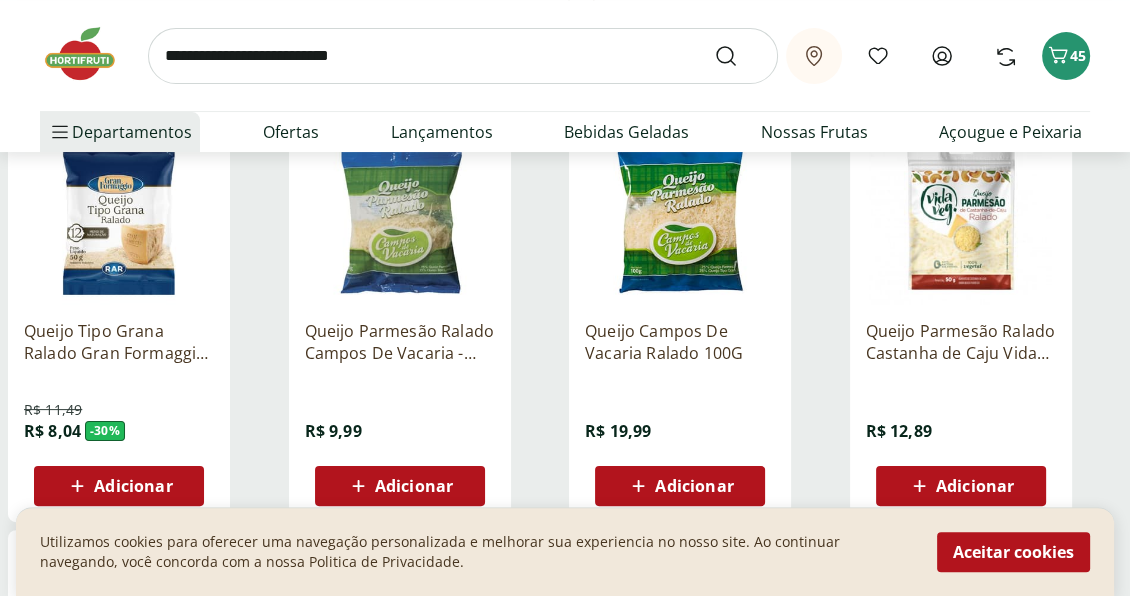 click on "Adicionar" at bounding box center (133, 486) 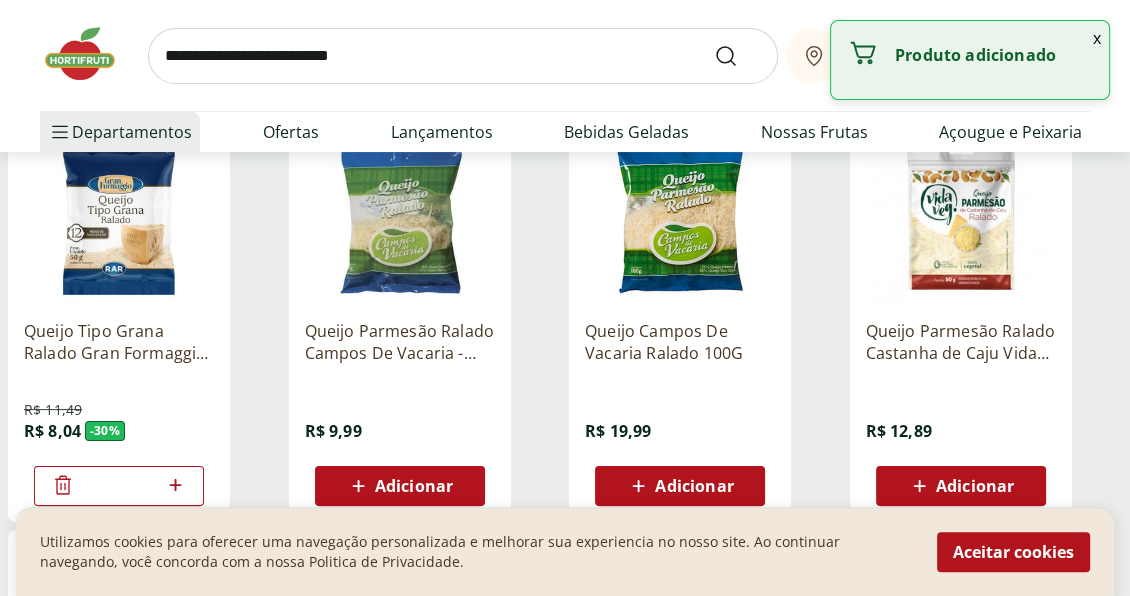 drag, startPoint x: 172, startPoint y: 482, endPoint x: 195, endPoint y: 483, distance: 23.021729 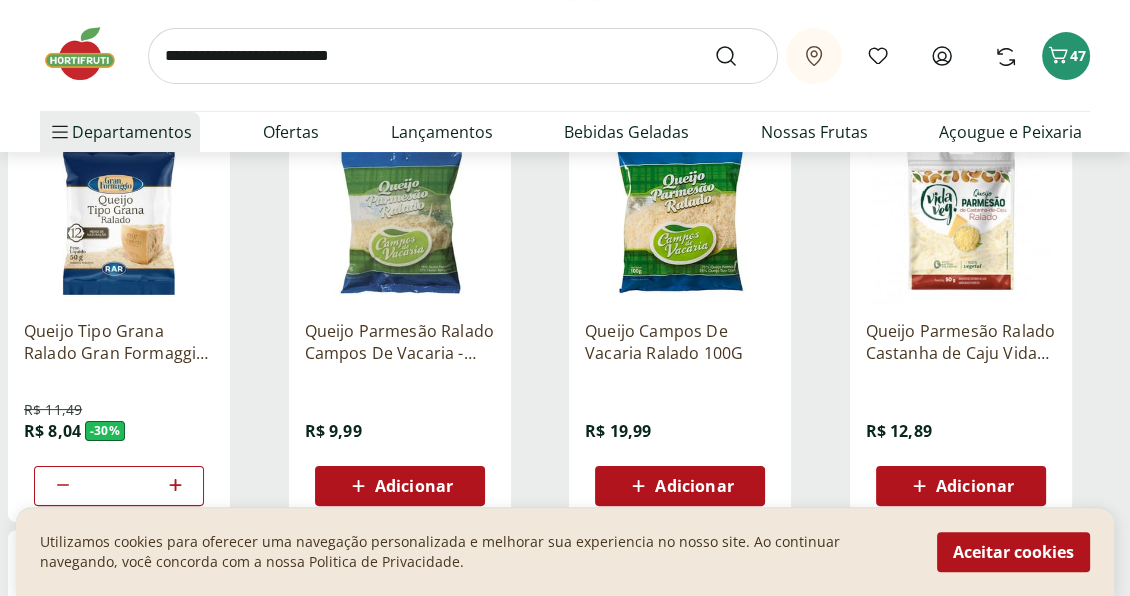 click at bounding box center [463, 56] 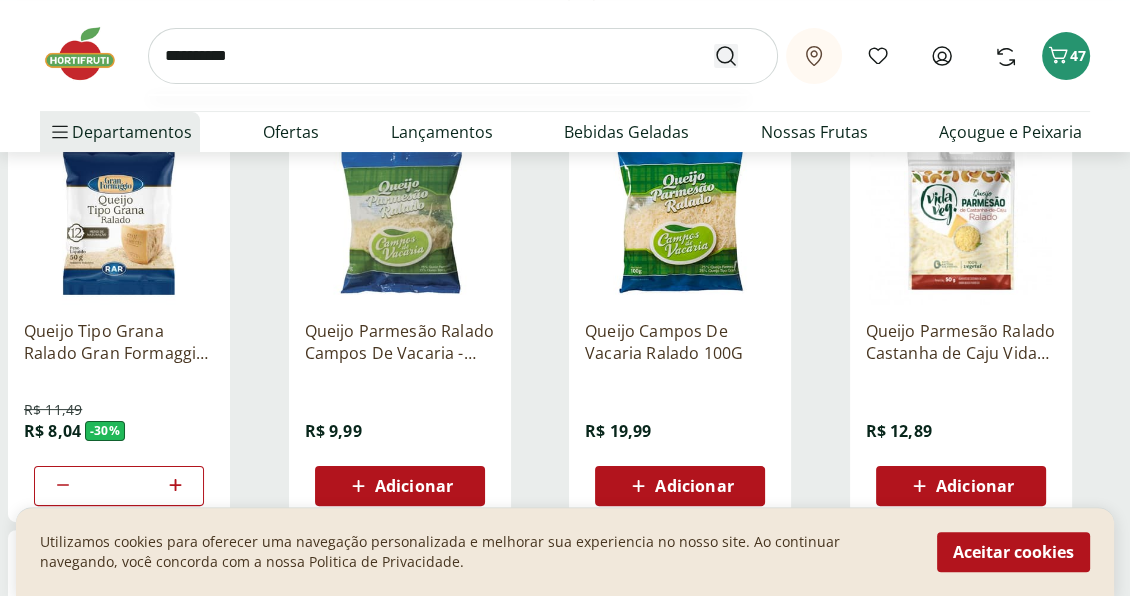 type on "**********" 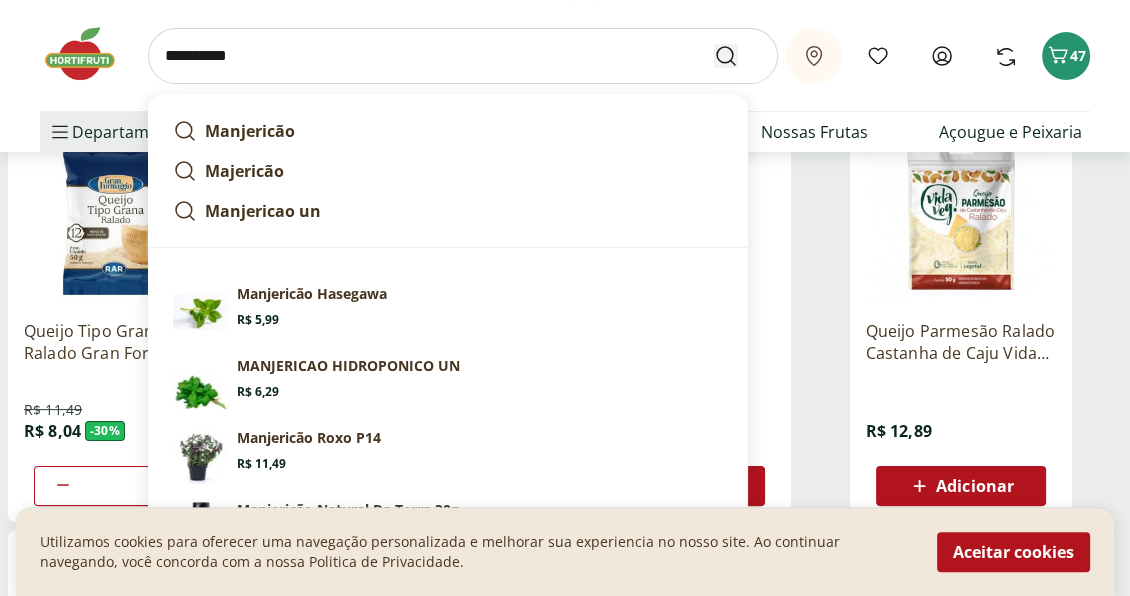 click 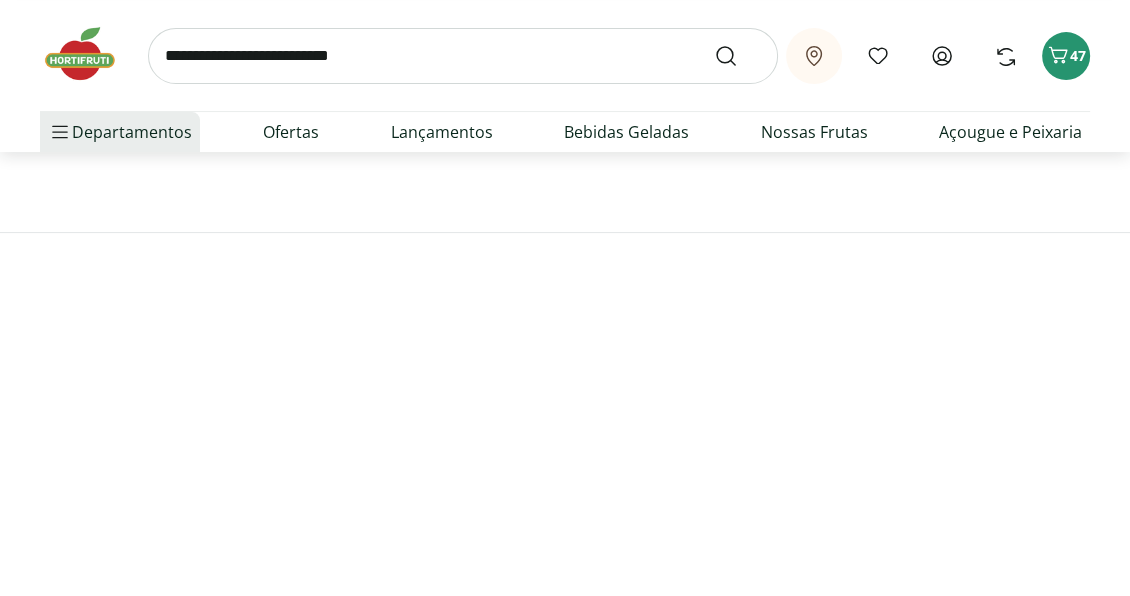 scroll, scrollTop: 0, scrollLeft: 0, axis: both 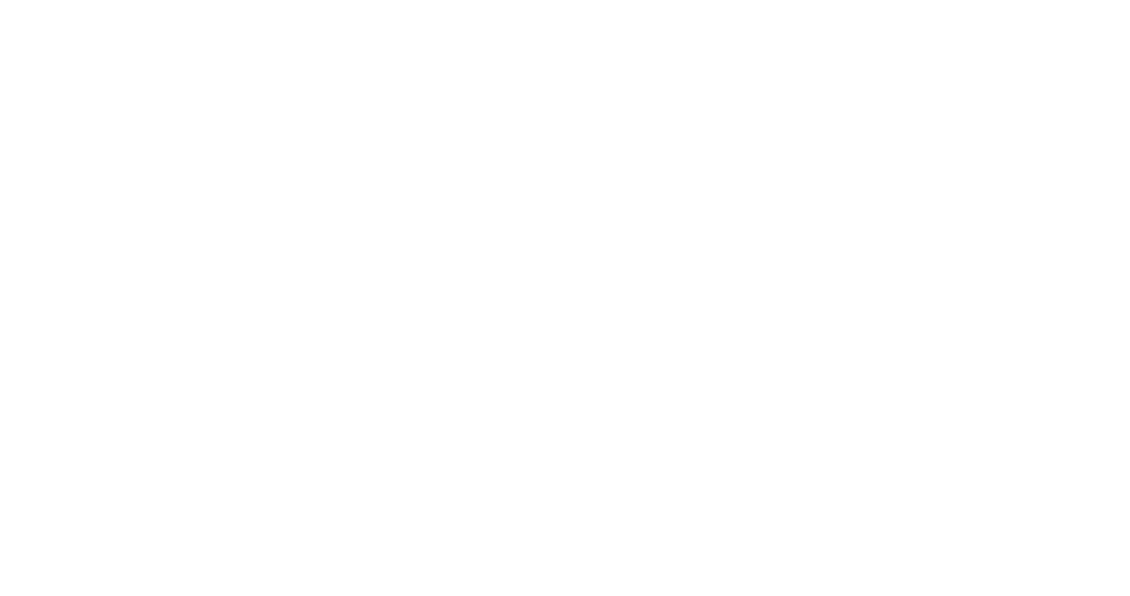 select on "**********" 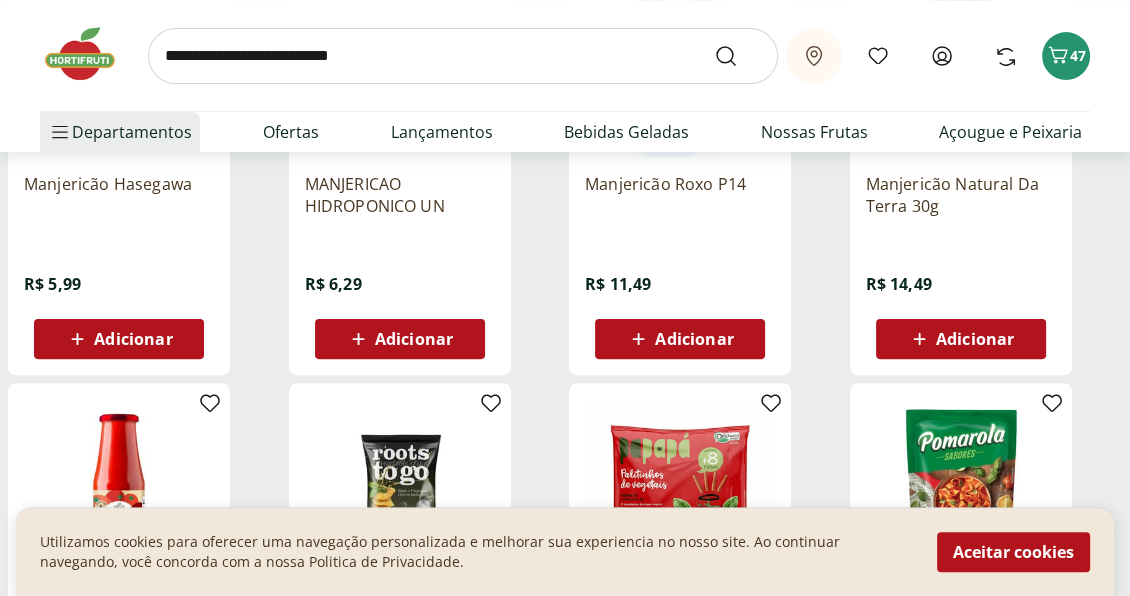 scroll, scrollTop: 500, scrollLeft: 0, axis: vertical 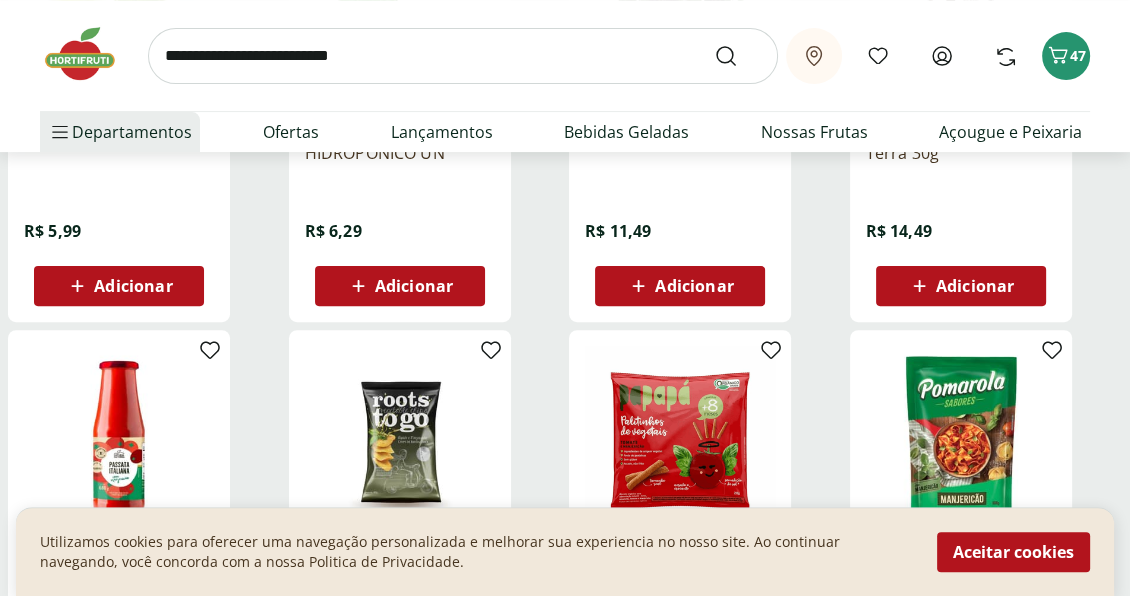 click on "Adicionar" at bounding box center (133, 286) 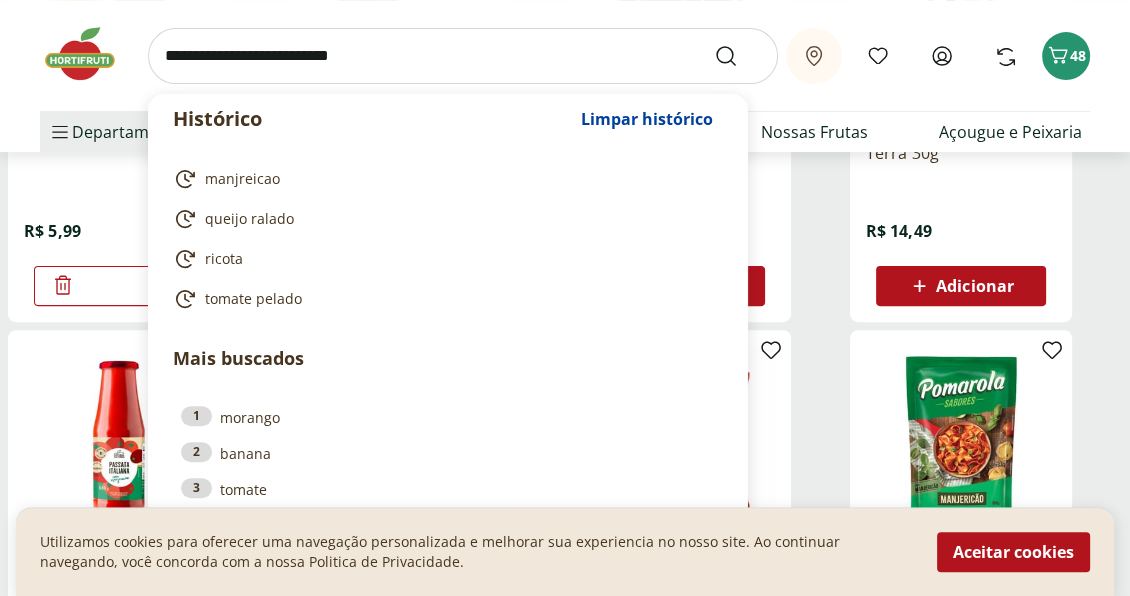 click at bounding box center [463, 56] 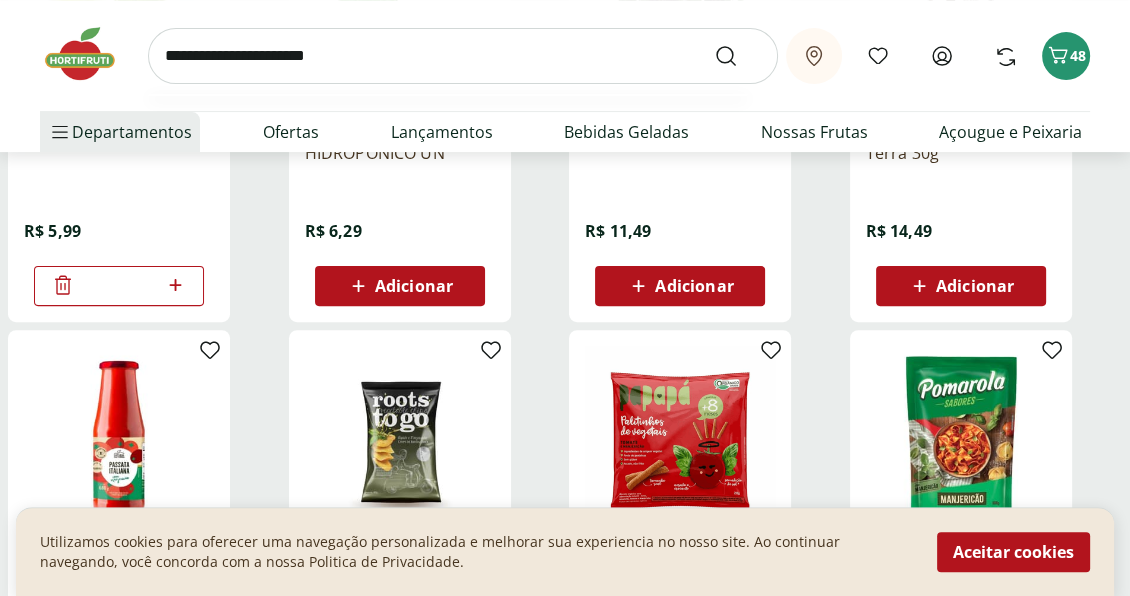 type on "**********" 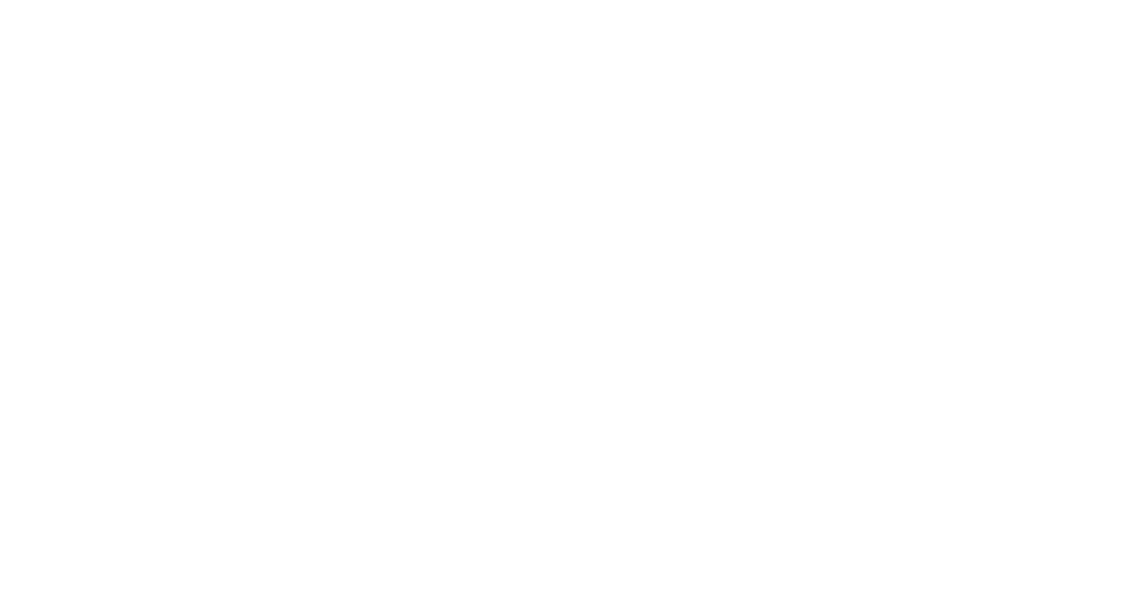 scroll, scrollTop: 0, scrollLeft: 0, axis: both 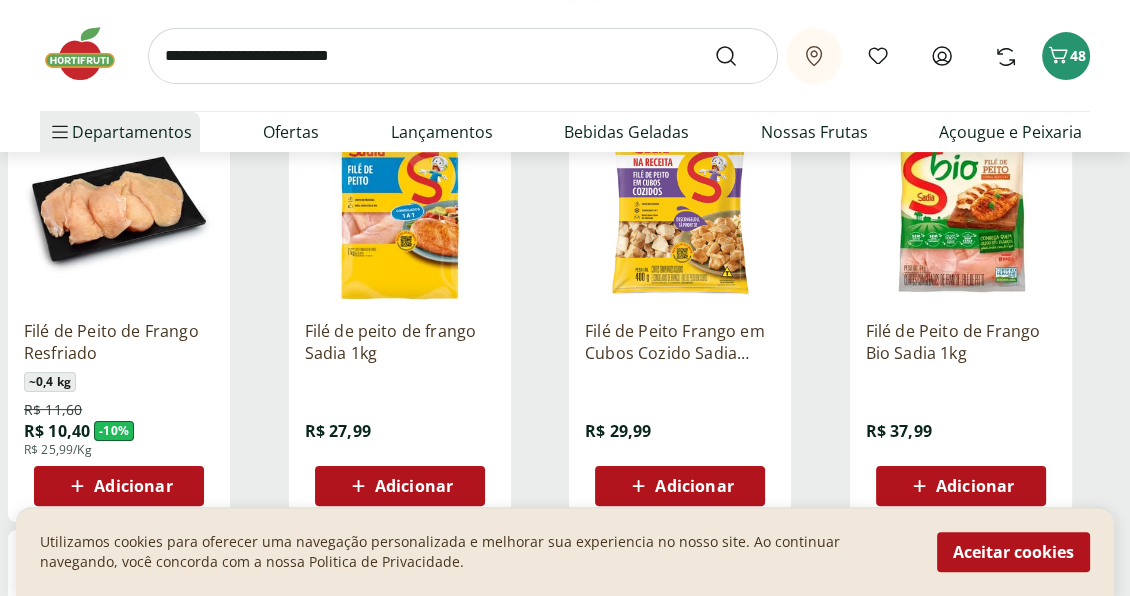 click on "Adicionar" at bounding box center [400, 486] 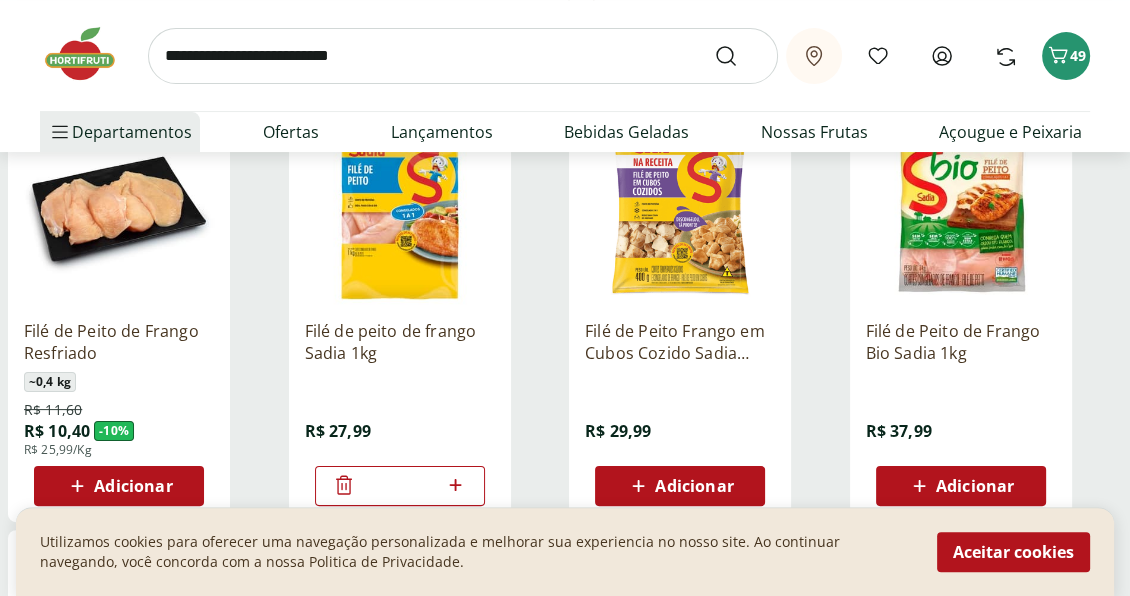 click 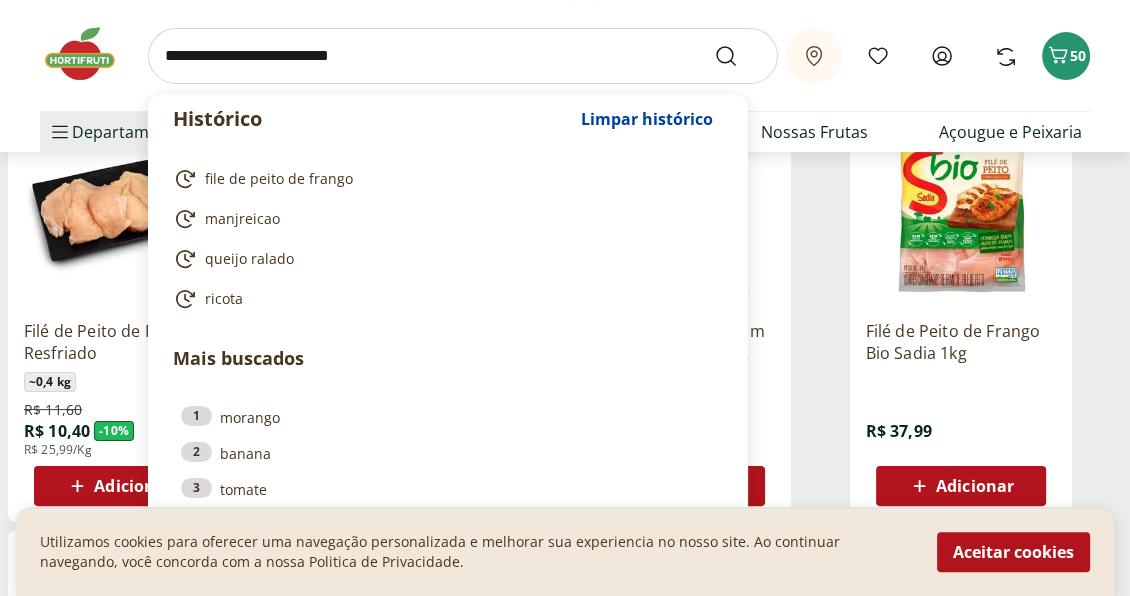 drag, startPoint x: 413, startPoint y: 58, endPoint x: 138, endPoint y: 63, distance: 275.04544 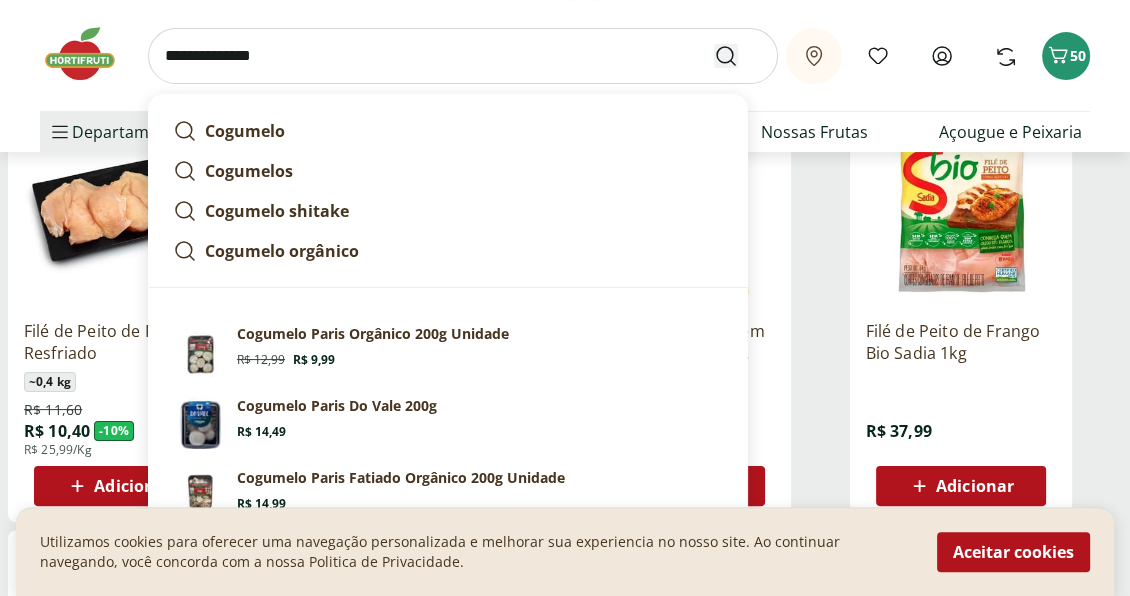 type on "**********" 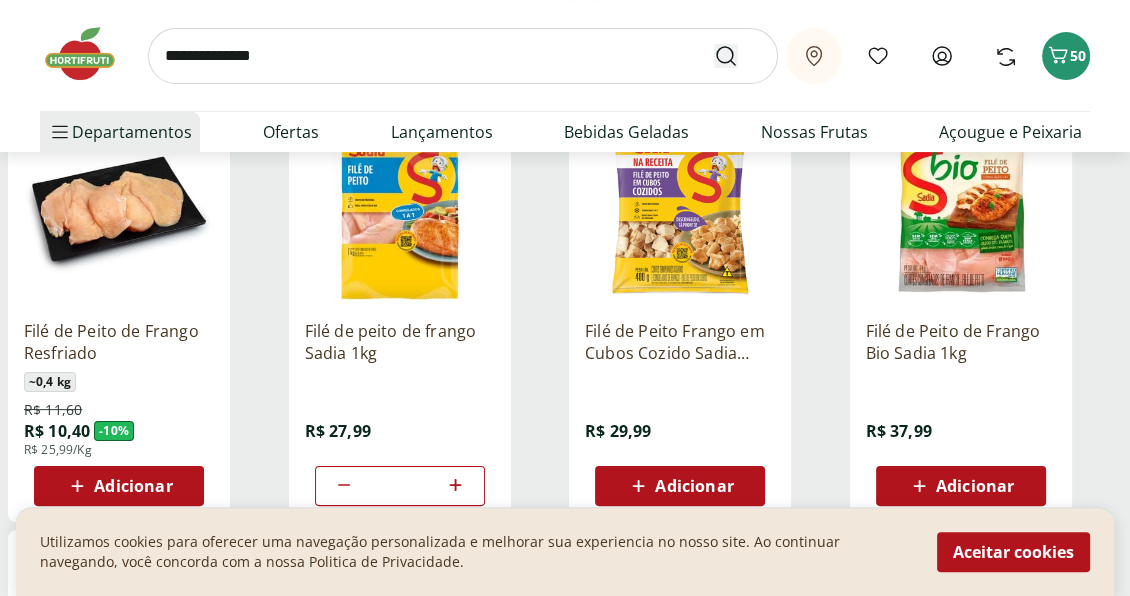 scroll, scrollTop: 0, scrollLeft: 0, axis: both 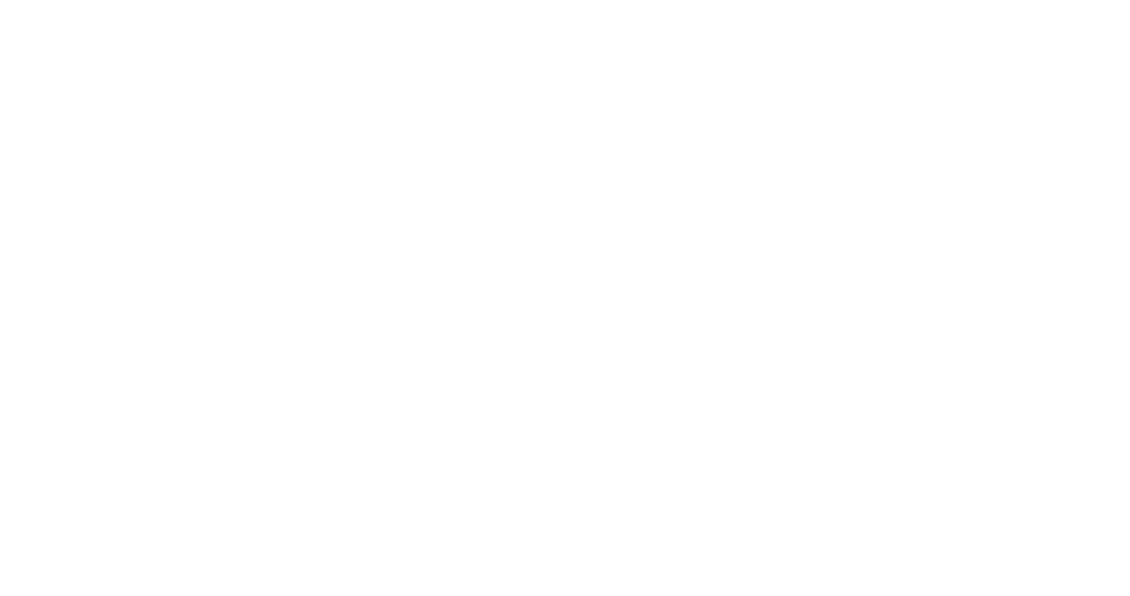 select on "**********" 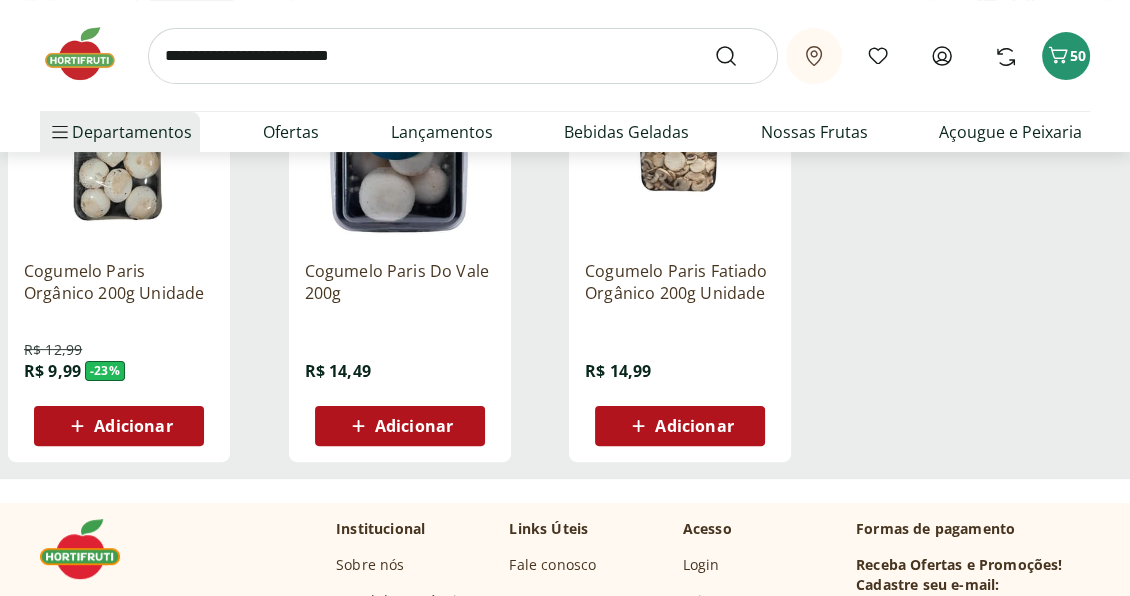 scroll, scrollTop: 400, scrollLeft: 0, axis: vertical 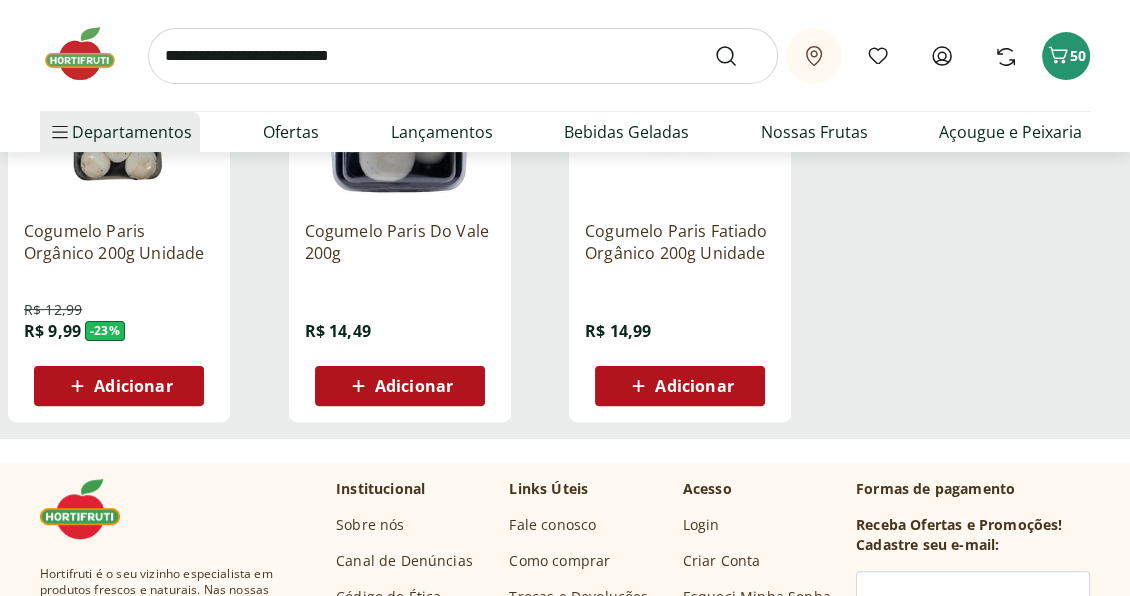click on "Adicionar" at bounding box center [133, 386] 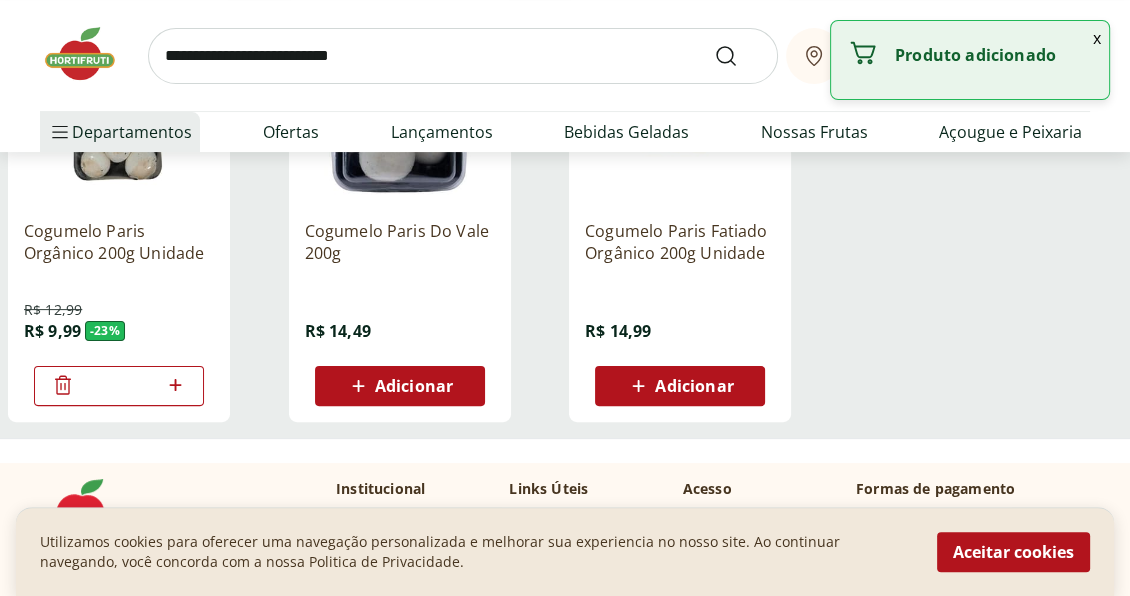 click 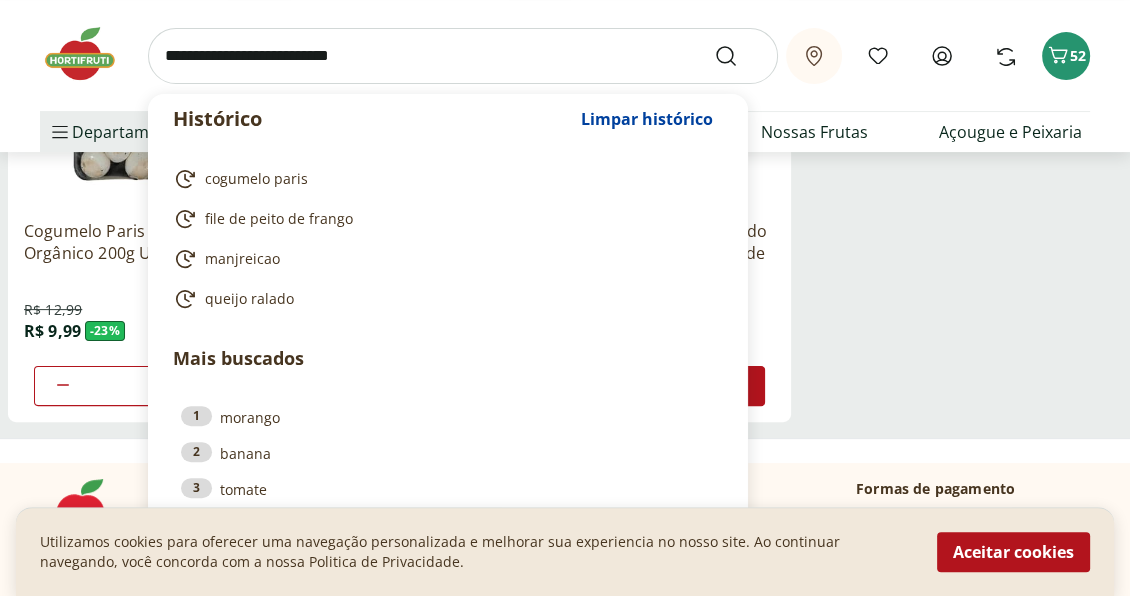 click at bounding box center [463, 56] 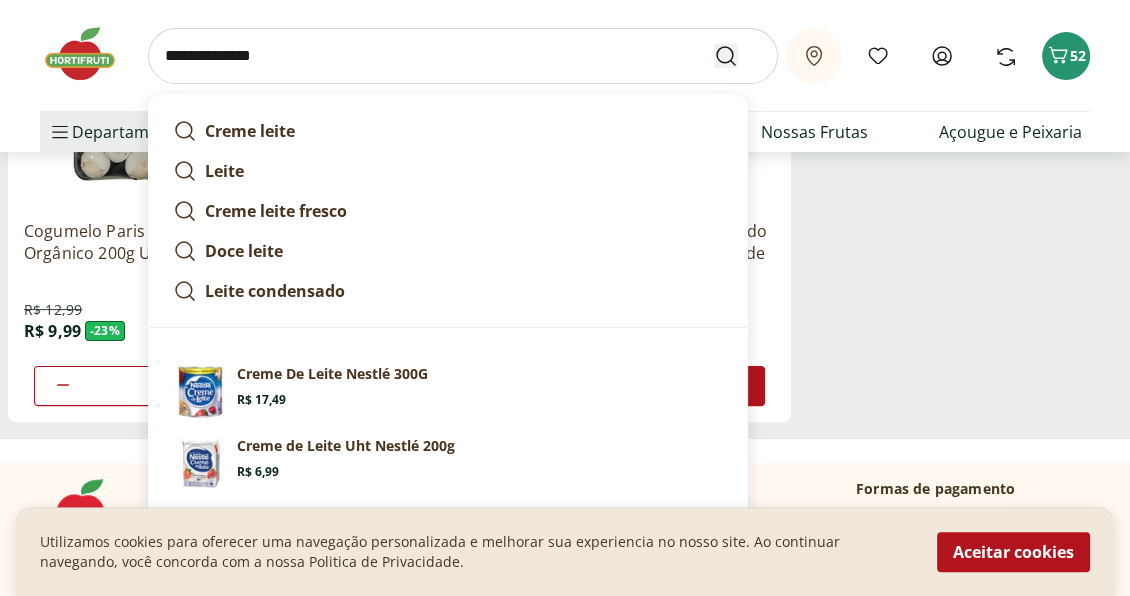 type on "**********" 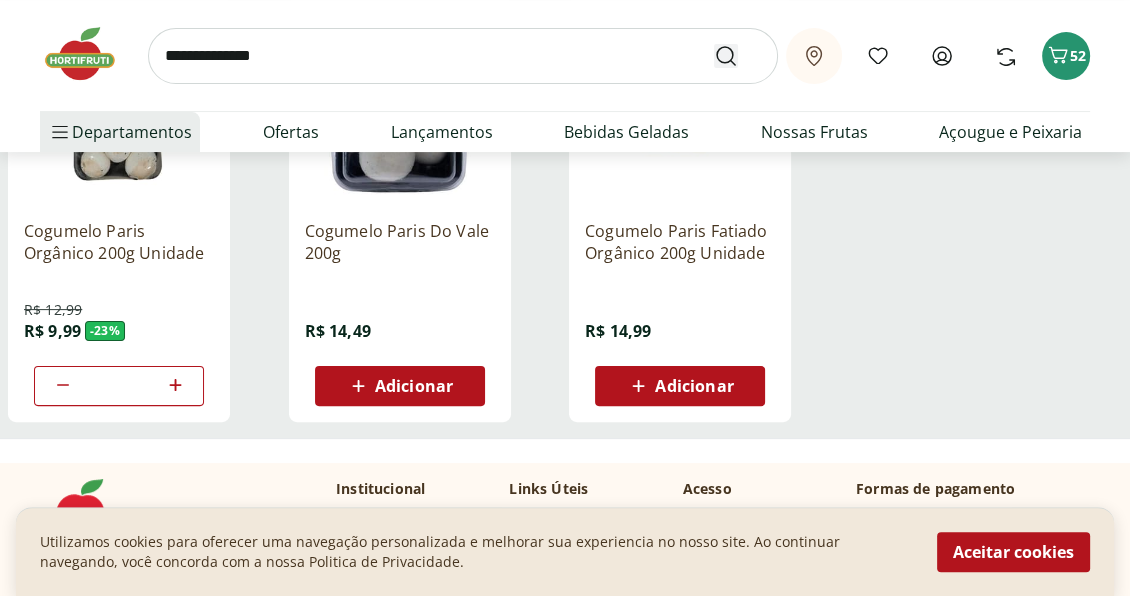 scroll, scrollTop: 0, scrollLeft: 0, axis: both 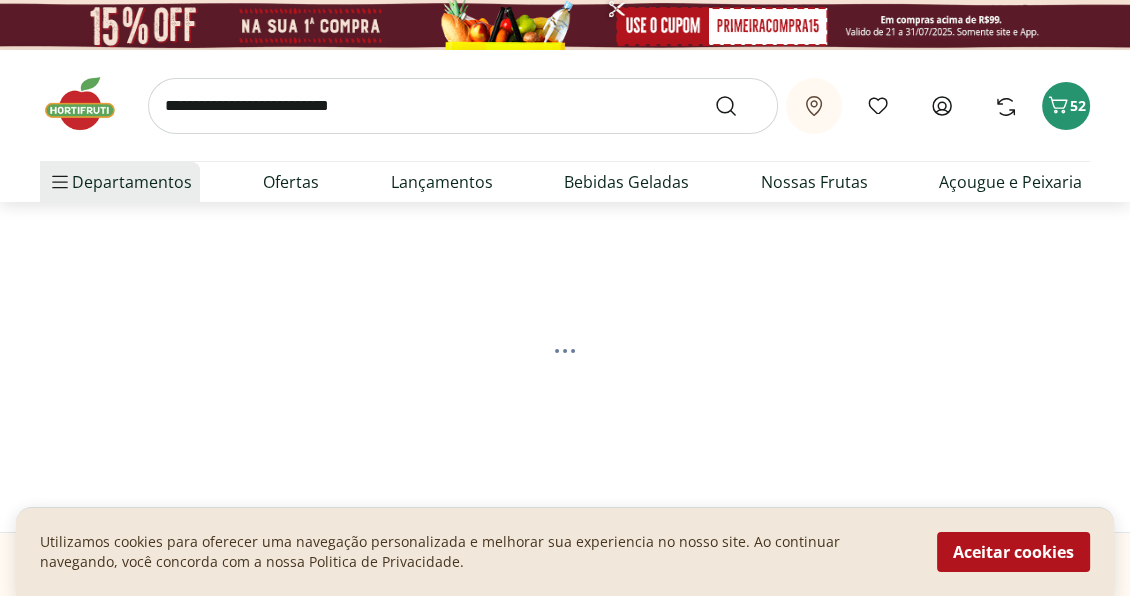 select on "**********" 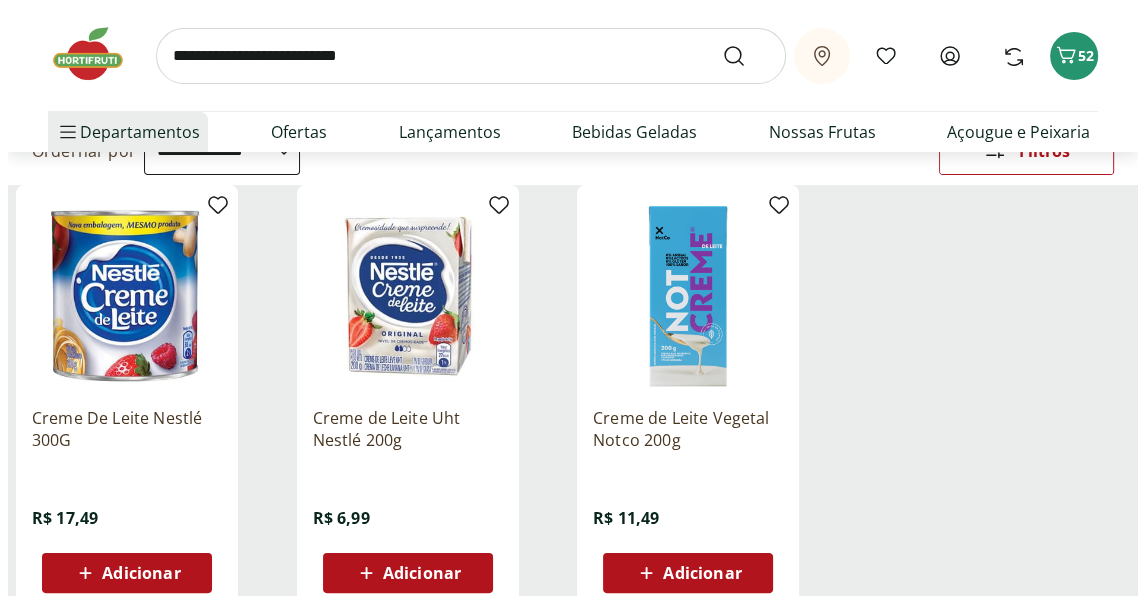scroll, scrollTop: 300, scrollLeft: 0, axis: vertical 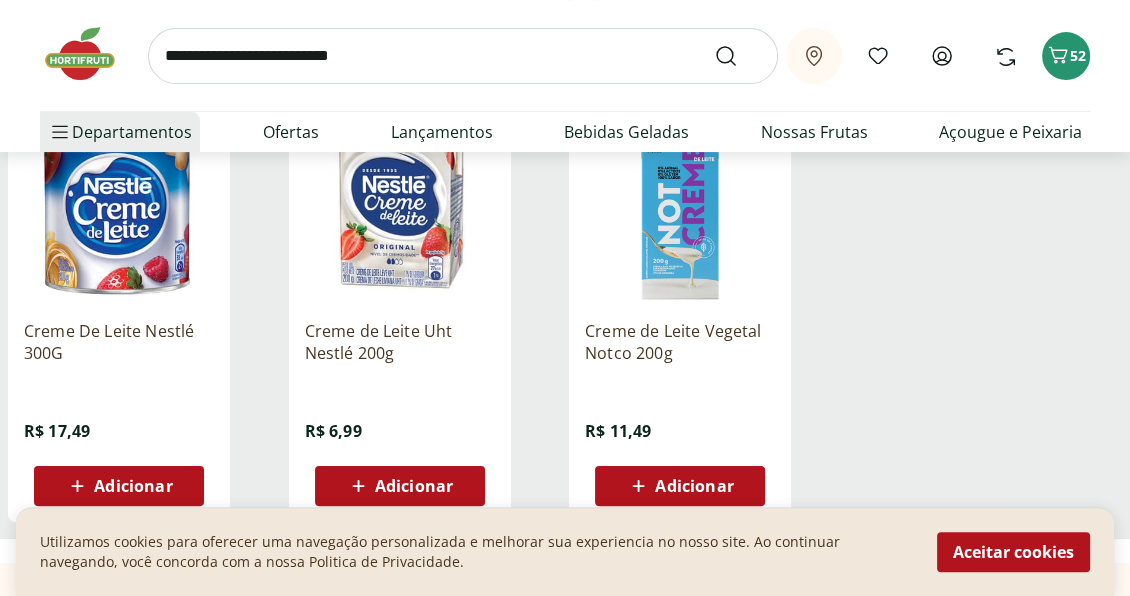 click on "Adicionar" at bounding box center (400, 486) 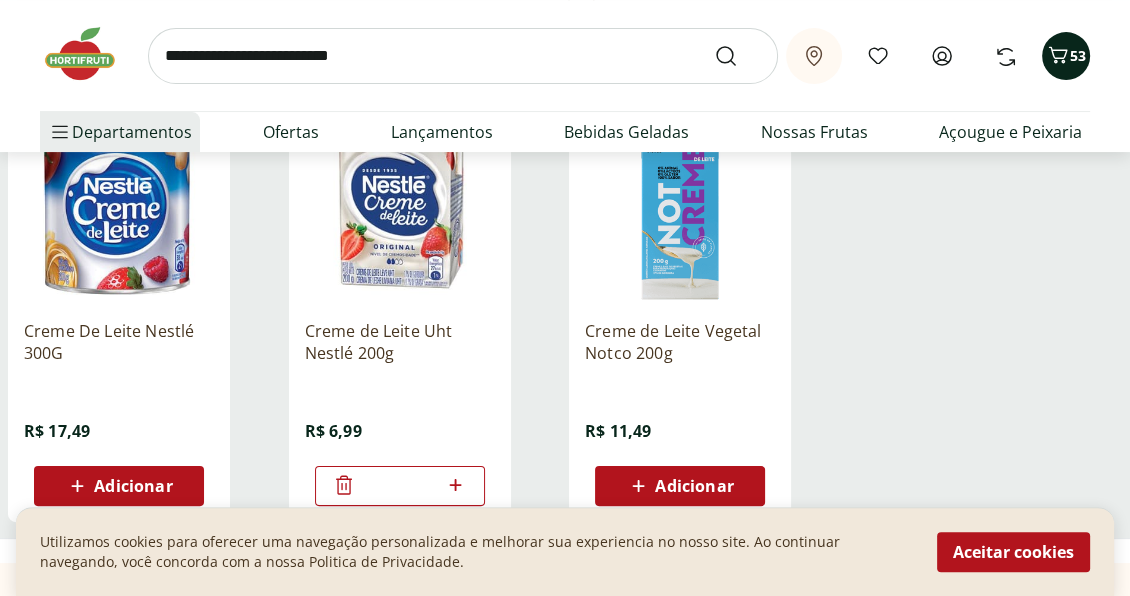 click on "53" at bounding box center (1078, 55) 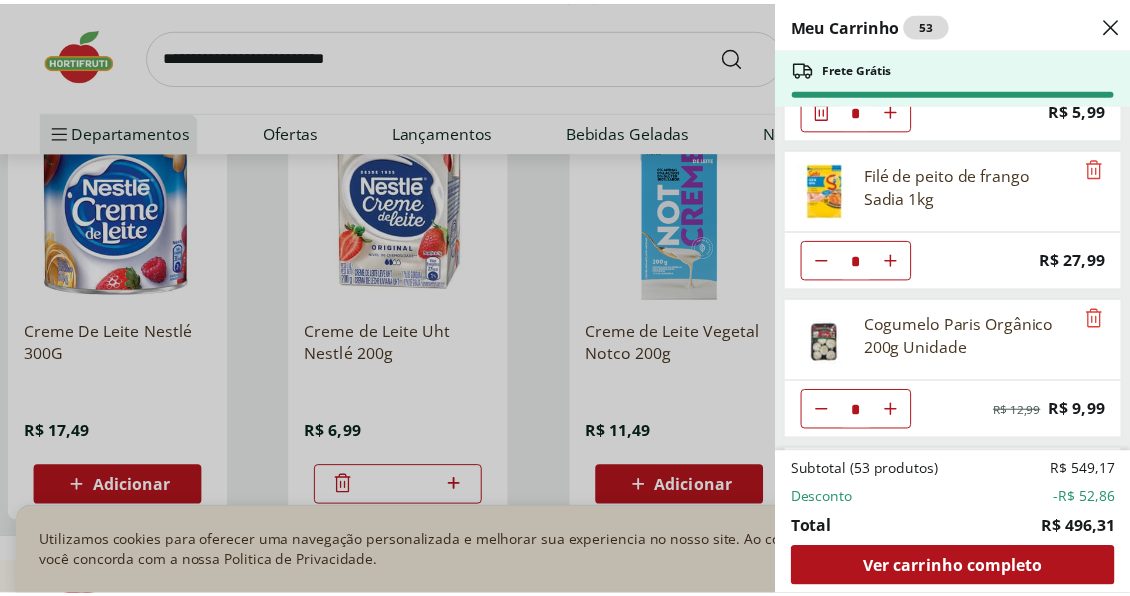scroll, scrollTop: 3300, scrollLeft: 0, axis: vertical 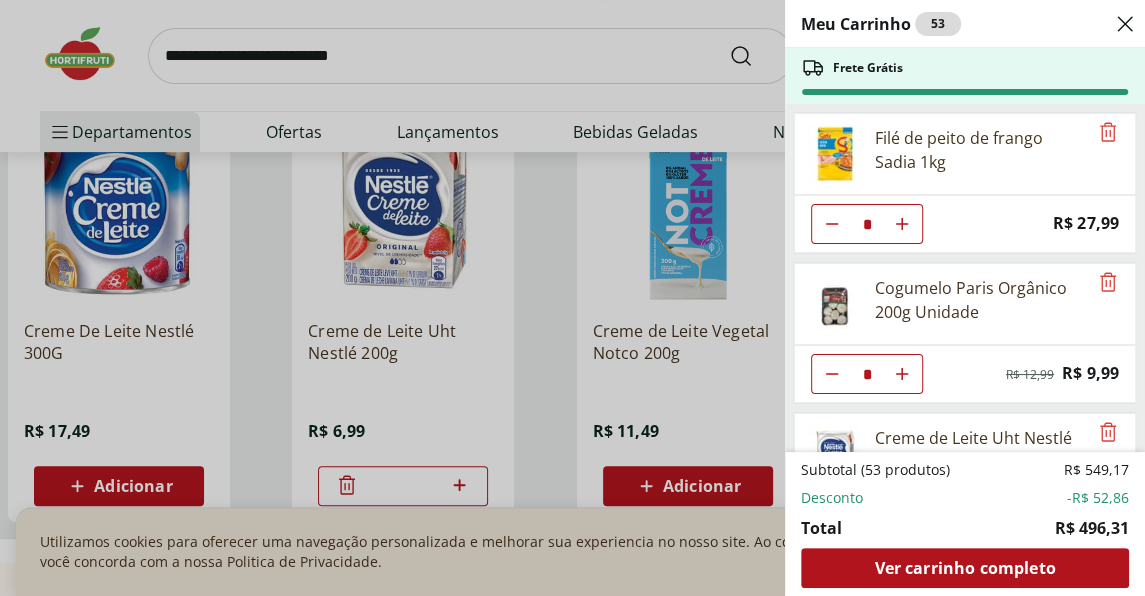 click 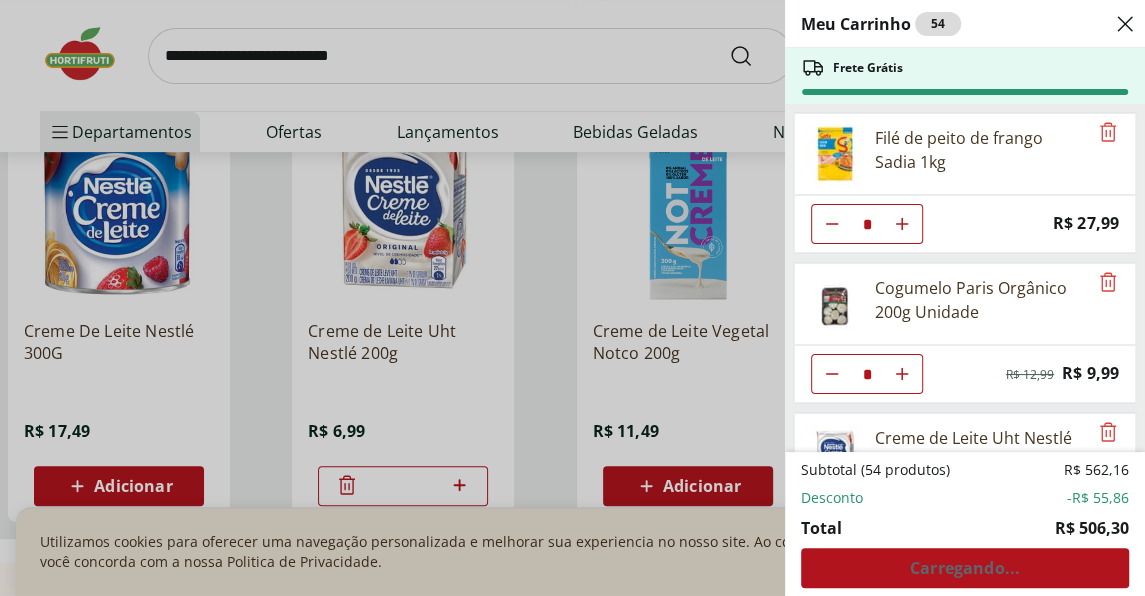 drag, startPoint x: 315, startPoint y: 41, endPoint x: 310, endPoint y: 51, distance: 11.18034 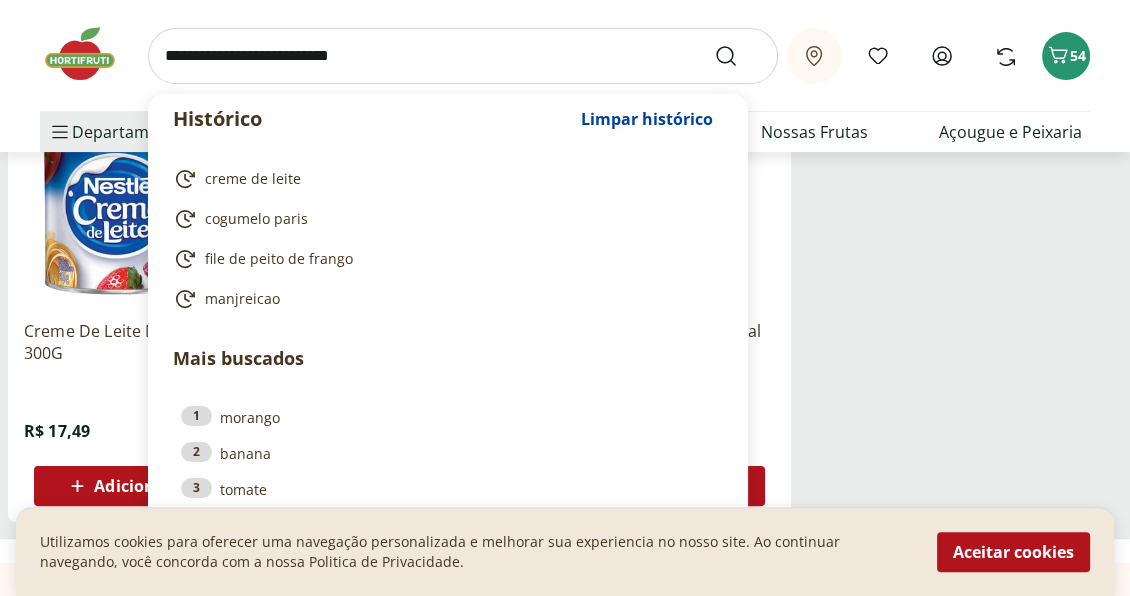click at bounding box center [463, 56] 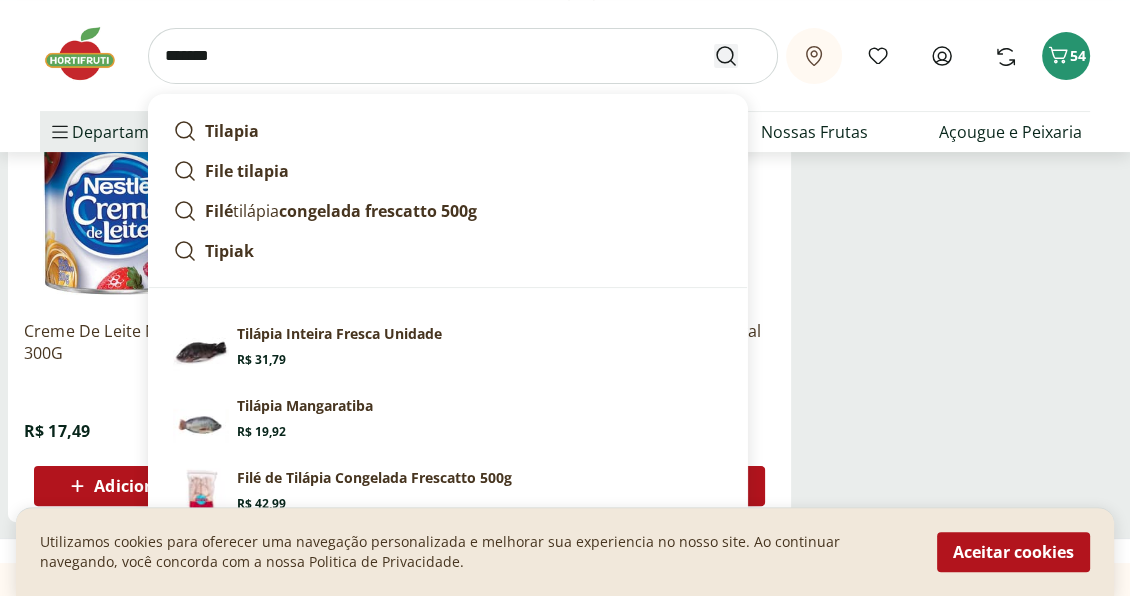 type on "*******" 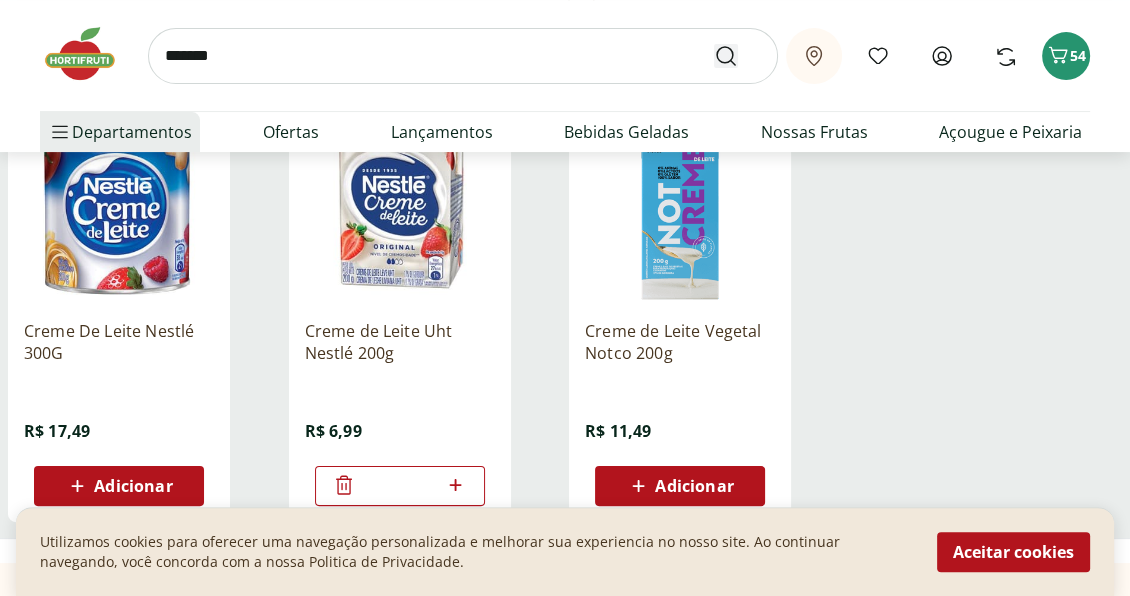 scroll, scrollTop: 0, scrollLeft: 0, axis: both 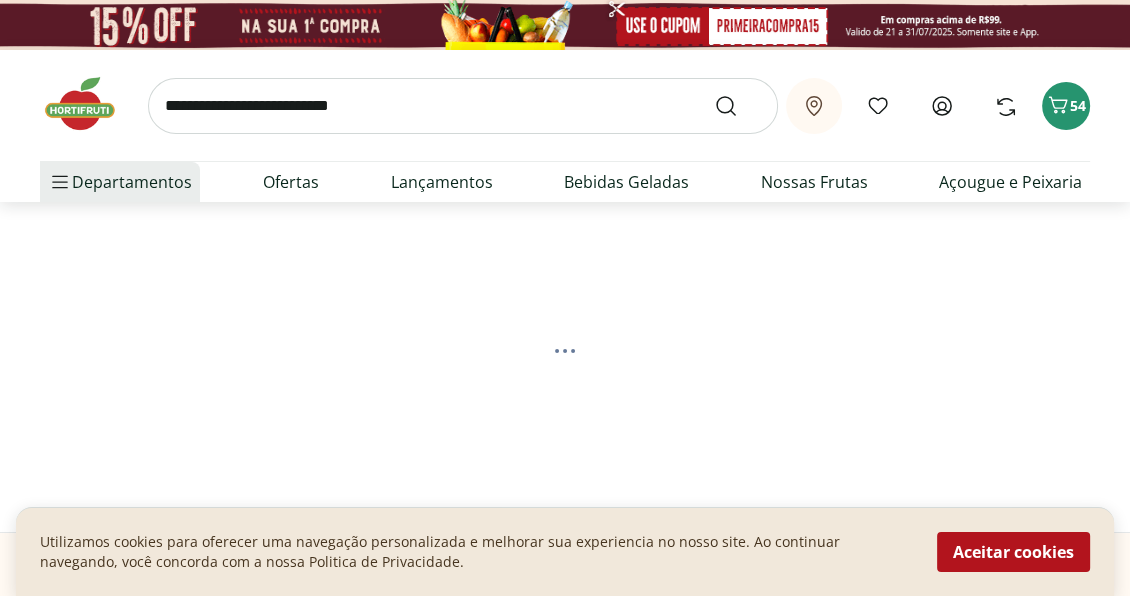 select on "**********" 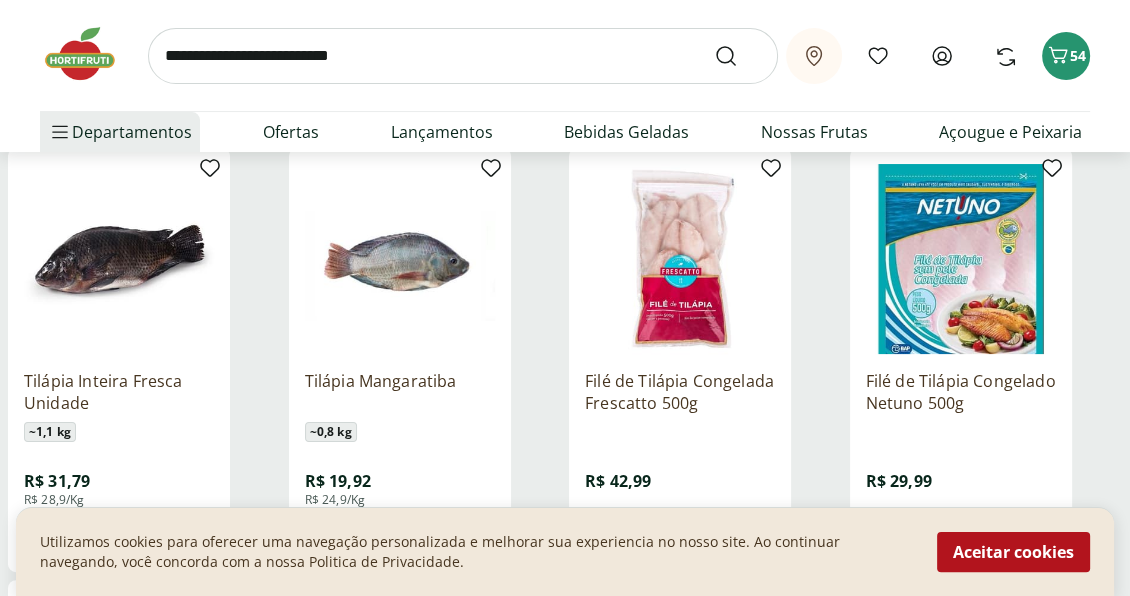 scroll, scrollTop: 300, scrollLeft: 0, axis: vertical 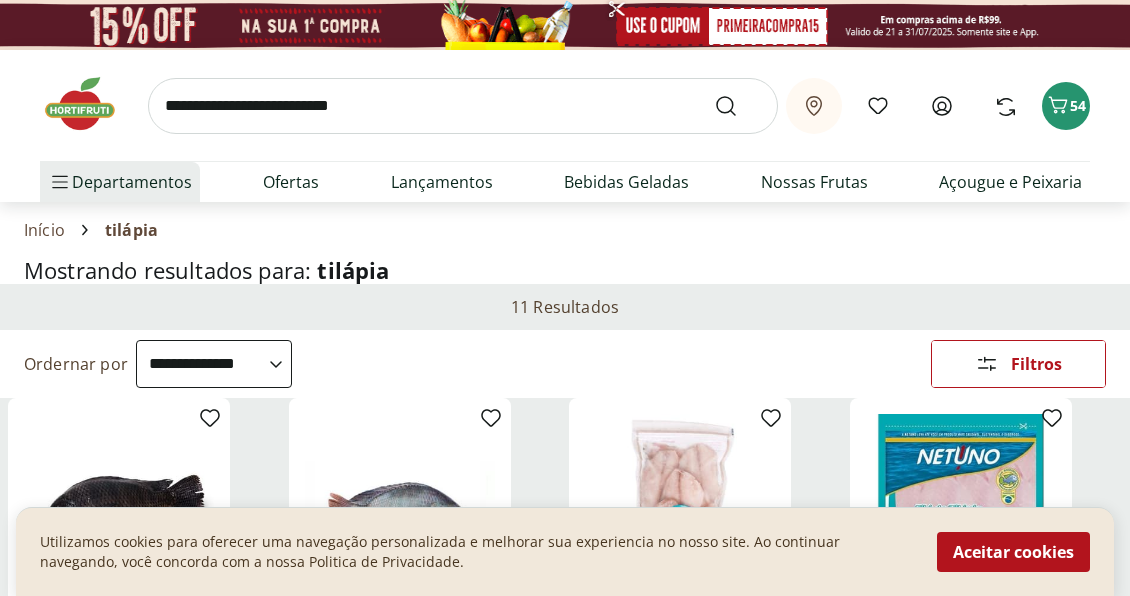select on "**********" 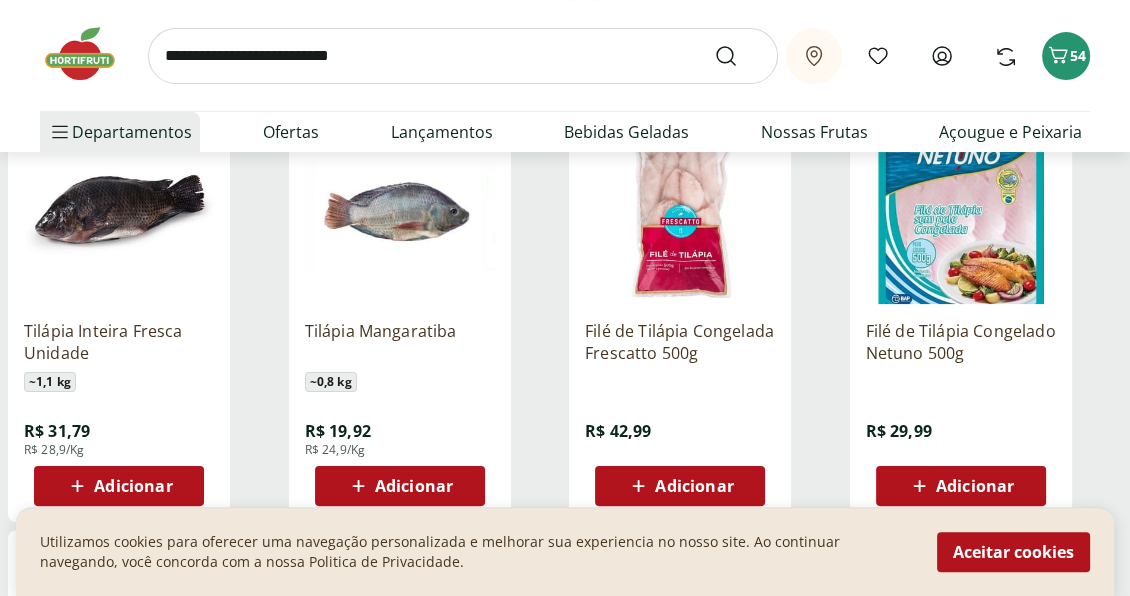 scroll, scrollTop: 0, scrollLeft: 0, axis: both 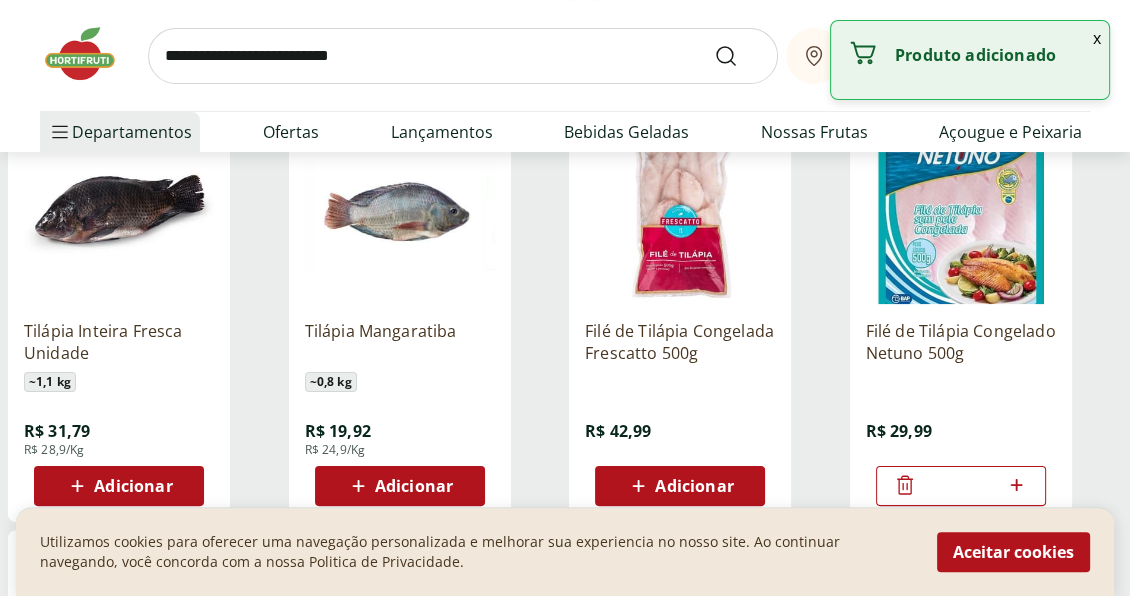 click 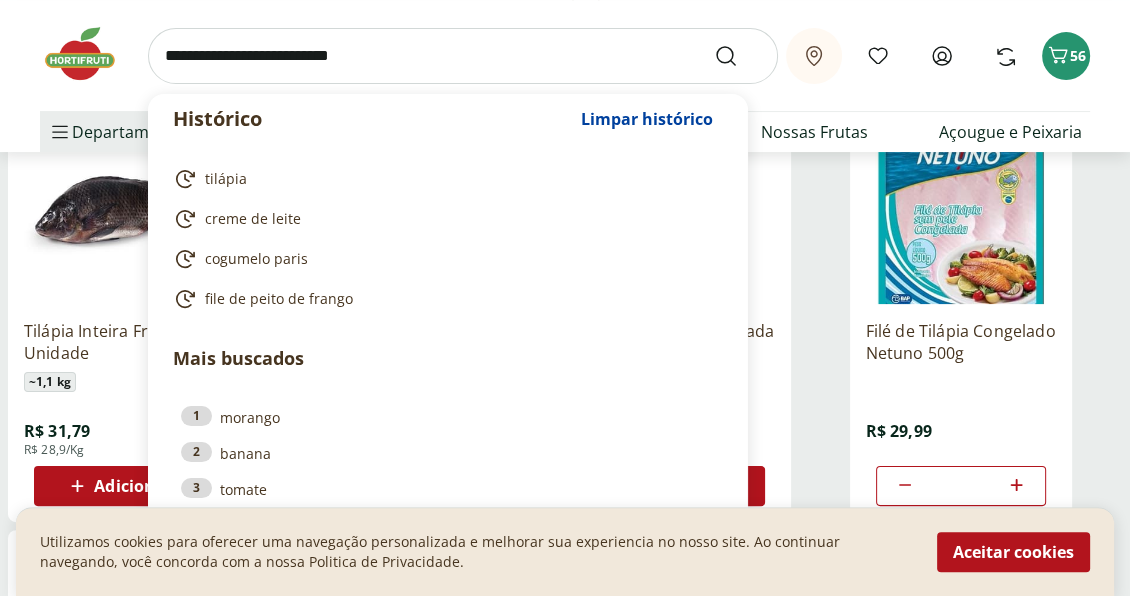 click at bounding box center [463, 56] 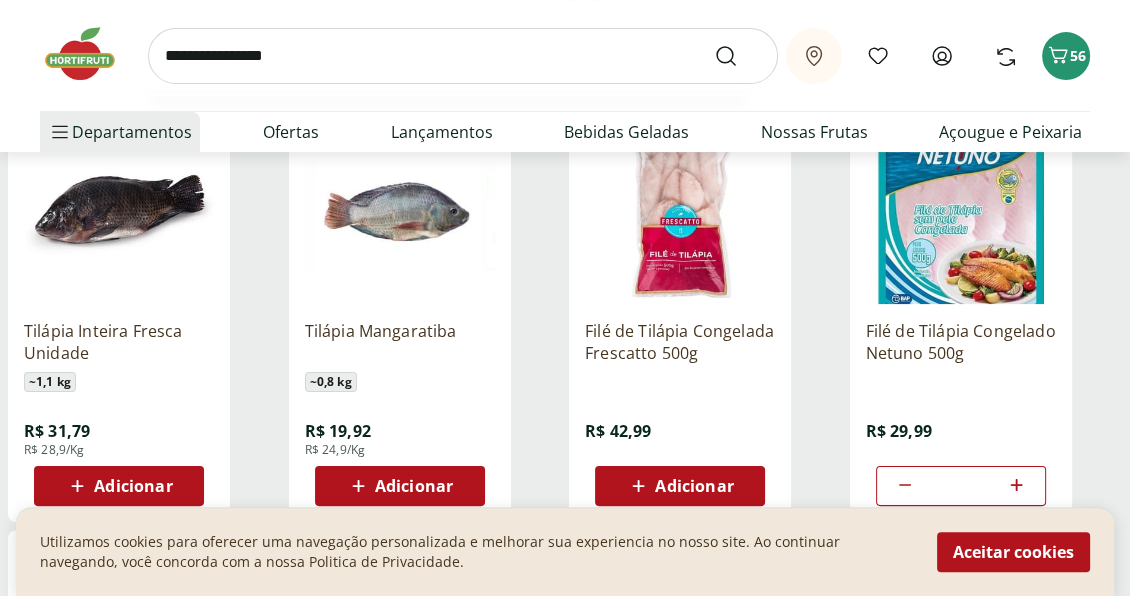 type on "**********" 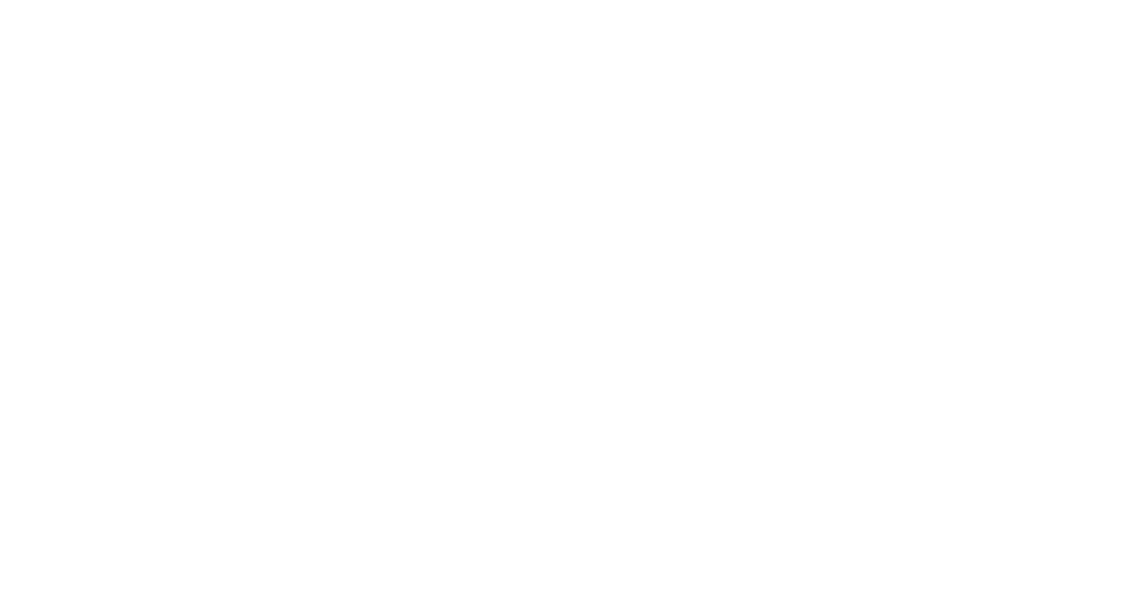 scroll, scrollTop: 0, scrollLeft: 0, axis: both 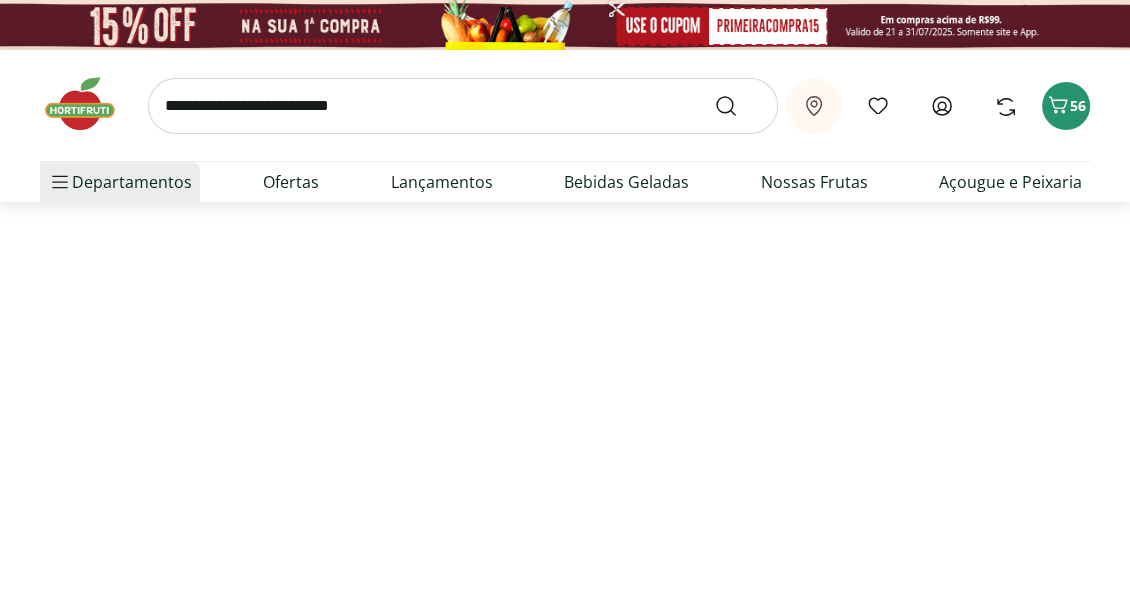 select on "**********" 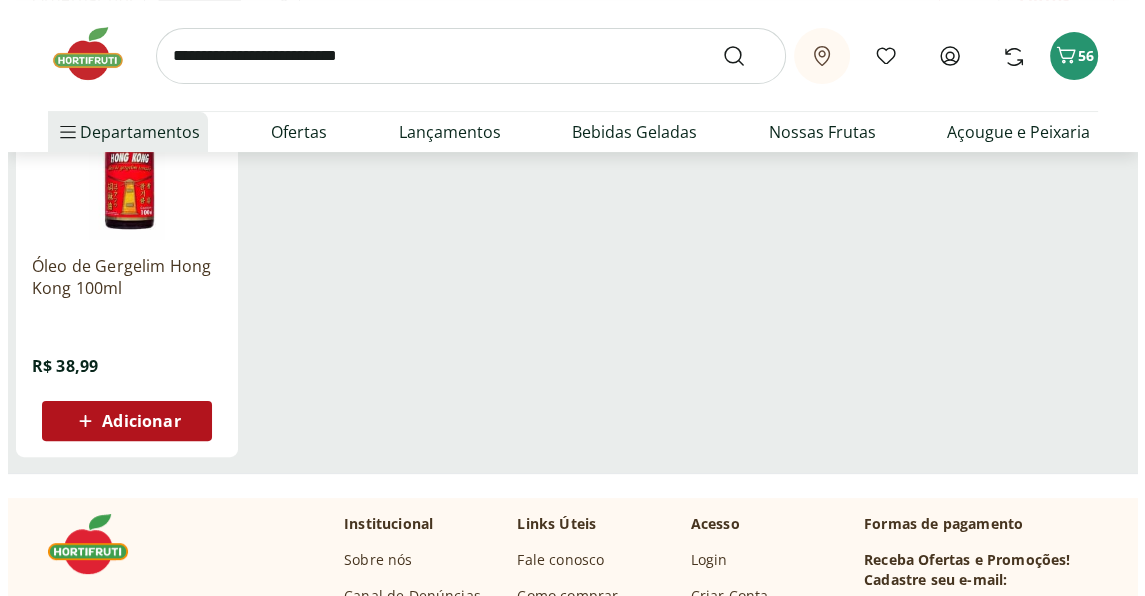 scroll, scrollTop: 400, scrollLeft: 0, axis: vertical 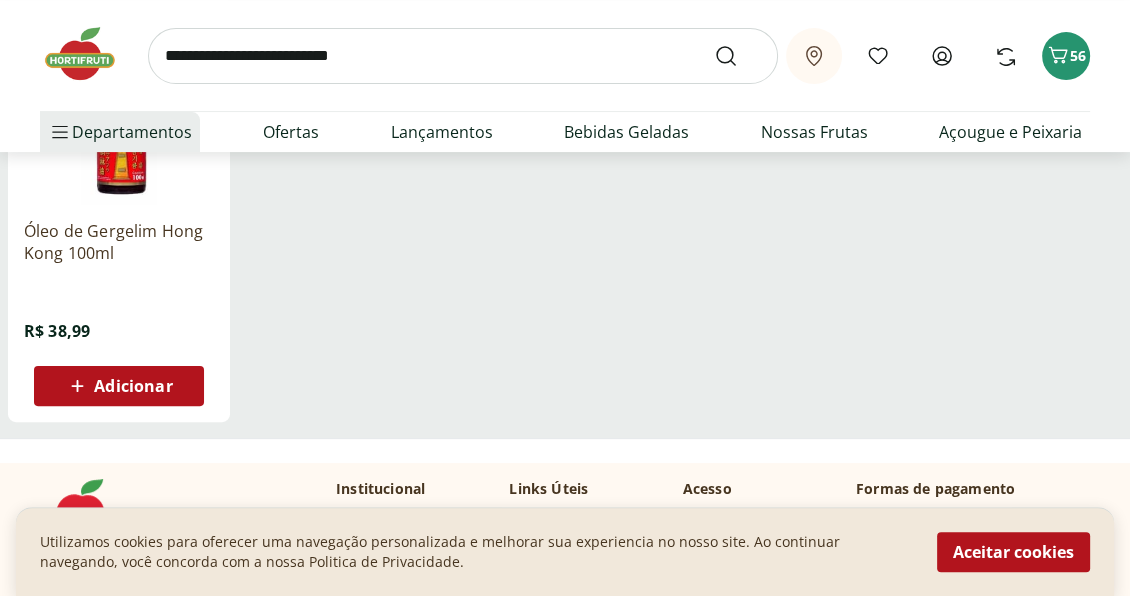 click on "Adicionar" at bounding box center (133, 386) 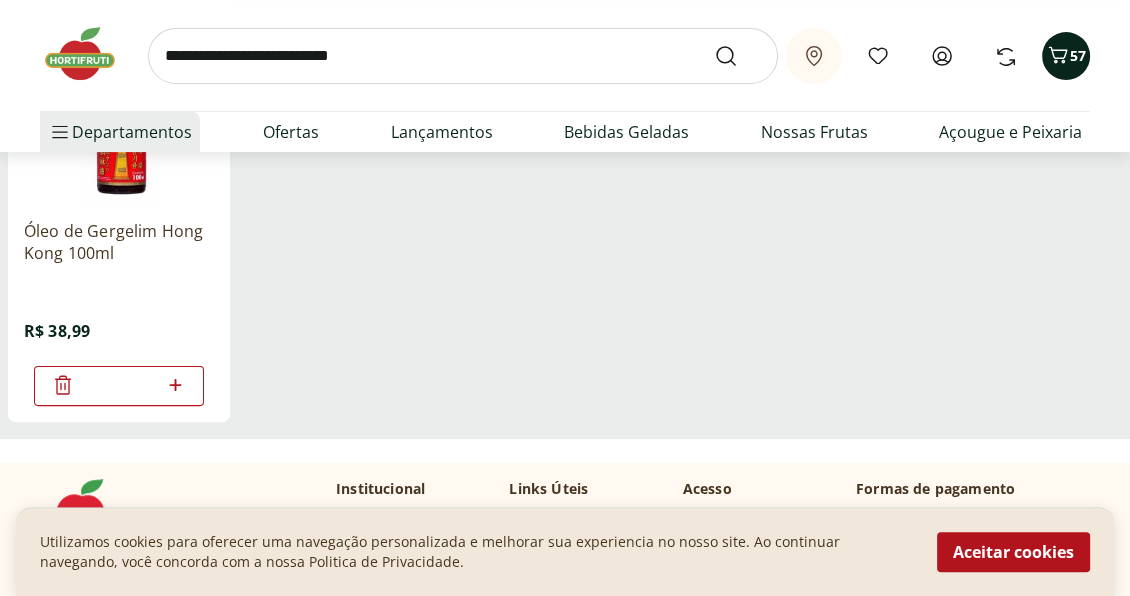 click 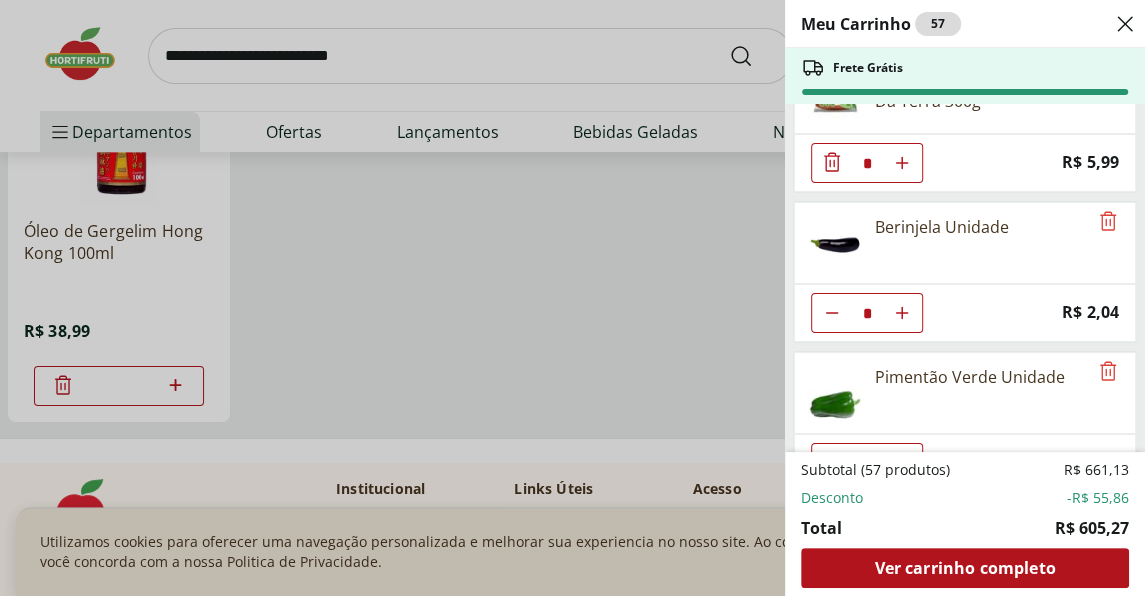 scroll, scrollTop: 2300, scrollLeft: 0, axis: vertical 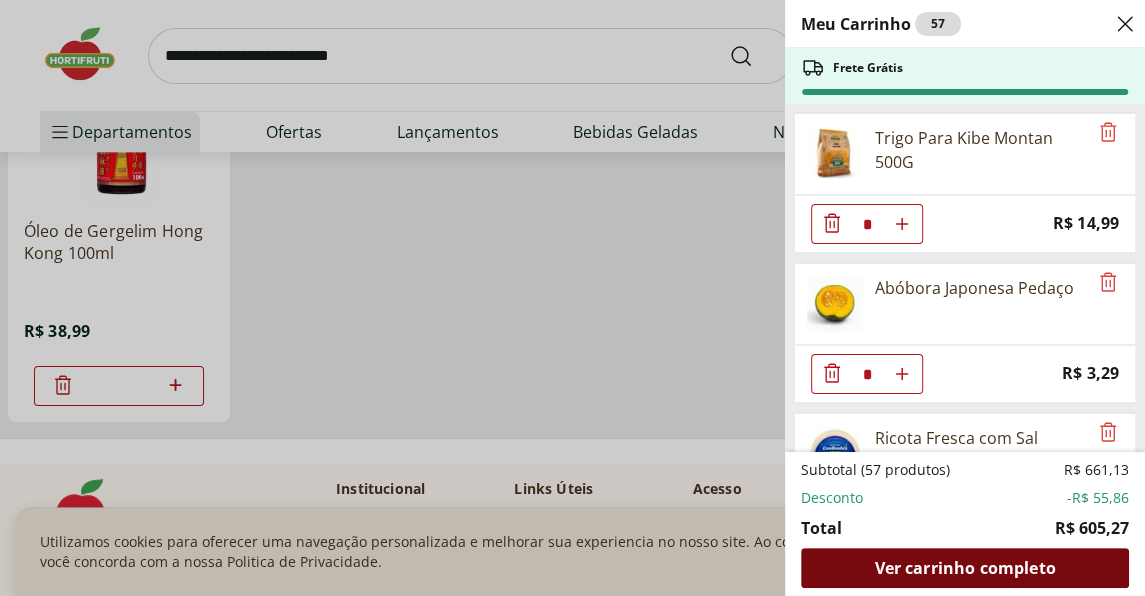click on "Ver carrinho completo" at bounding box center (964, 568) 